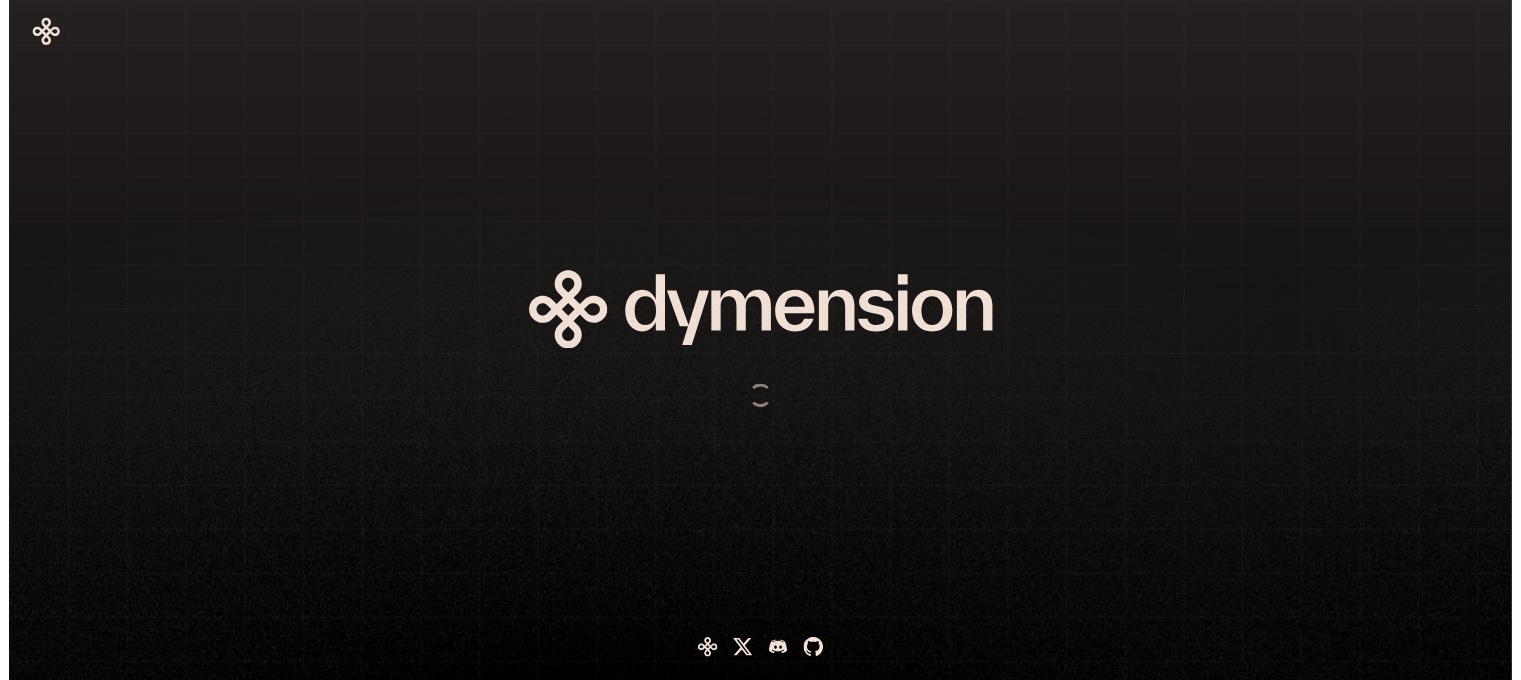 scroll, scrollTop: 0, scrollLeft: 0, axis: both 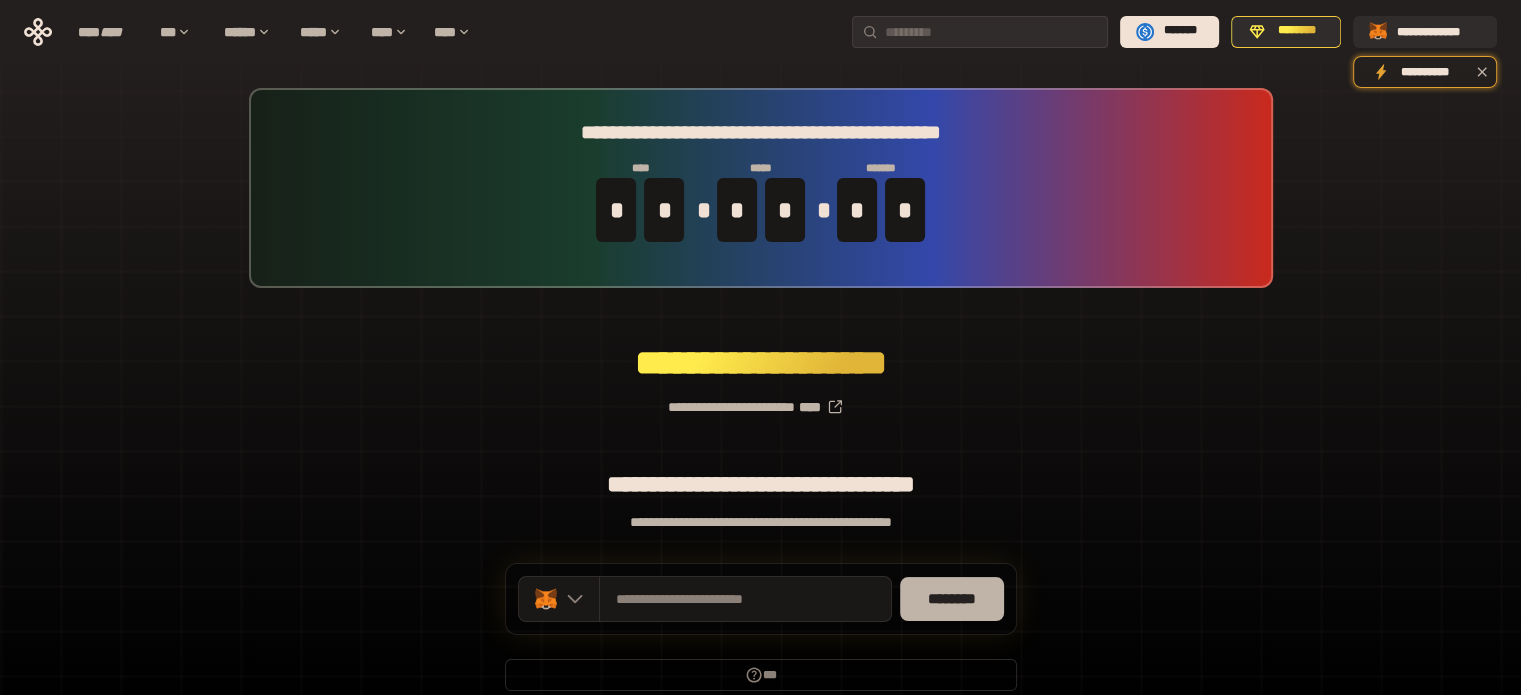 click on "********" at bounding box center [952, 599] 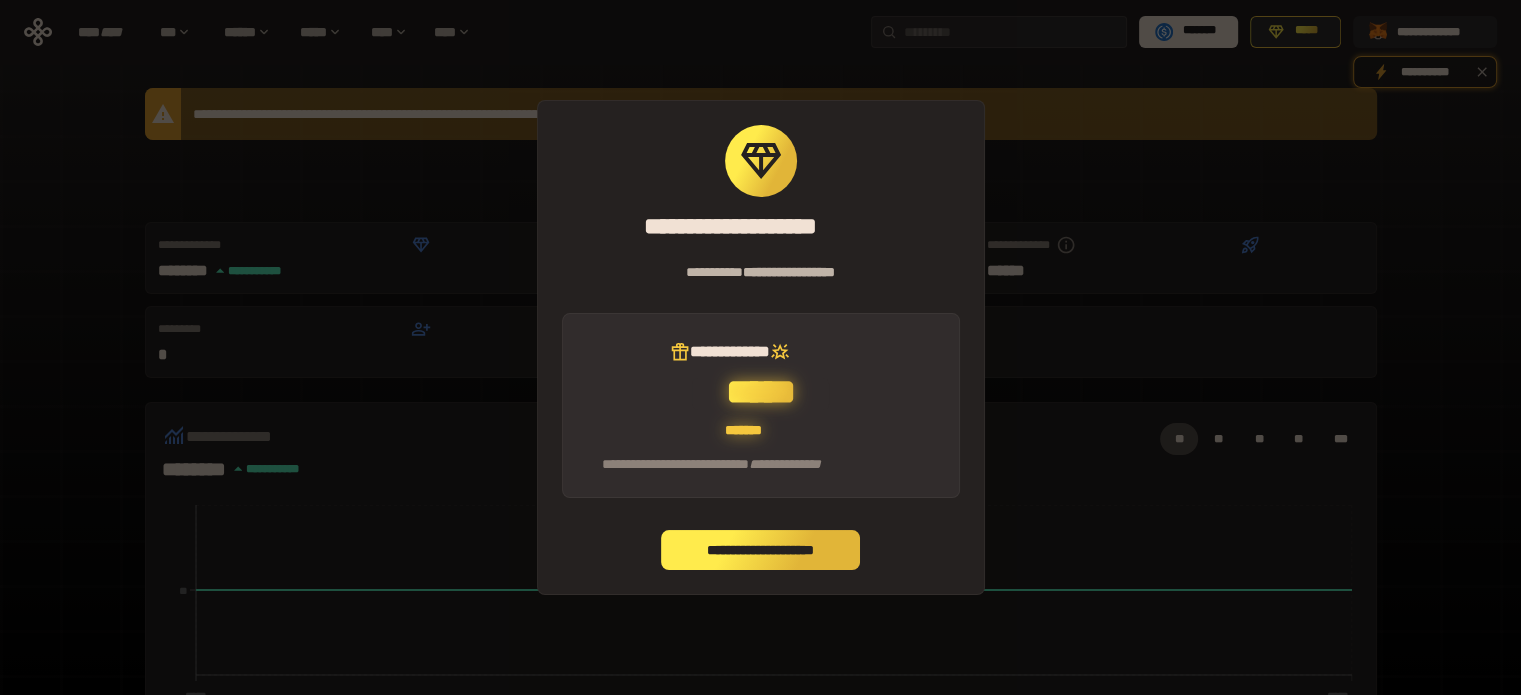 click on "**********" at bounding box center (761, 550) 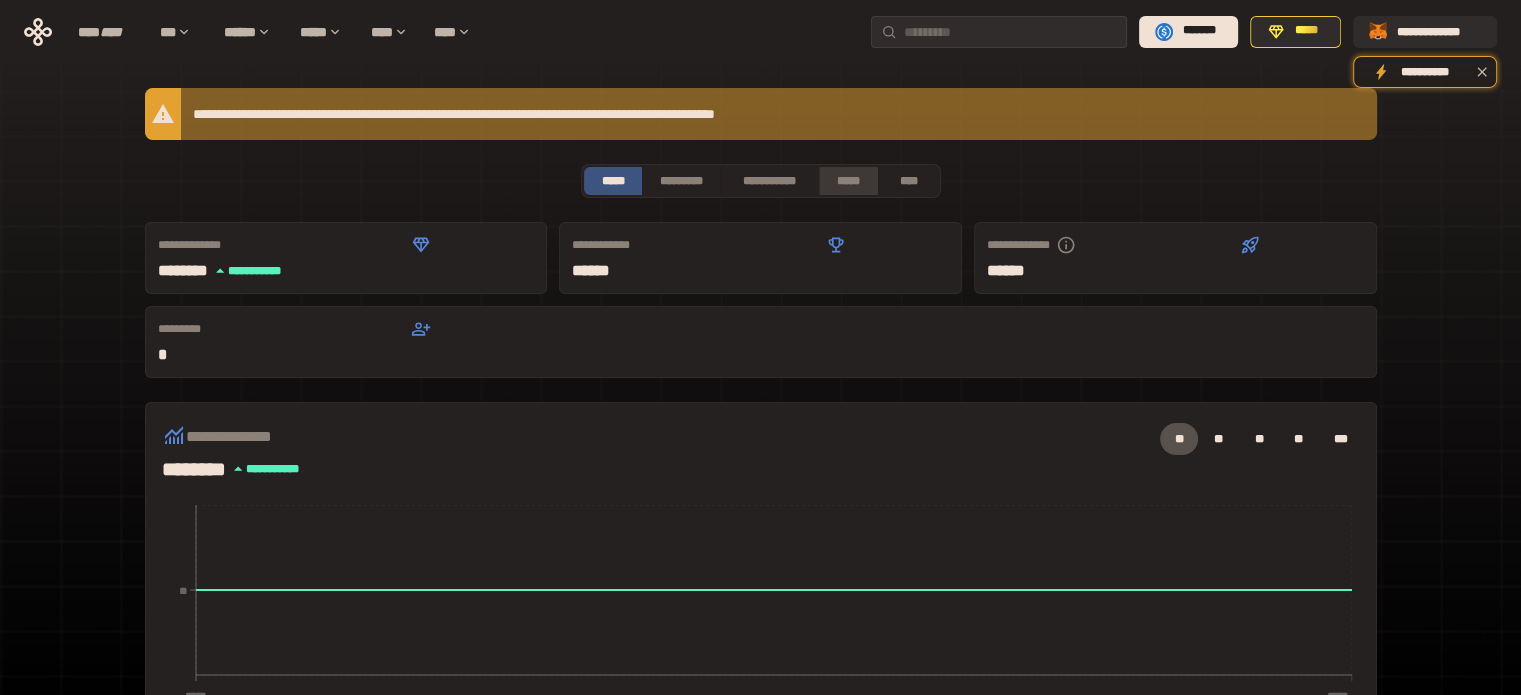 click on "*****" at bounding box center (849, 181) 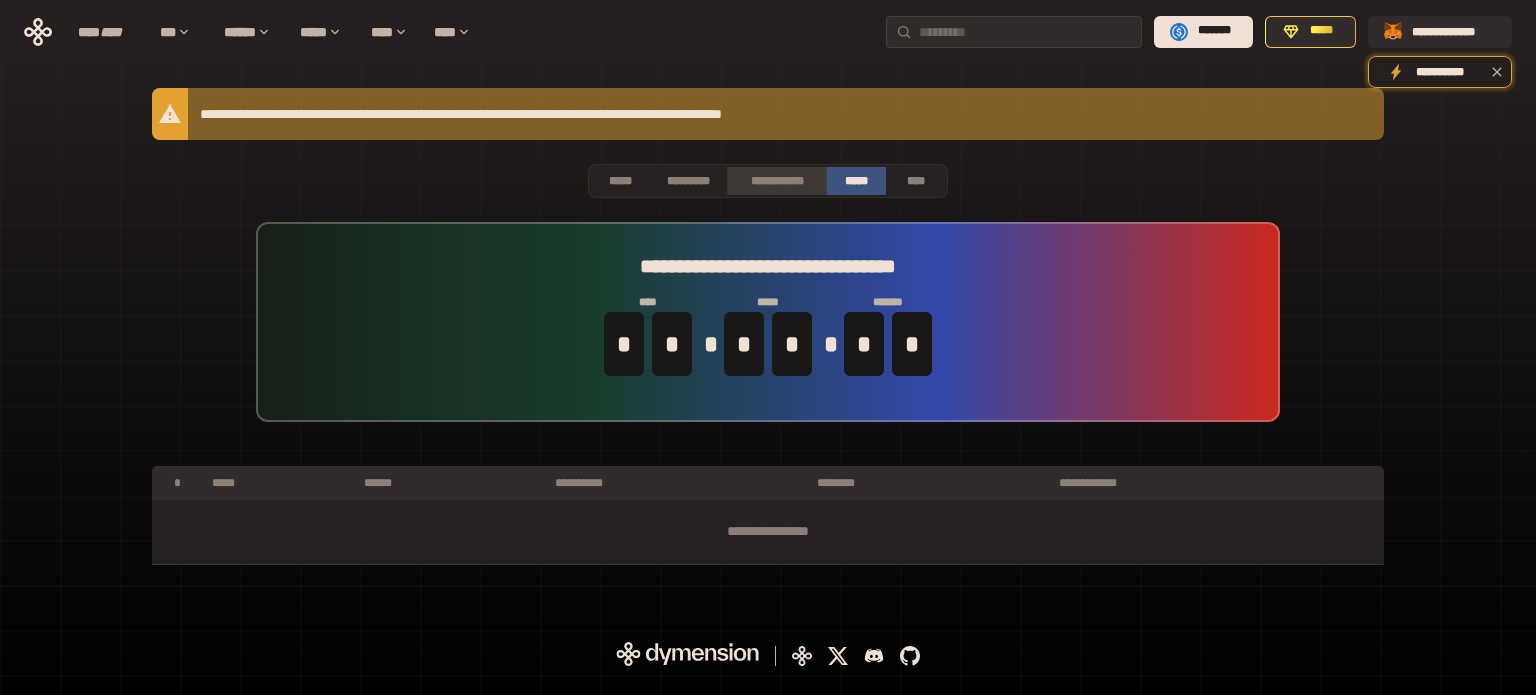 click on "**********" at bounding box center (776, 181) 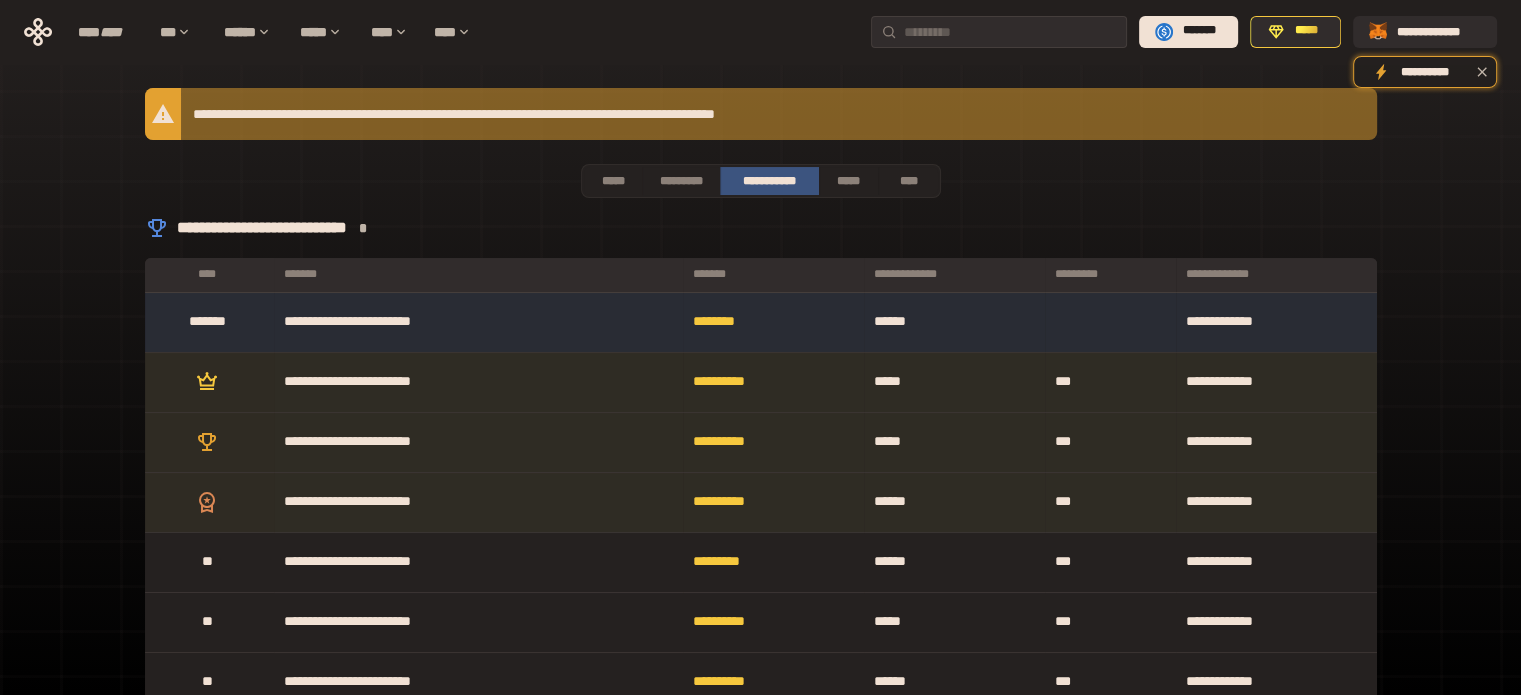 click on "**********" at bounding box center (761, 114) 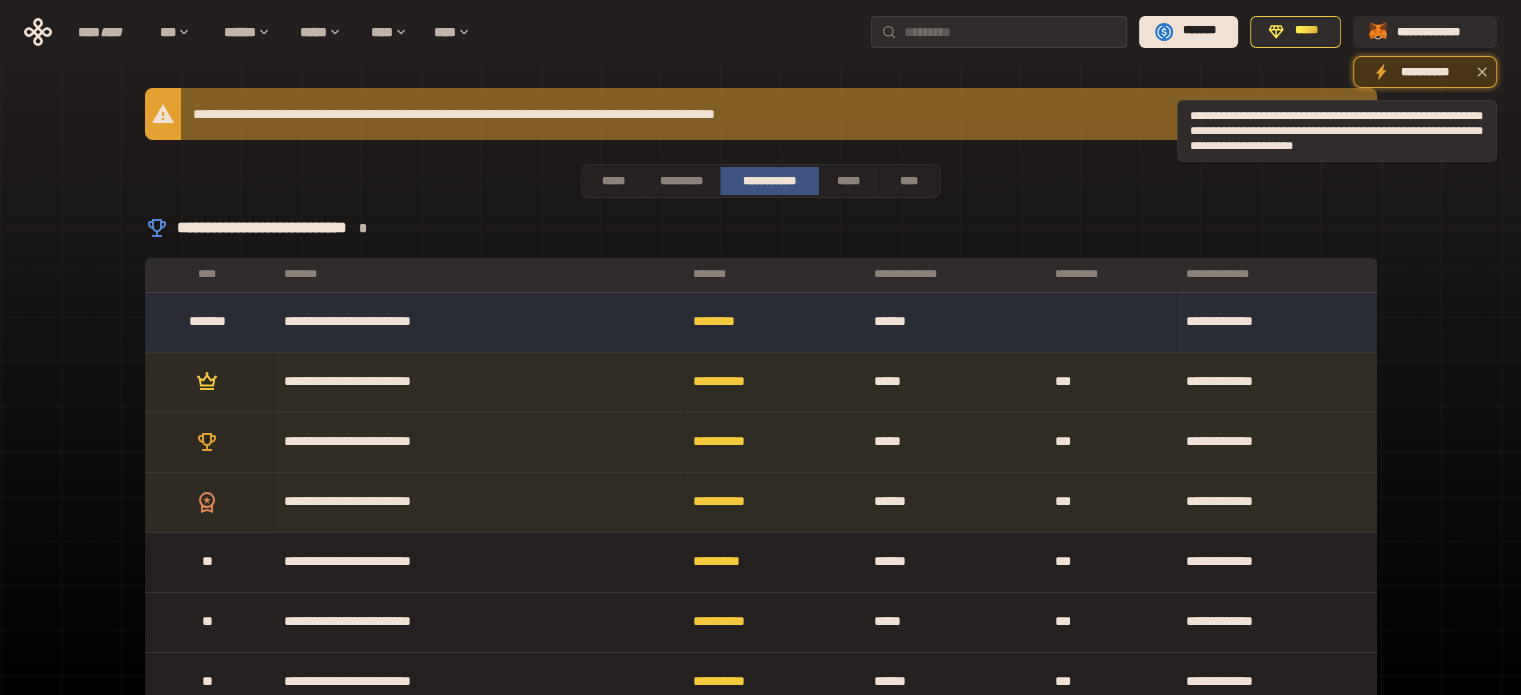 click on "**********" at bounding box center (1425, 75) 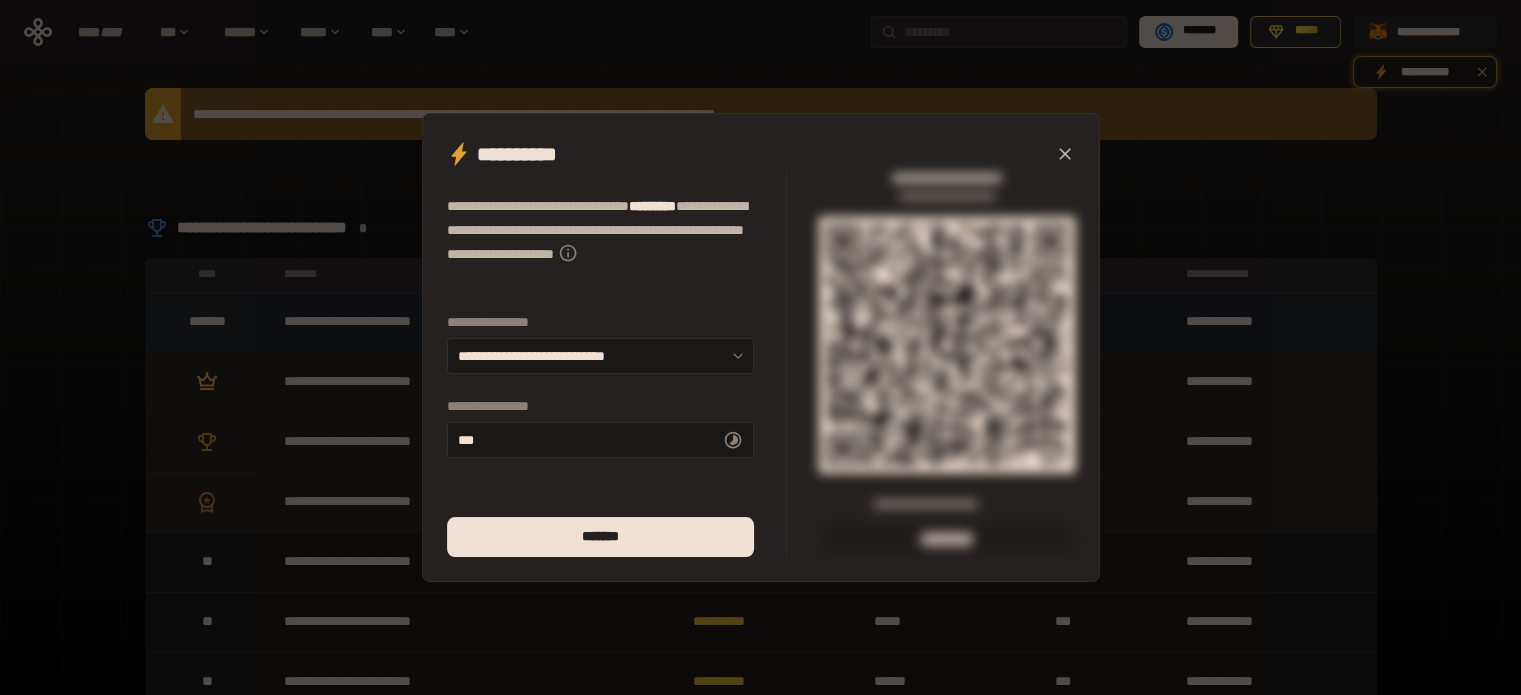 click on "**********" at bounding box center [761, 154] 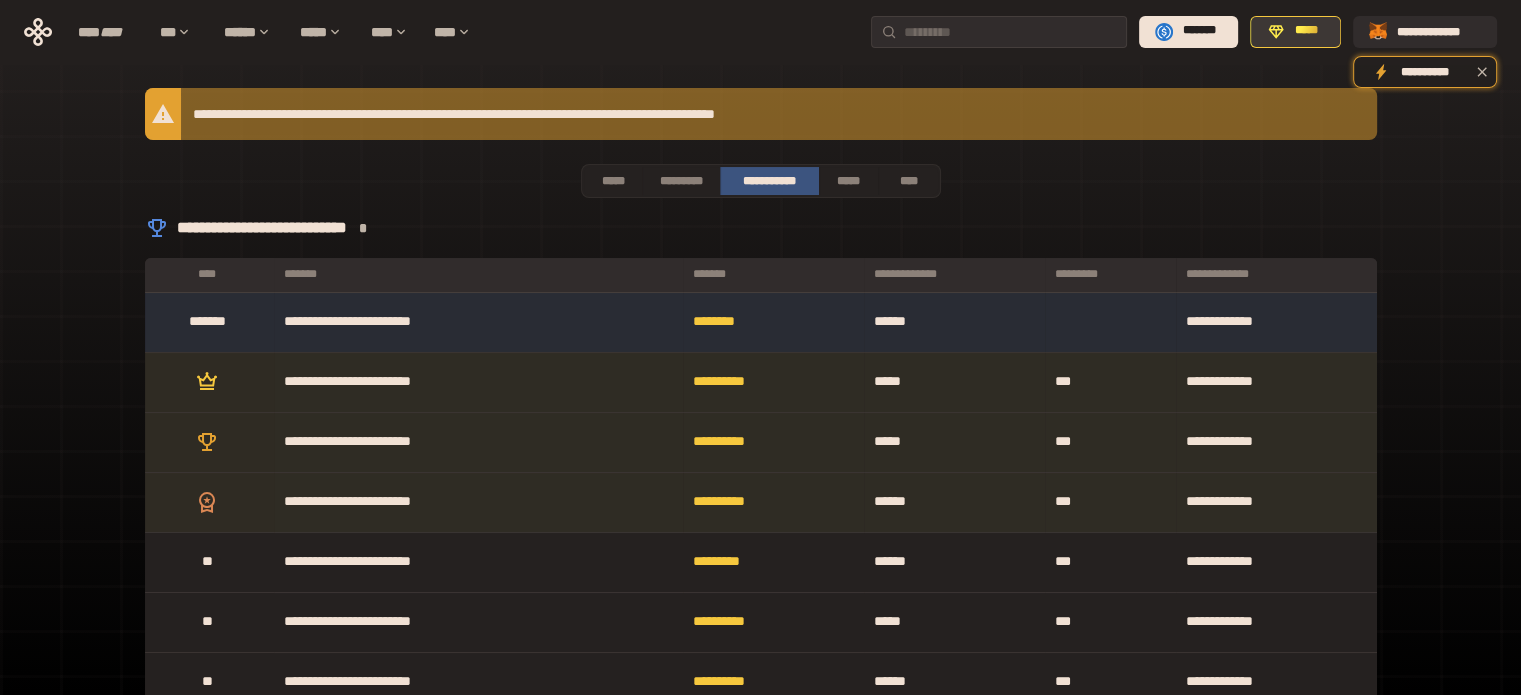 click on "*****" at bounding box center (1306, 31) 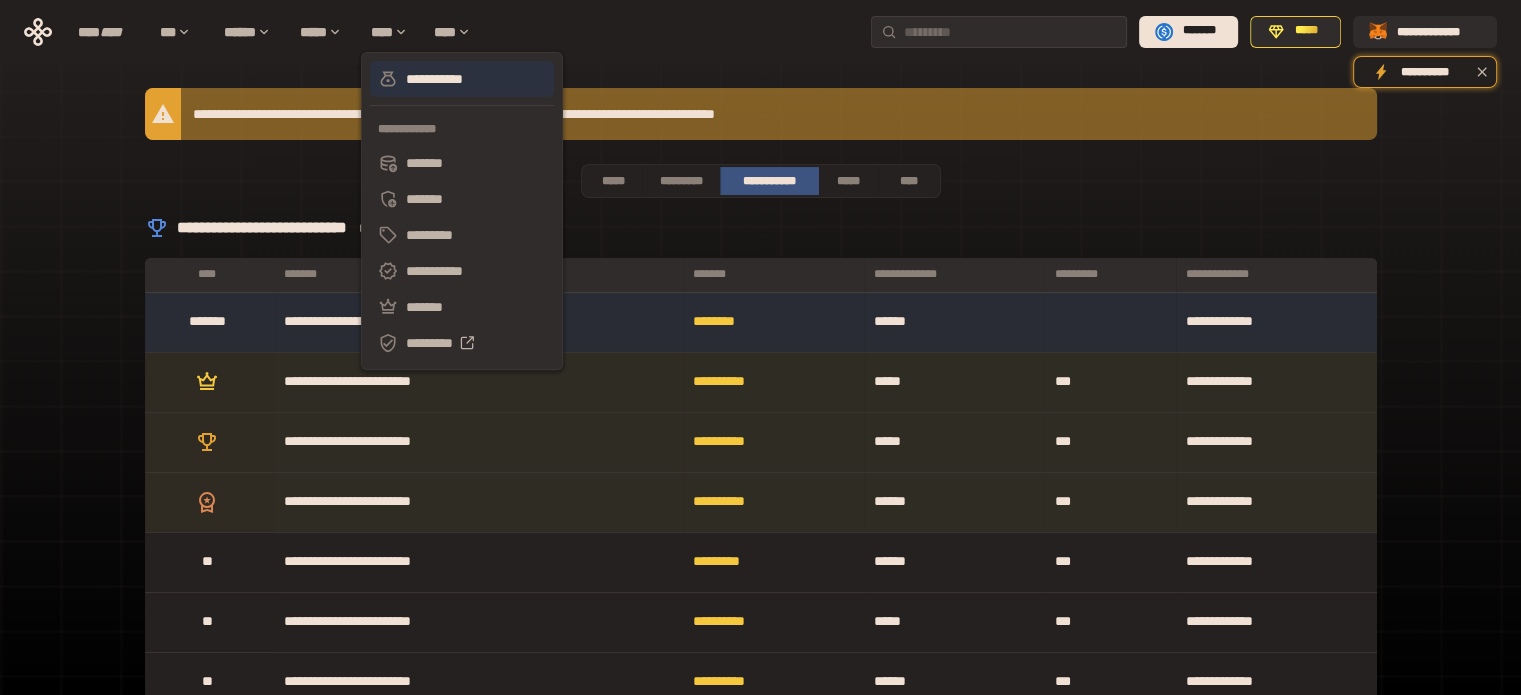 click on "**********" at bounding box center (462, 79) 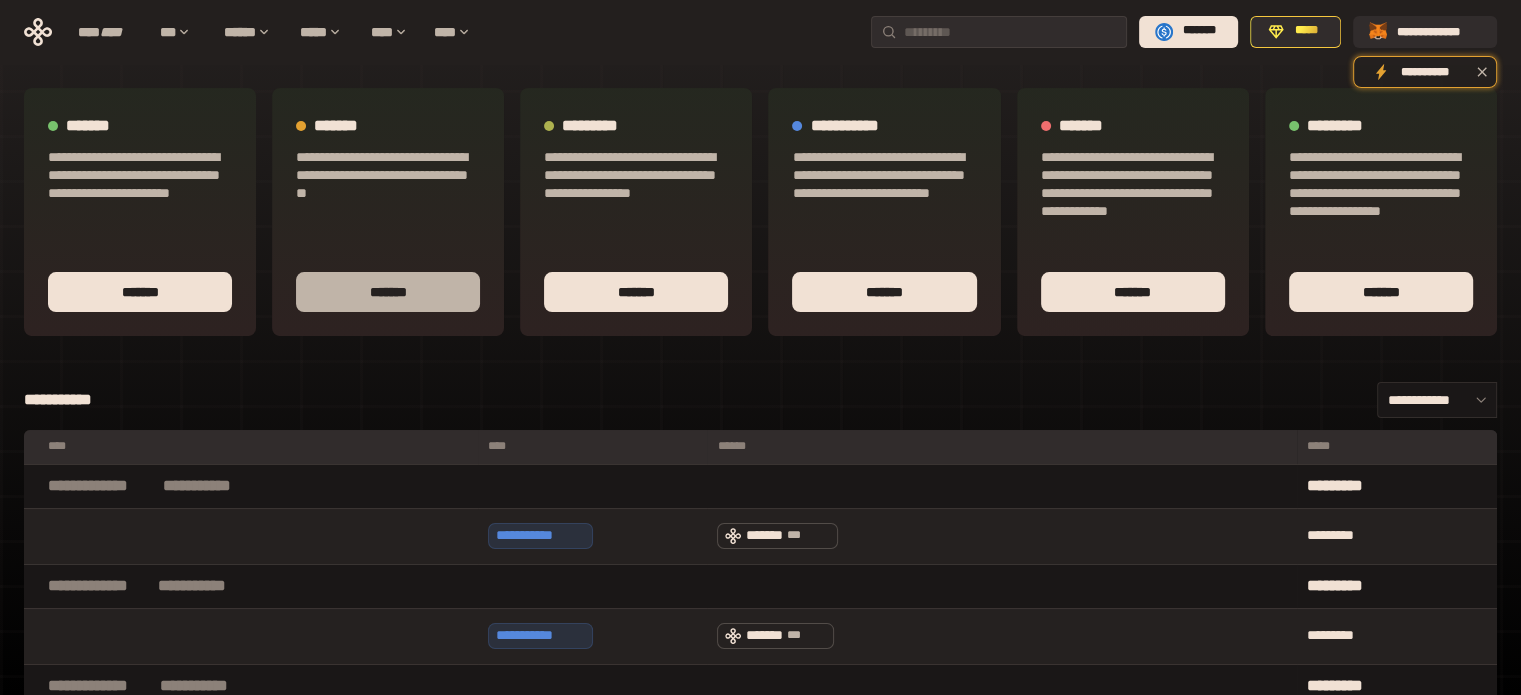 click on "*******" at bounding box center (388, 292) 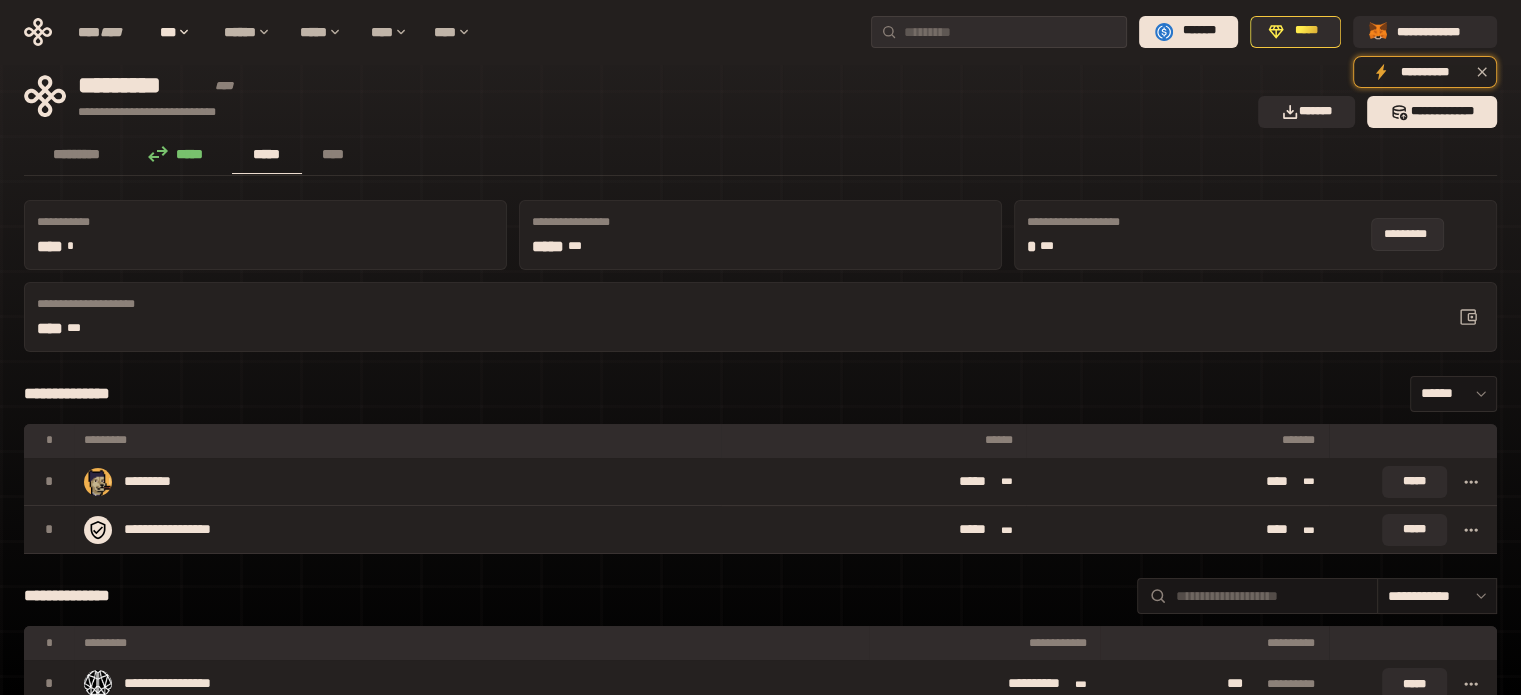click 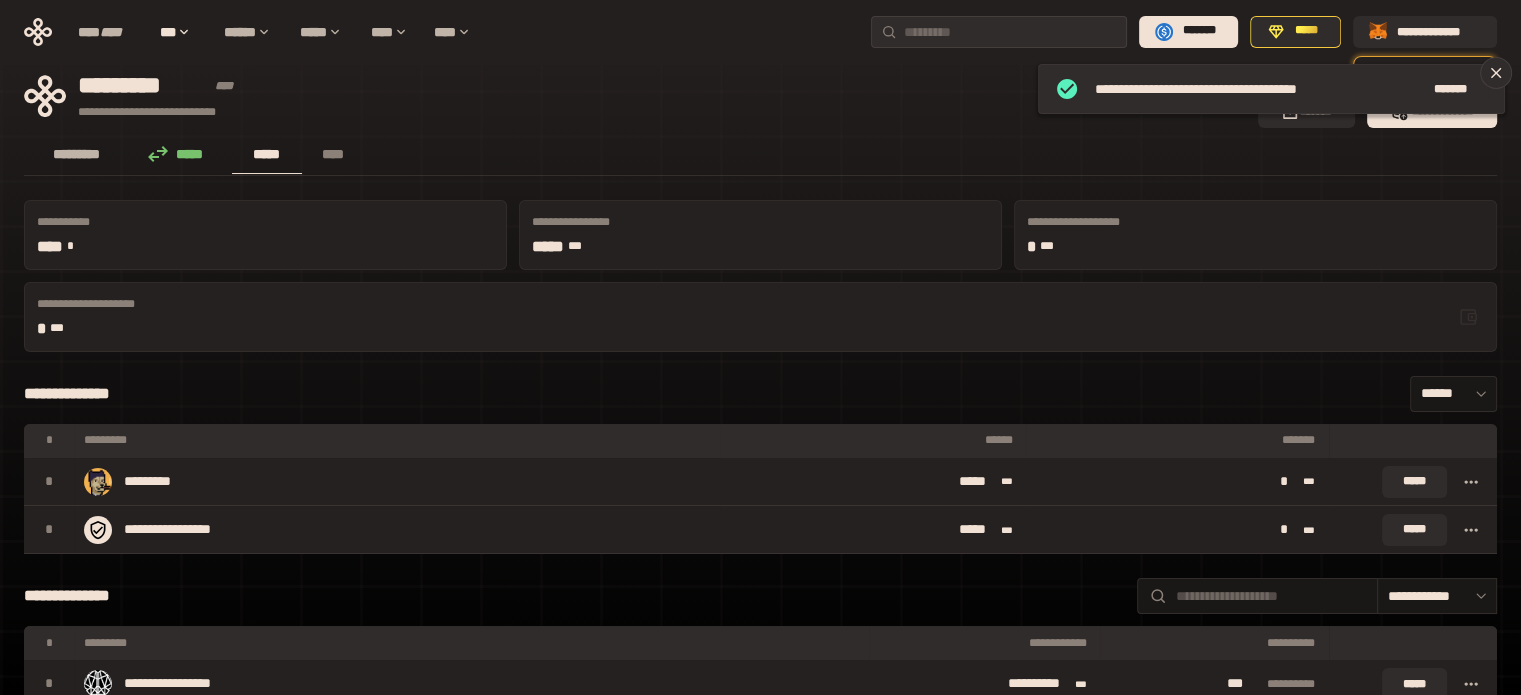 click on "*********" at bounding box center (77, 154) 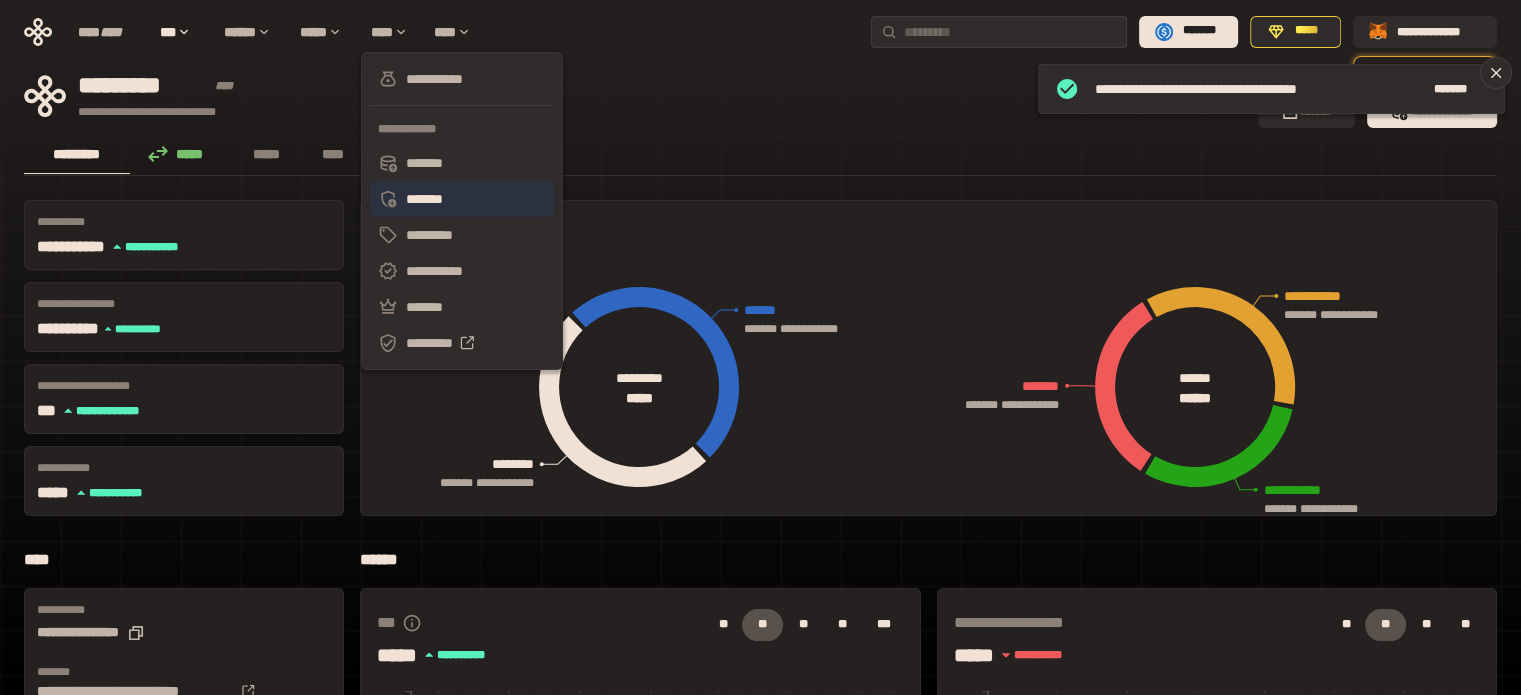 click on "*******" at bounding box center [462, 199] 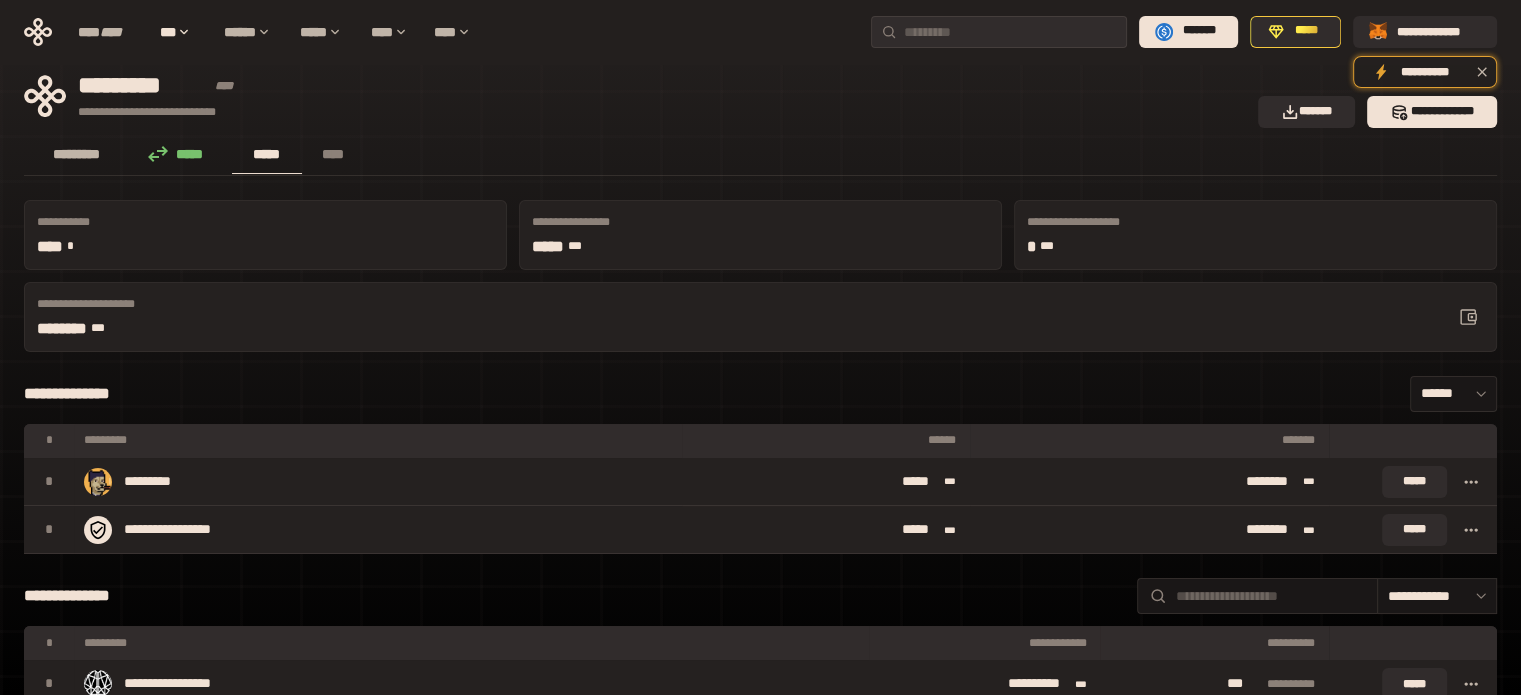 click on "*********" at bounding box center (77, 154) 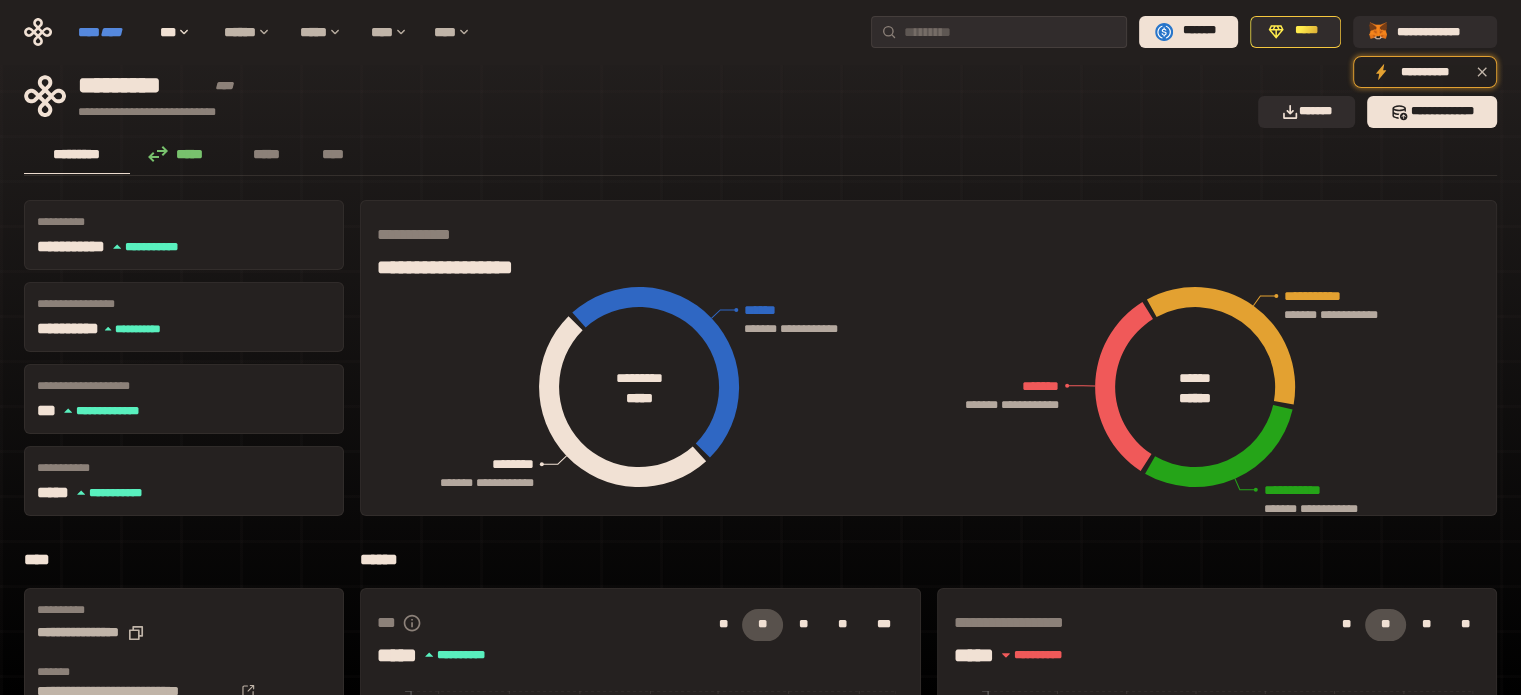 click on "****" at bounding box center [111, 32] 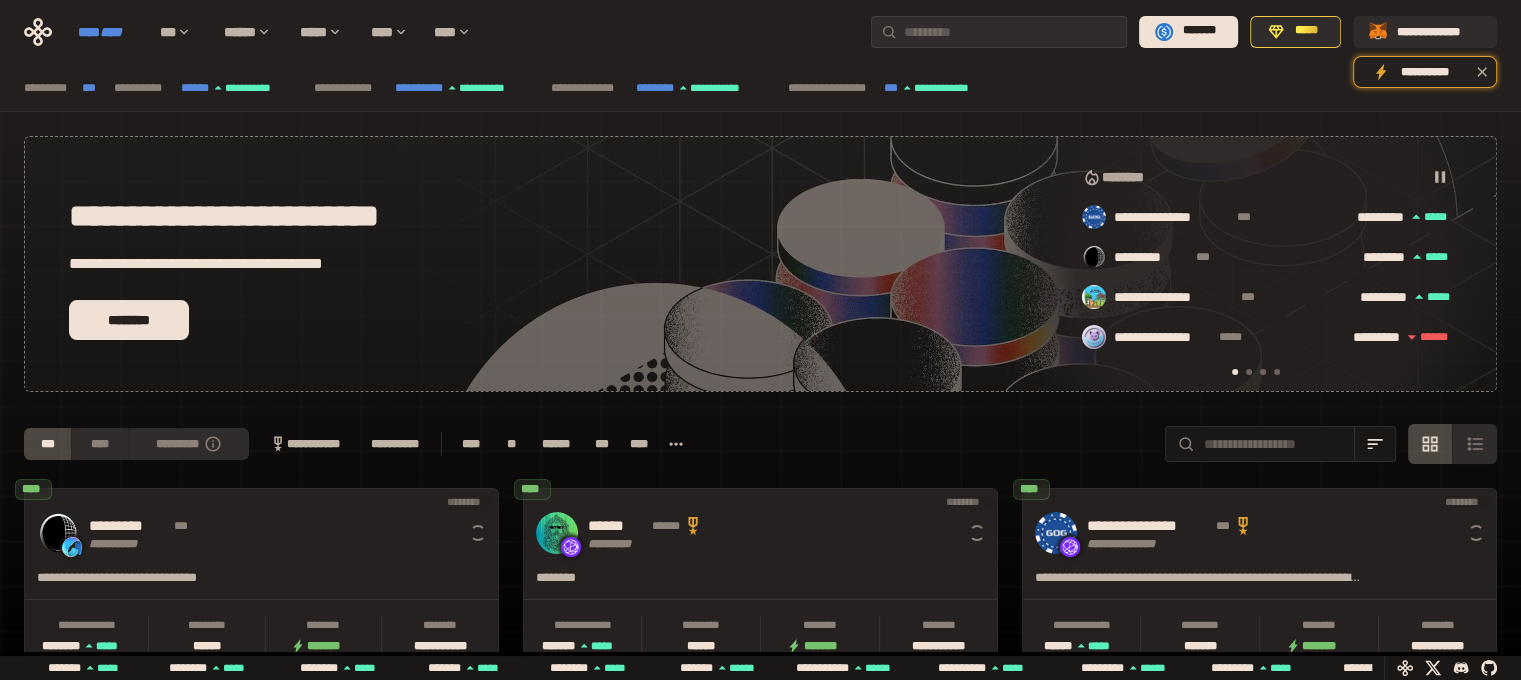 scroll, scrollTop: 0, scrollLeft: 16, axis: horizontal 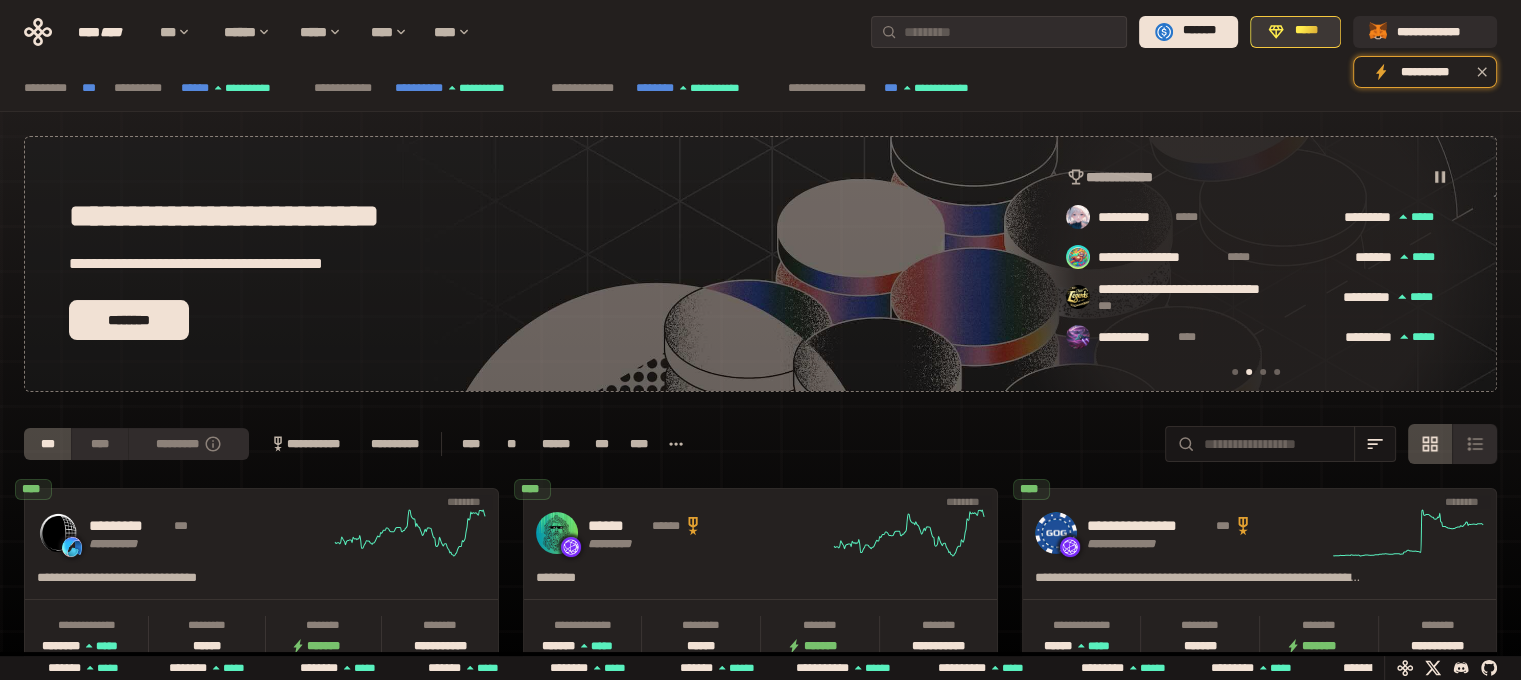 click on "*****" at bounding box center (1306, 31) 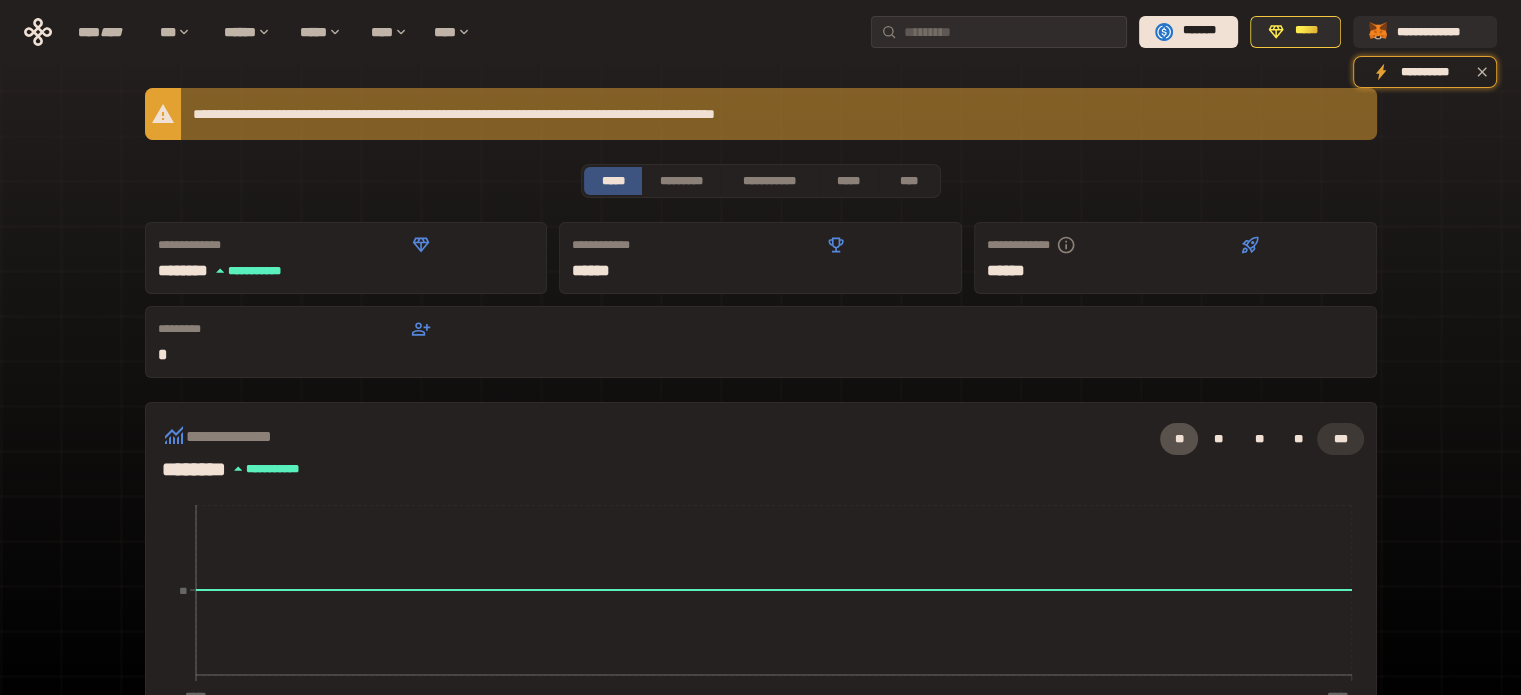 click on "***" at bounding box center (1340, 439) 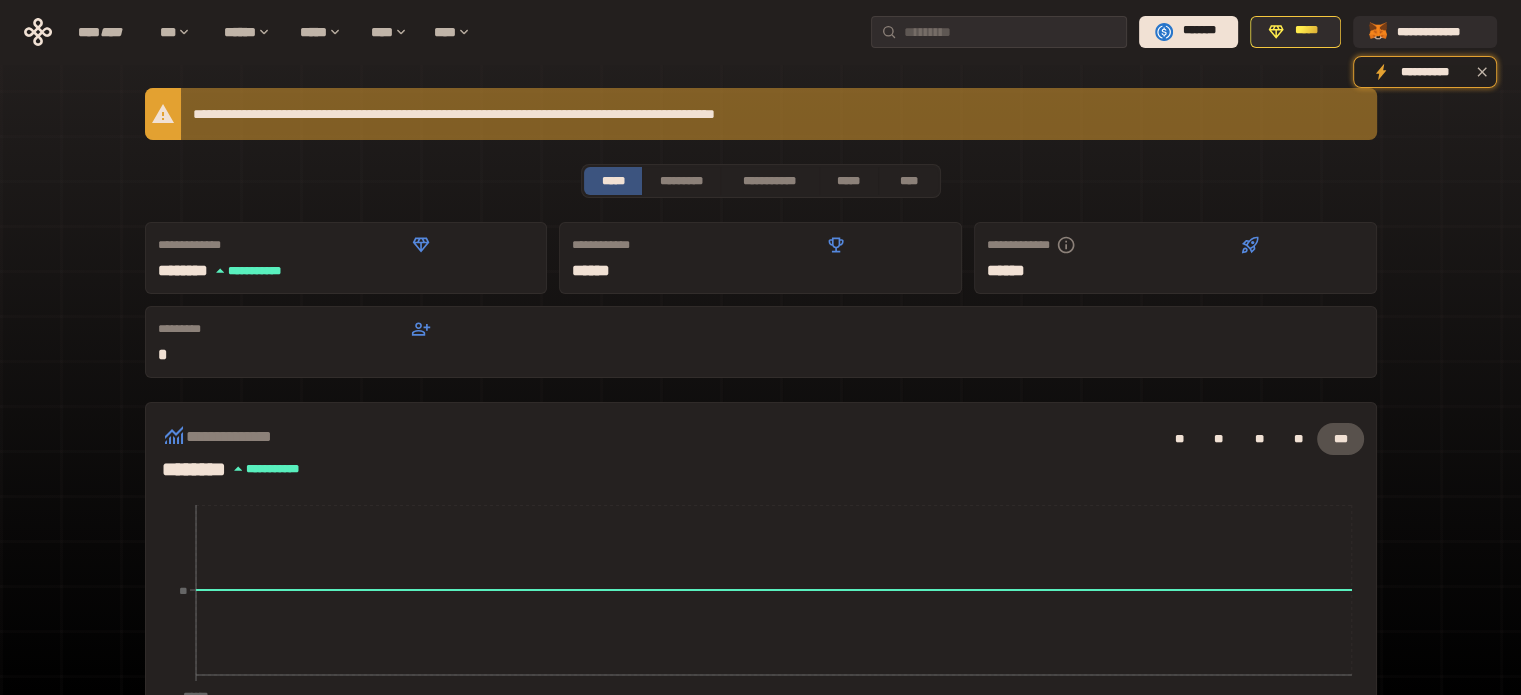 click 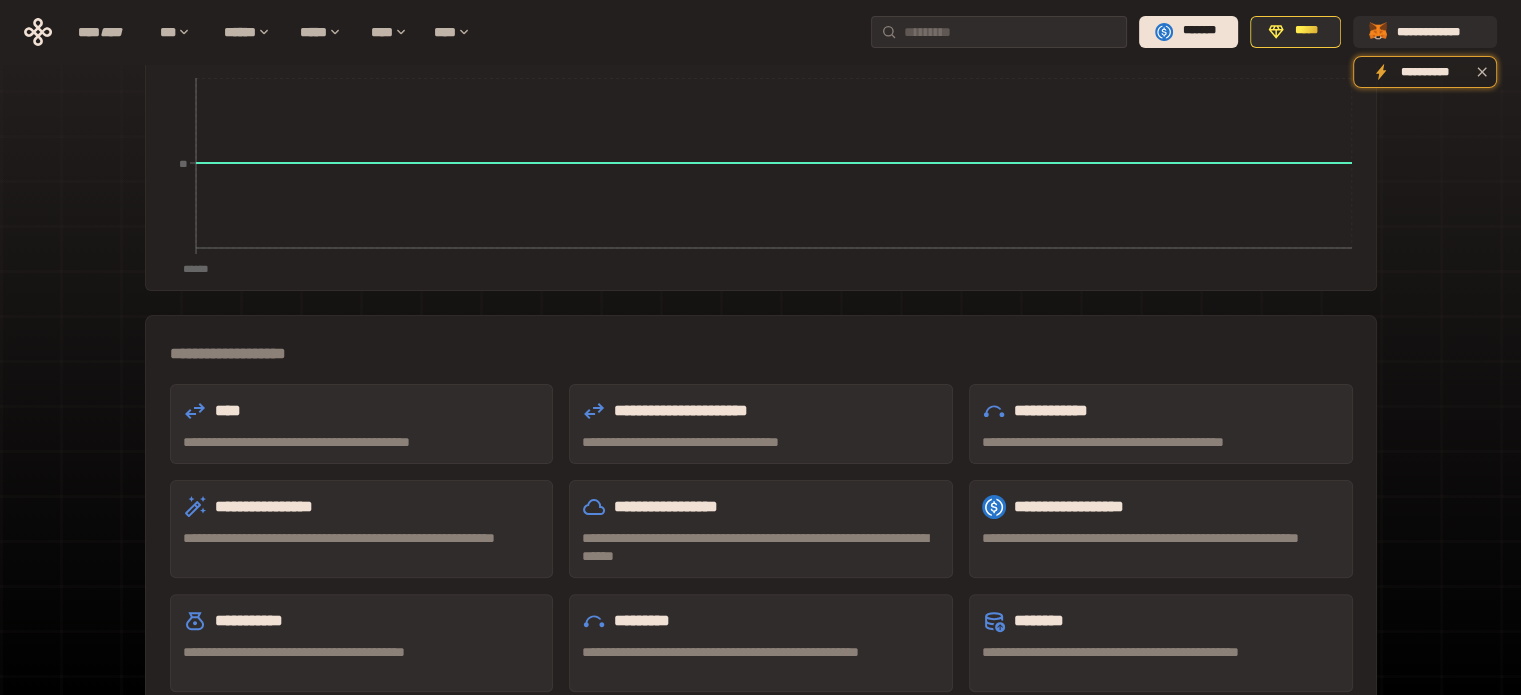scroll, scrollTop: 568, scrollLeft: 0, axis: vertical 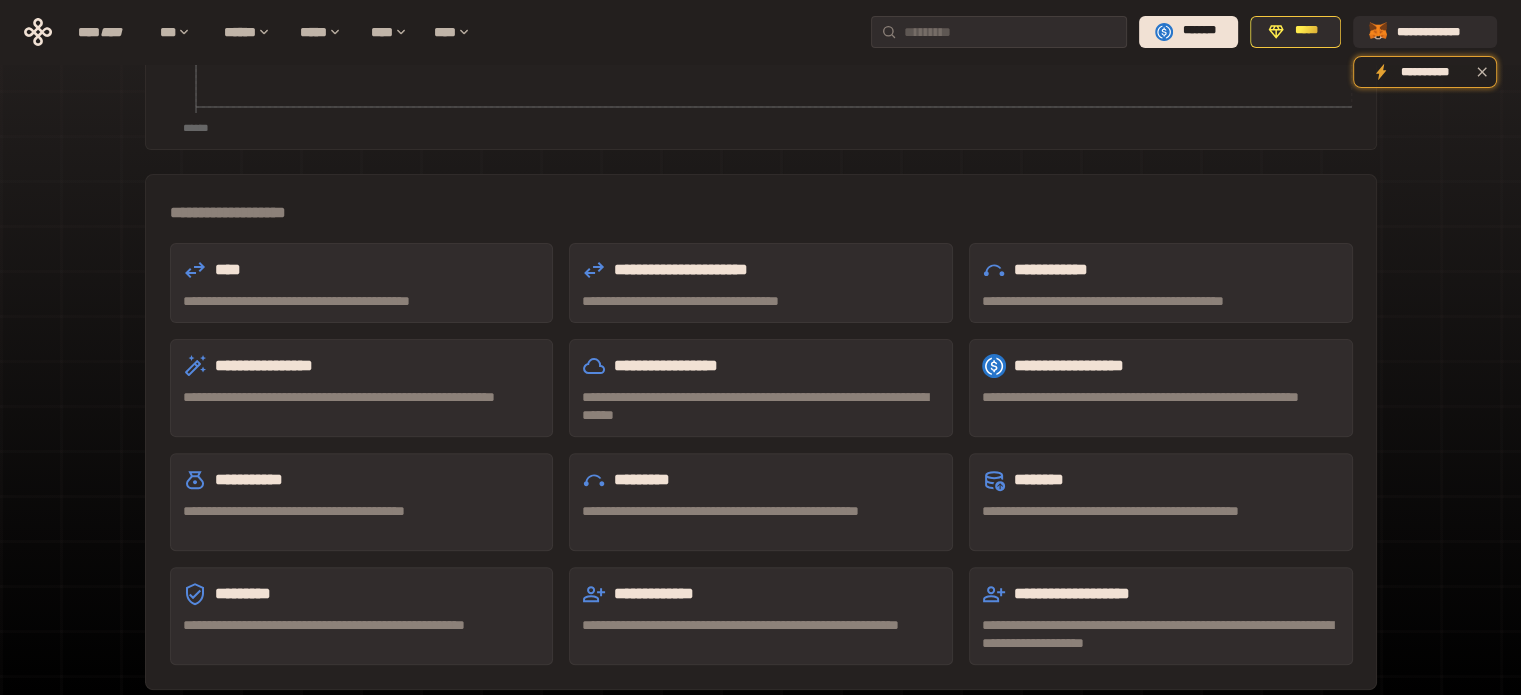 click on "*********" at bounding box center [362, 594] 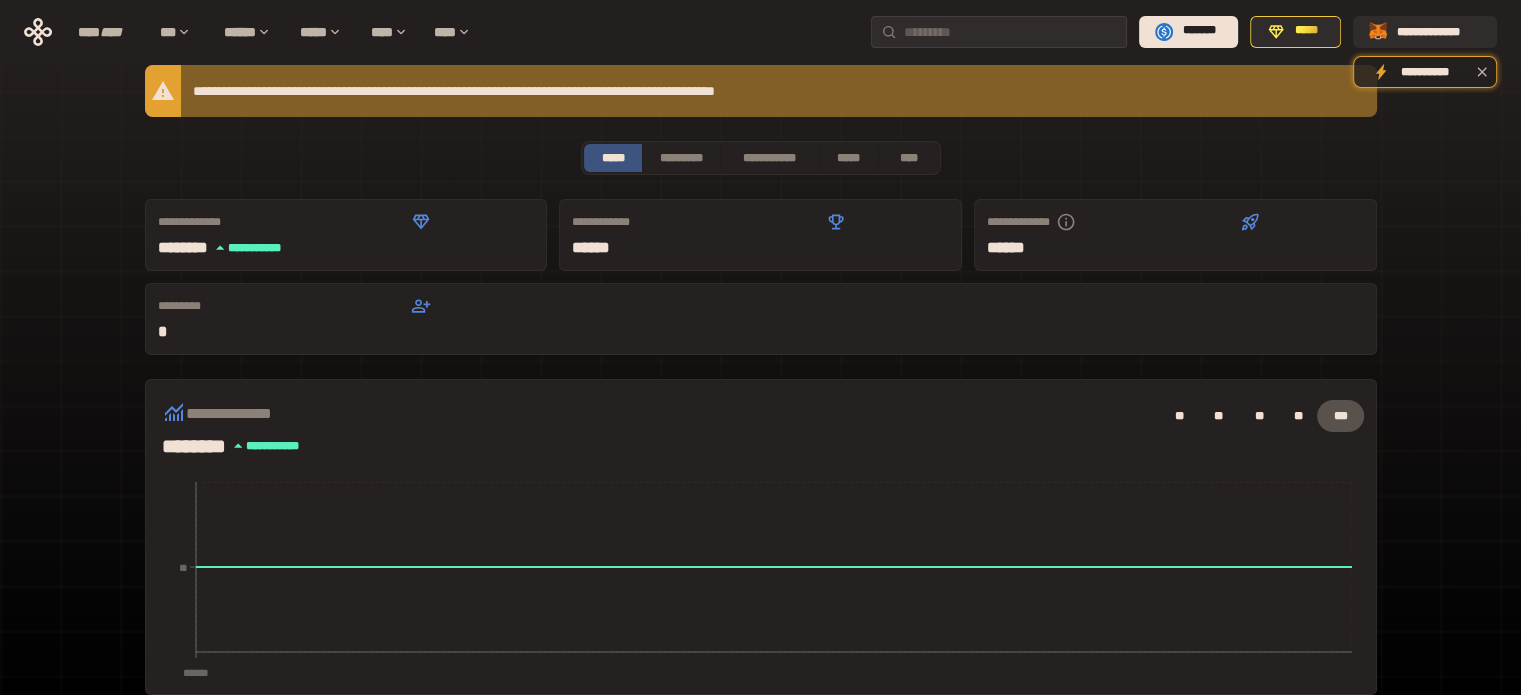 scroll, scrollTop: 0, scrollLeft: 0, axis: both 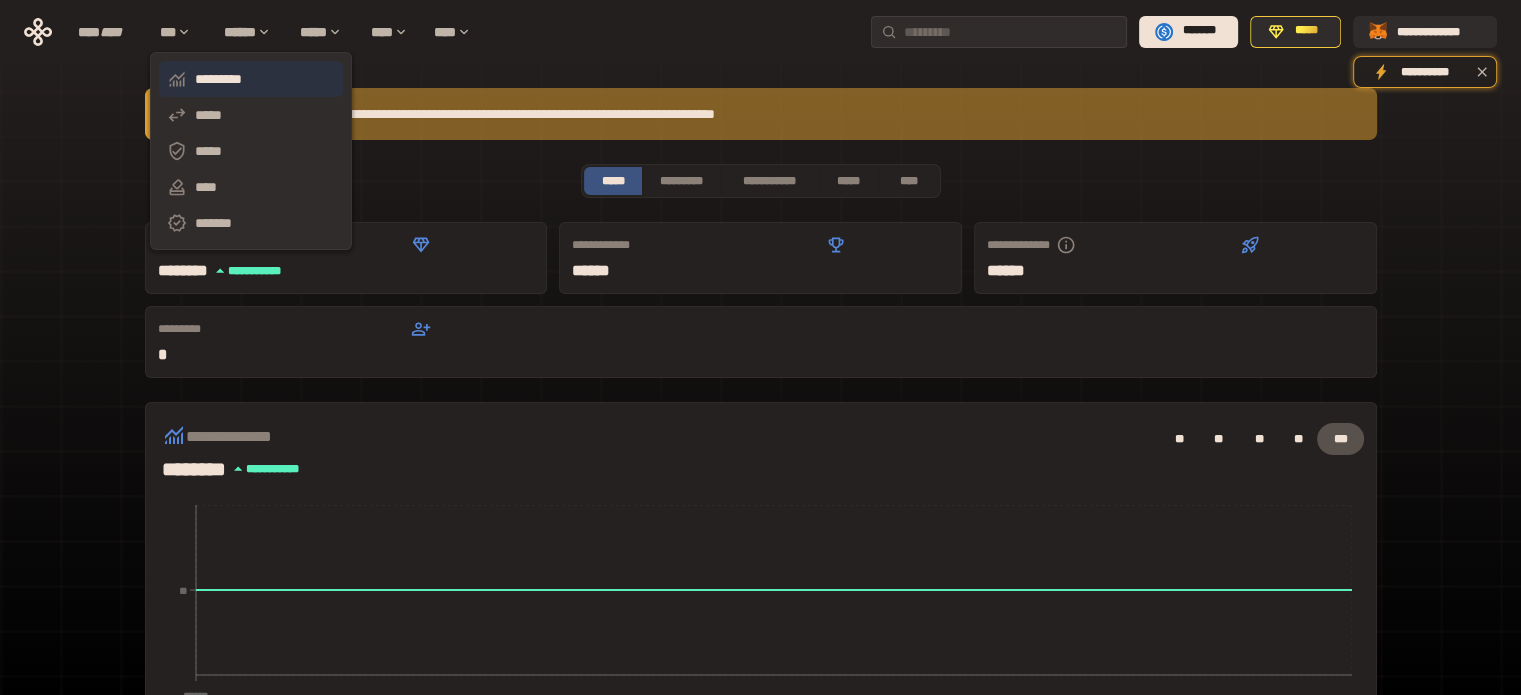 click on "*********" at bounding box center (251, 79) 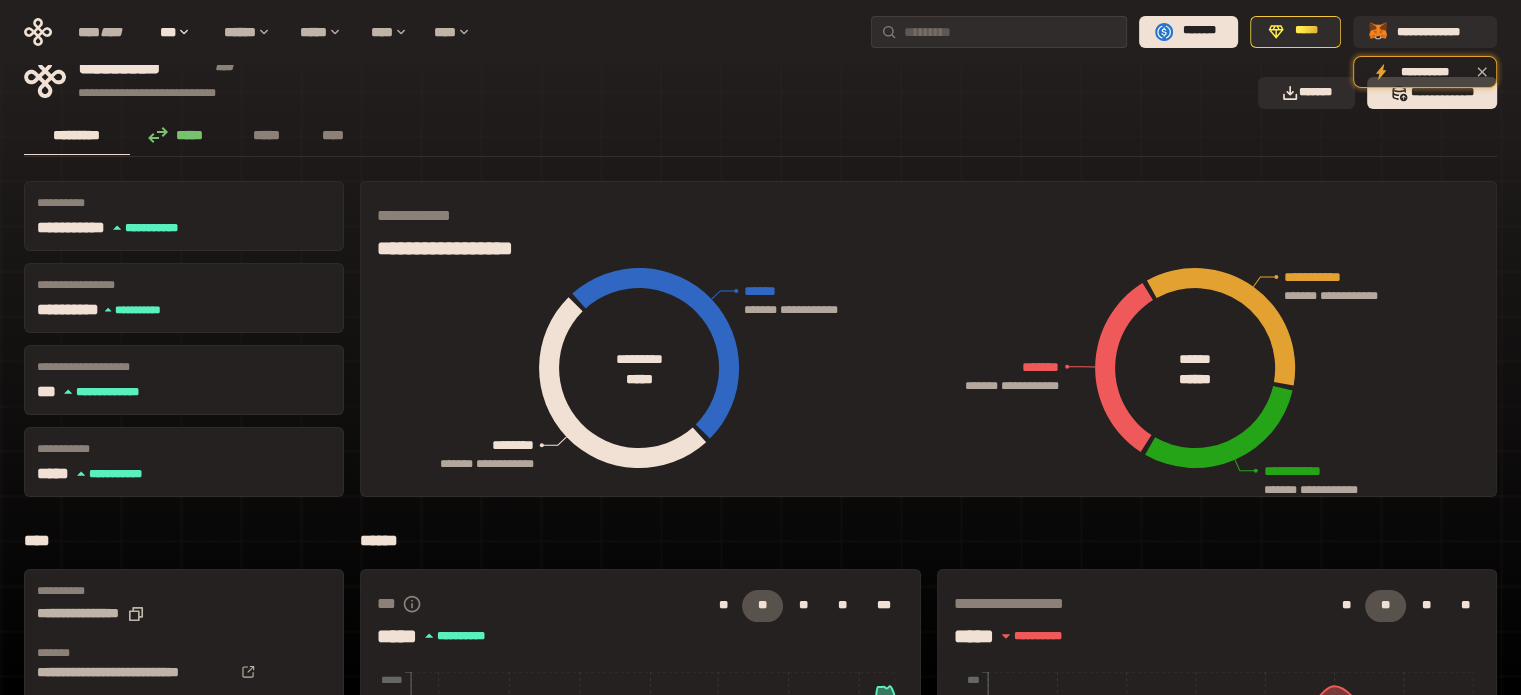 scroll, scrollTop: 0, scrollLeft: 0, axis: both 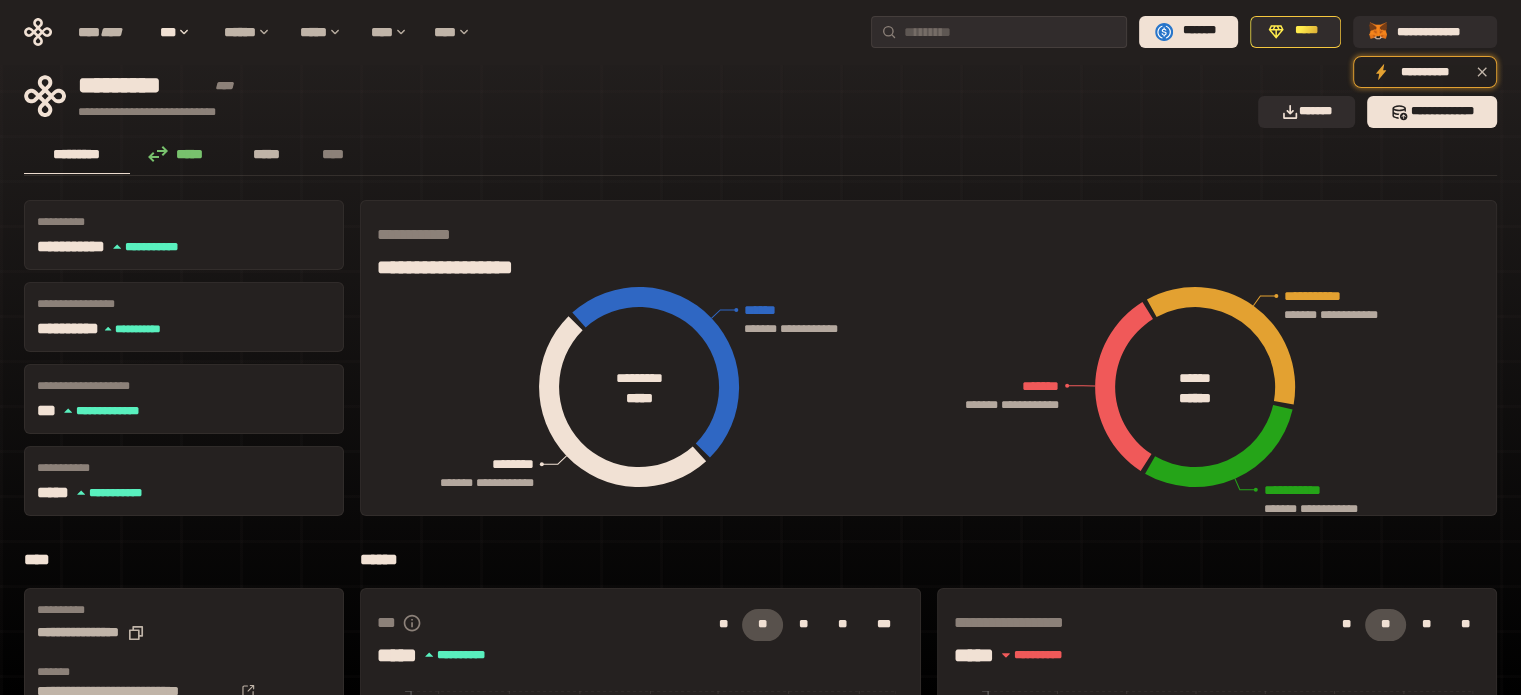 click on "*****" at bounding box center [267, 154] 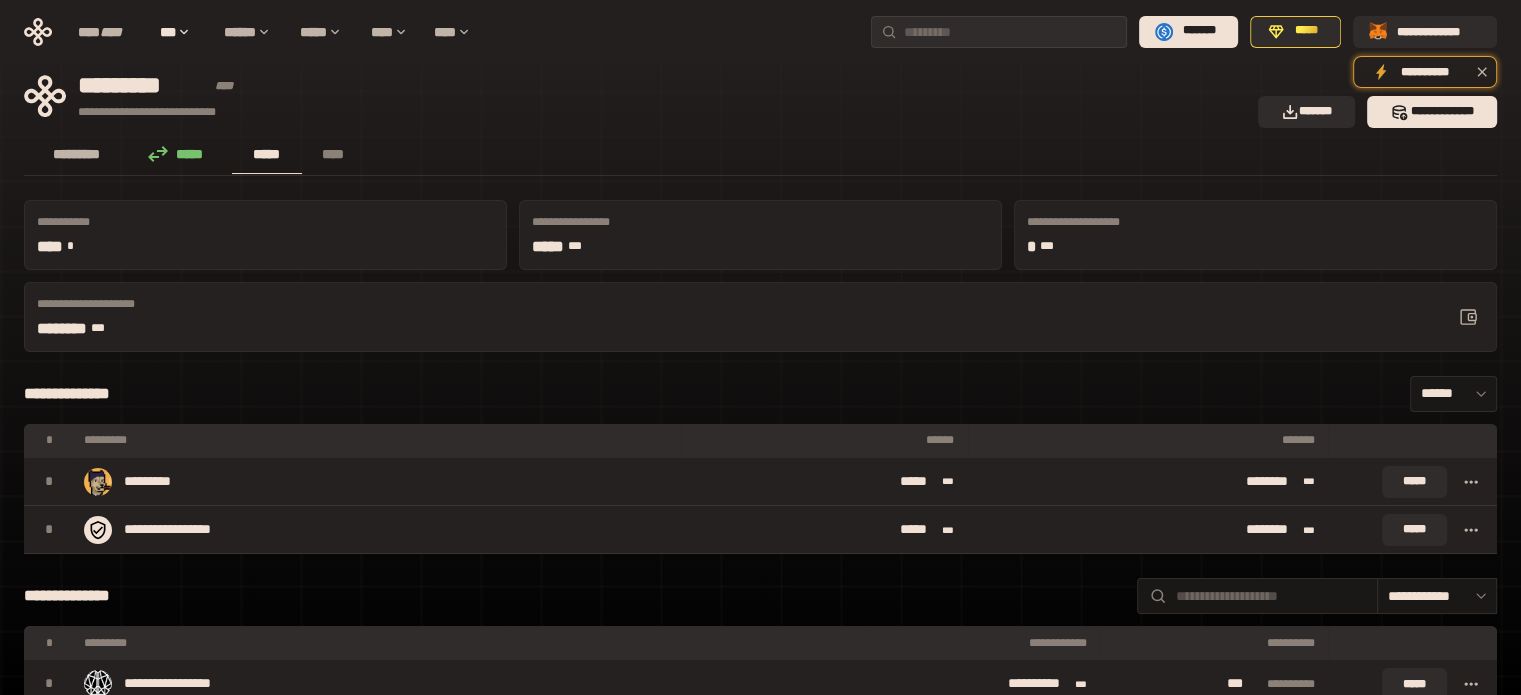 click on "*********" at bounding box center (77, 154) 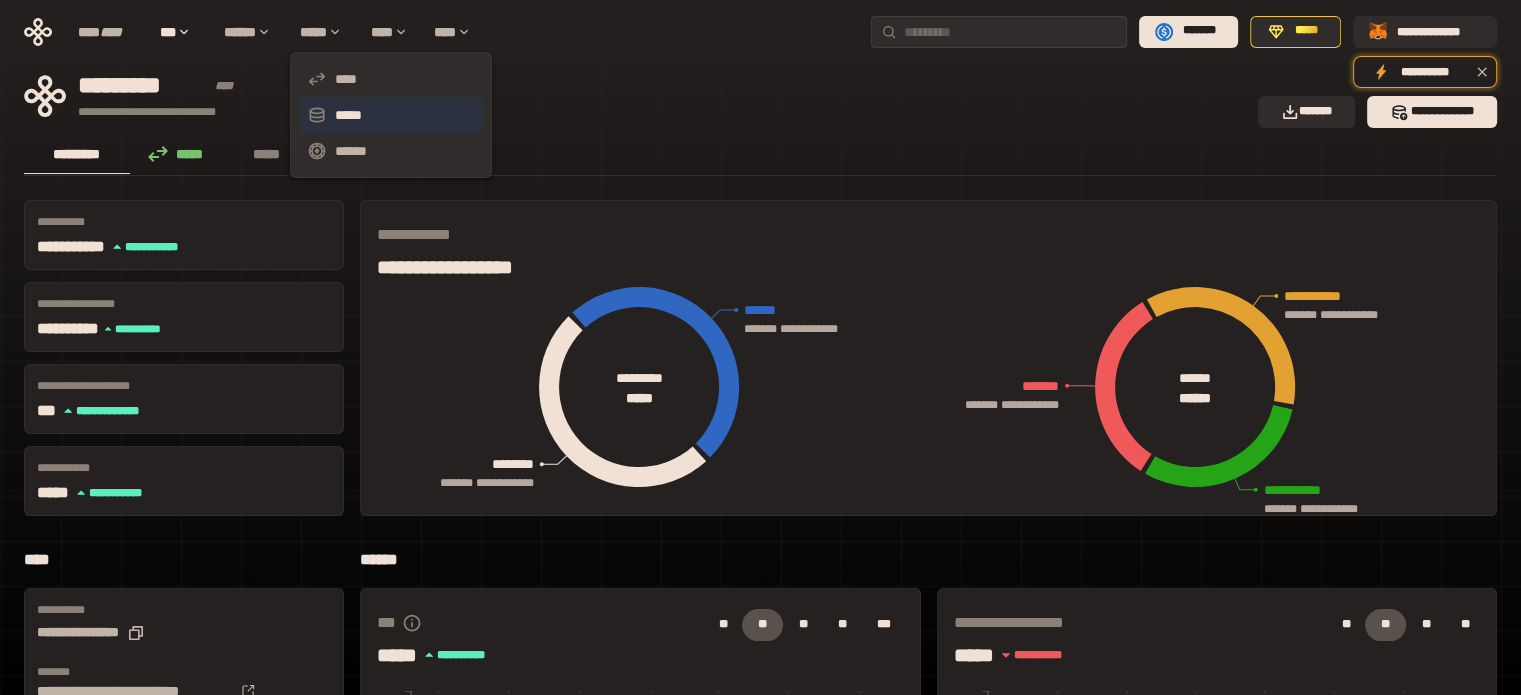 click on "*****" at bounding box center (391, 115) 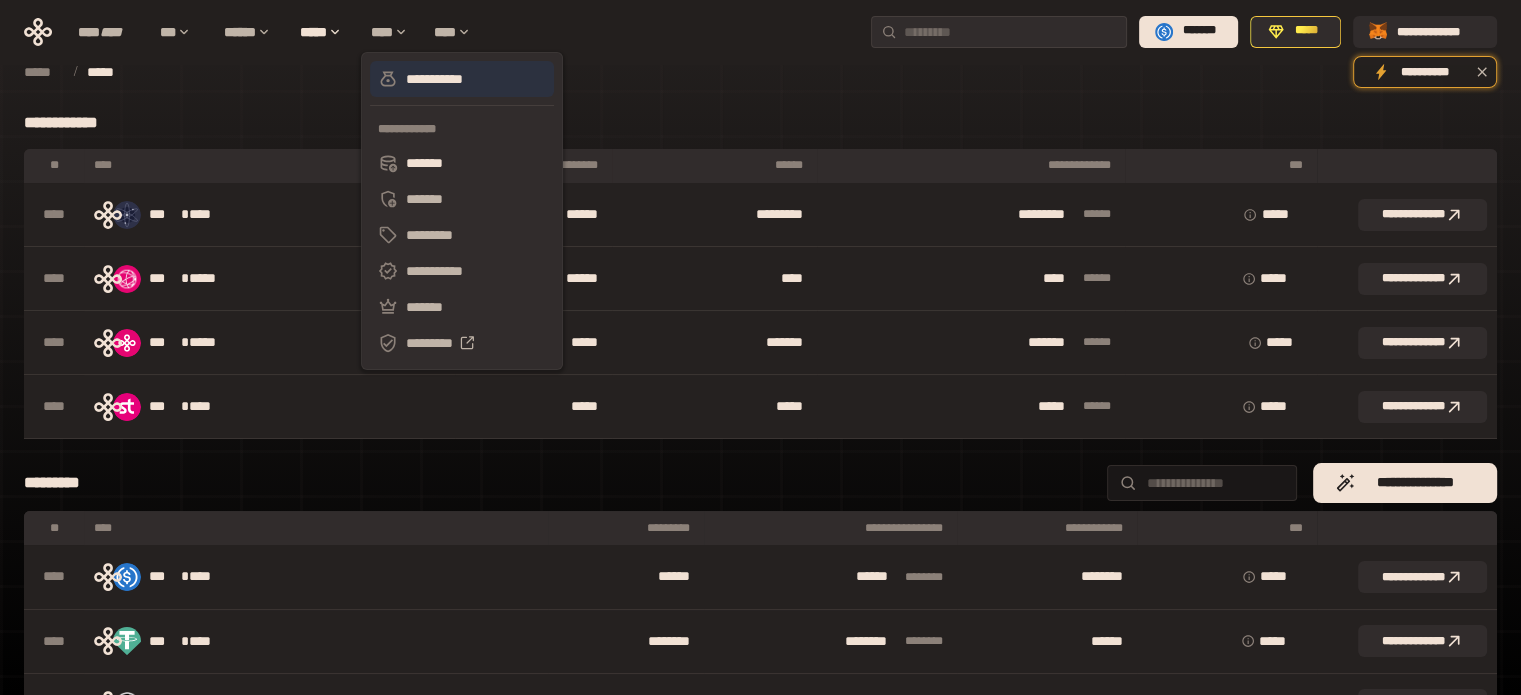 click on "**********" at bounding box center (462, 79) 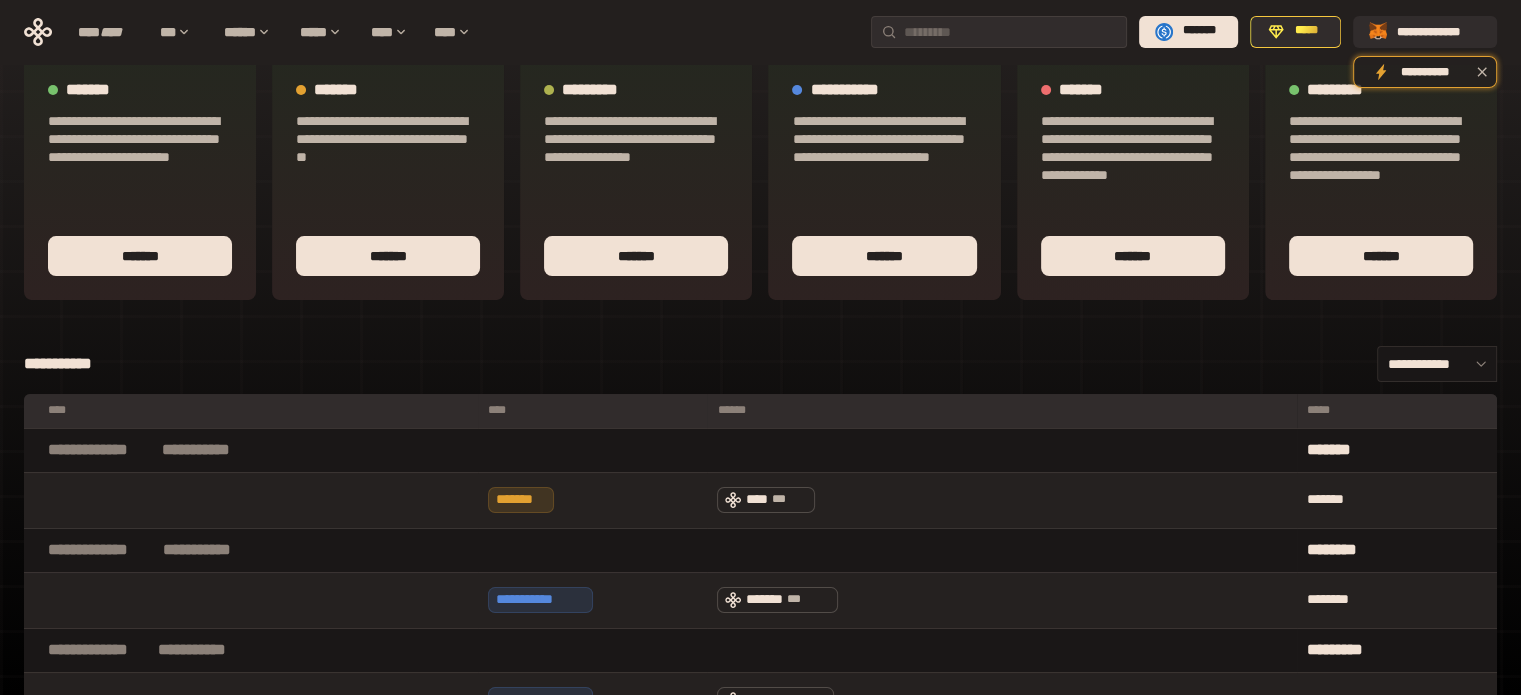 scroll, scrollTop: 0, scrollLeft: 0, axis: both 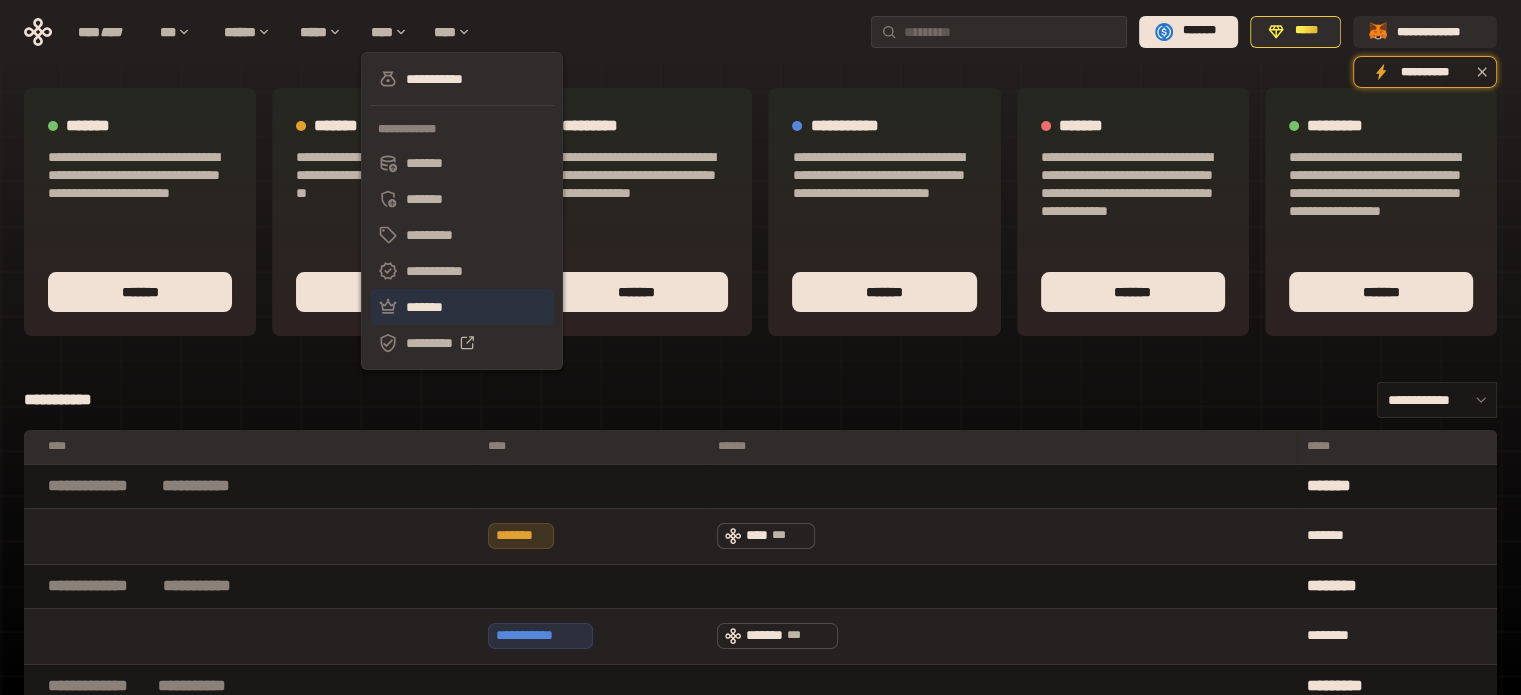 click on "*******" at bounding box center (462, 307) 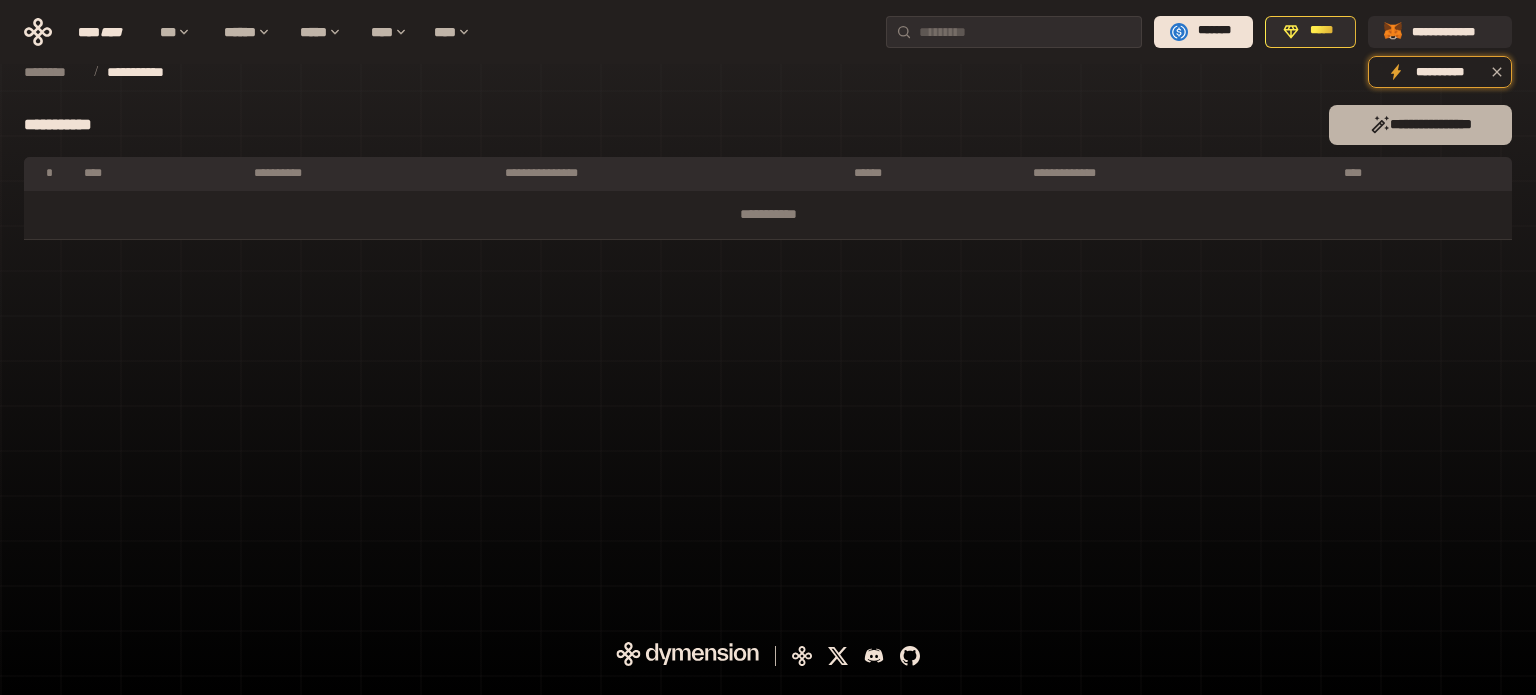 click on "**********" at bounding box center (1420, 125) 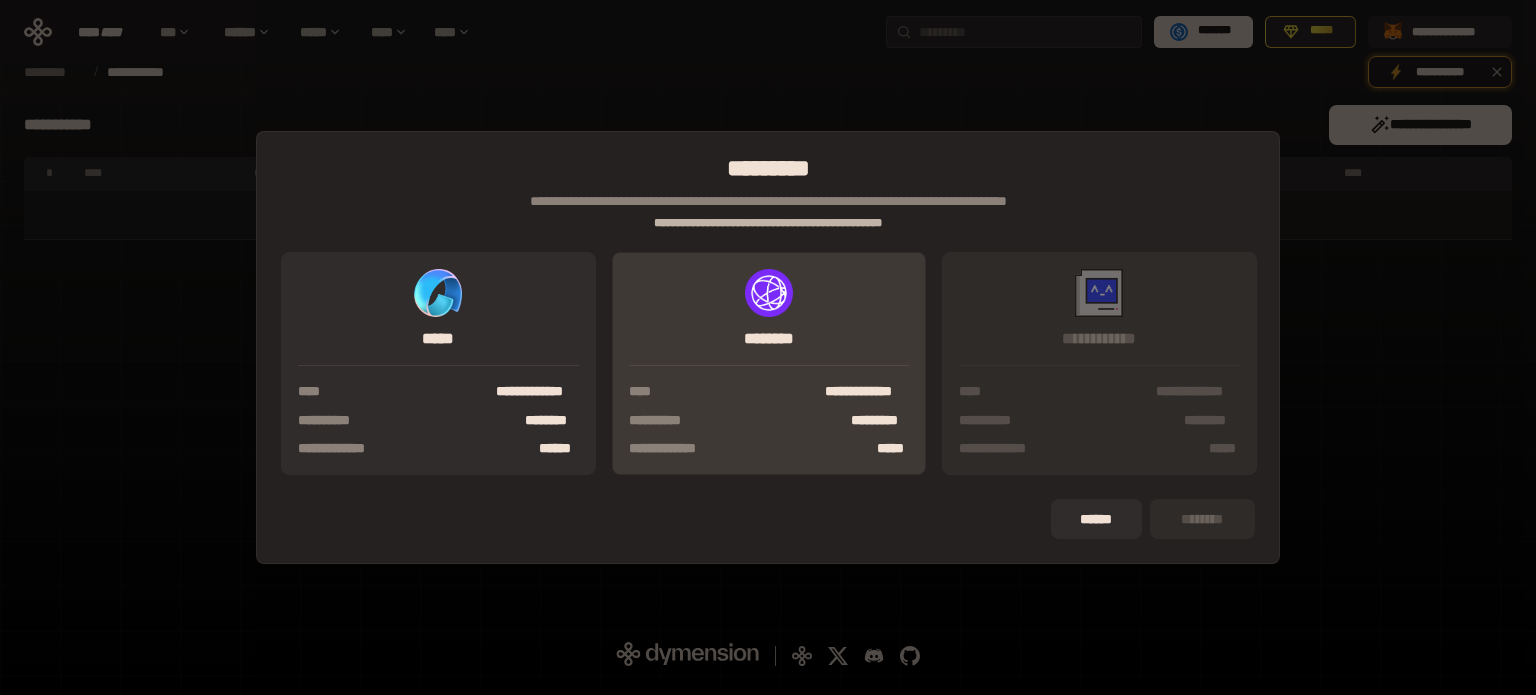click at bounding box center [769, 293] 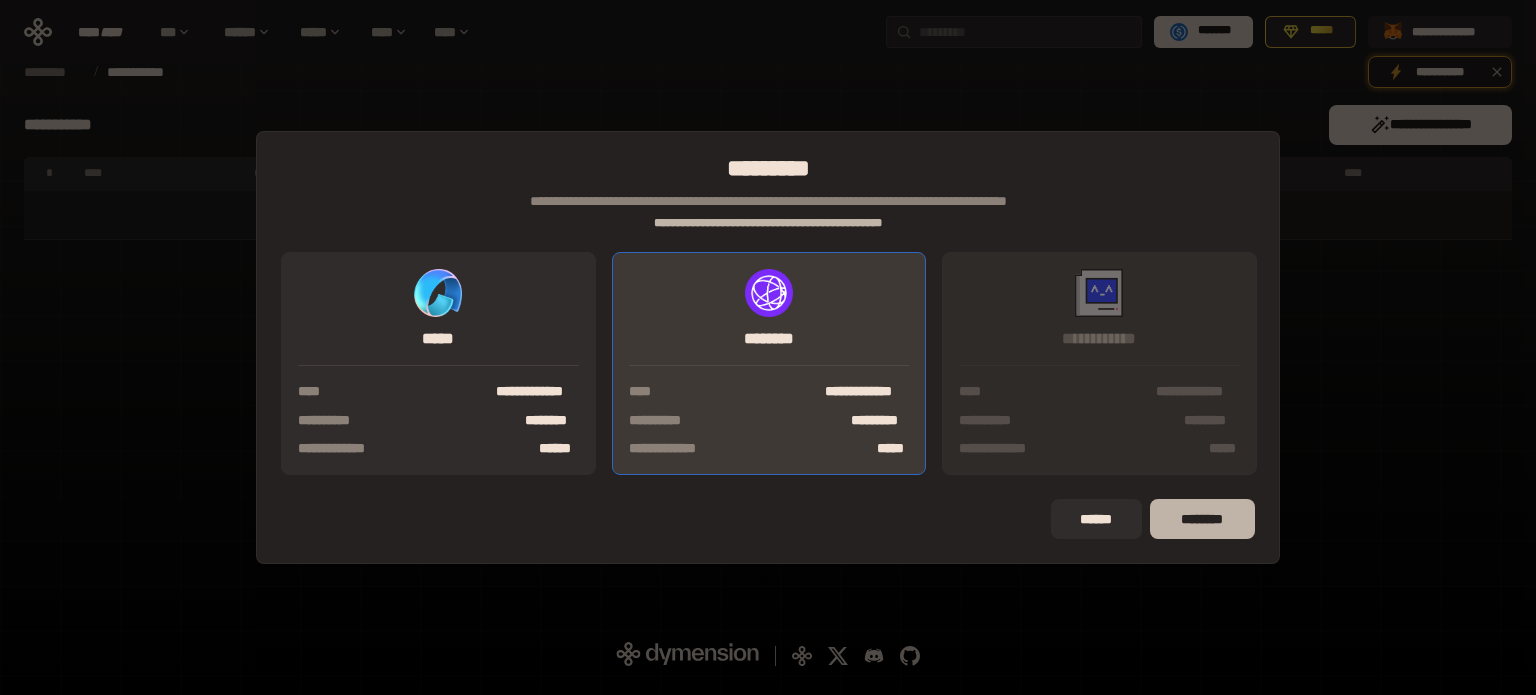 click on "********" at bounding box center (1202, 519) 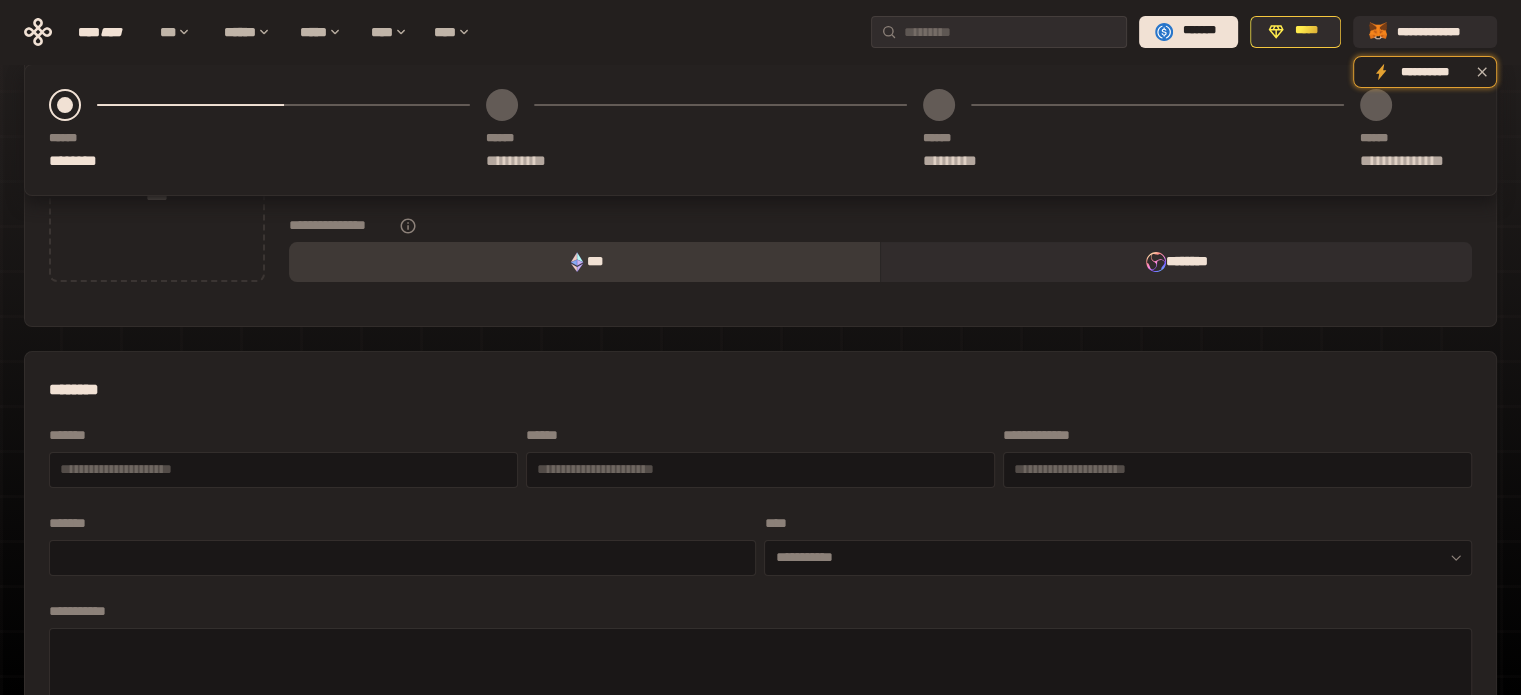 scroll, scrollTop: 200, scrollLeft: 0, axis: vertical 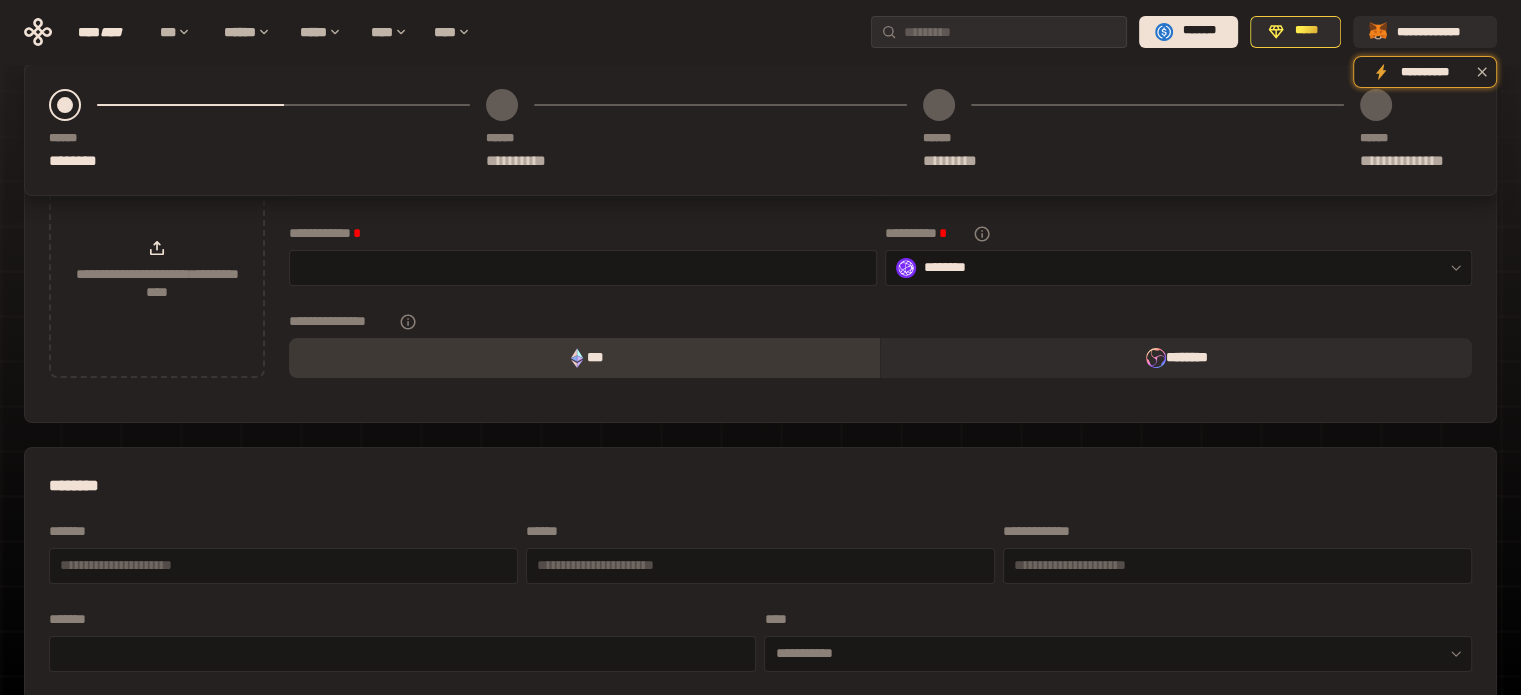 click on "***" at bounding box center [584, 358] 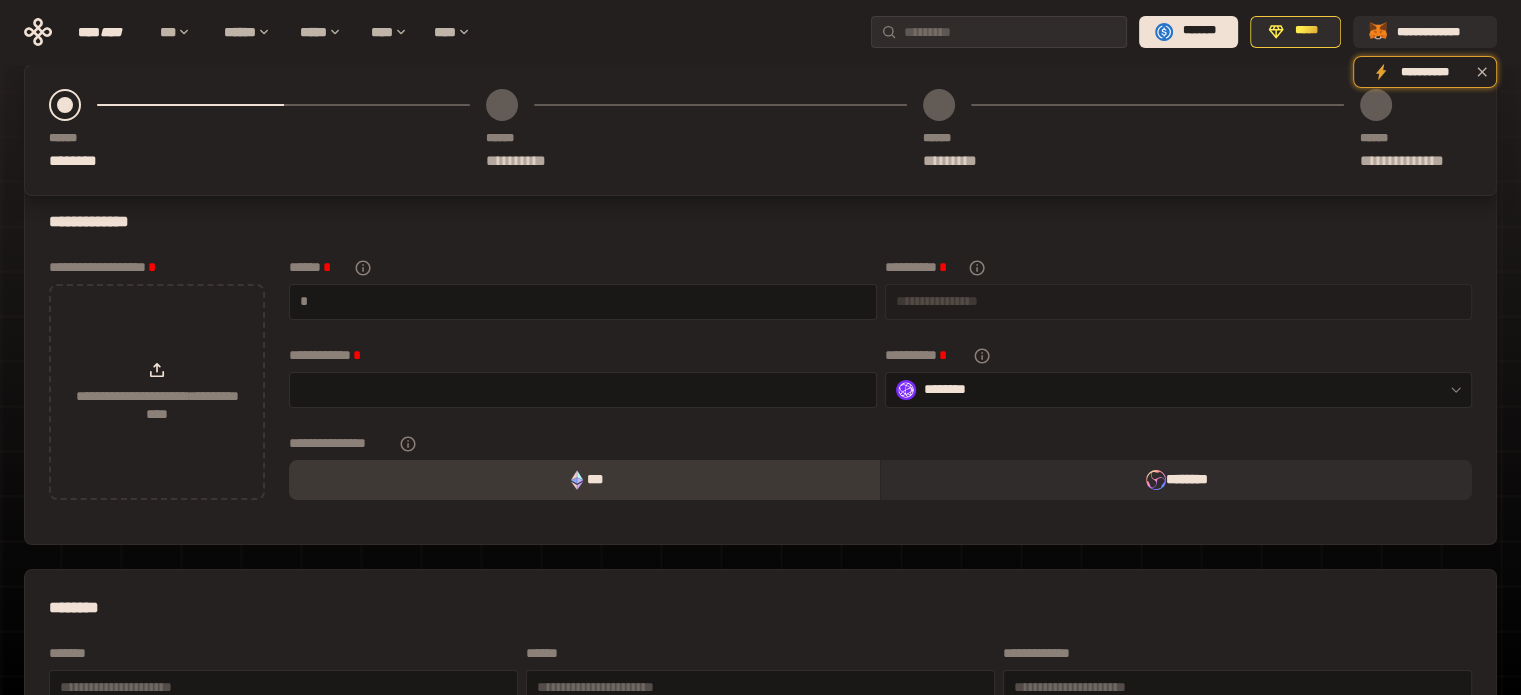 scroll, scrollTop: 0, scrollLeft: 0, axis: both 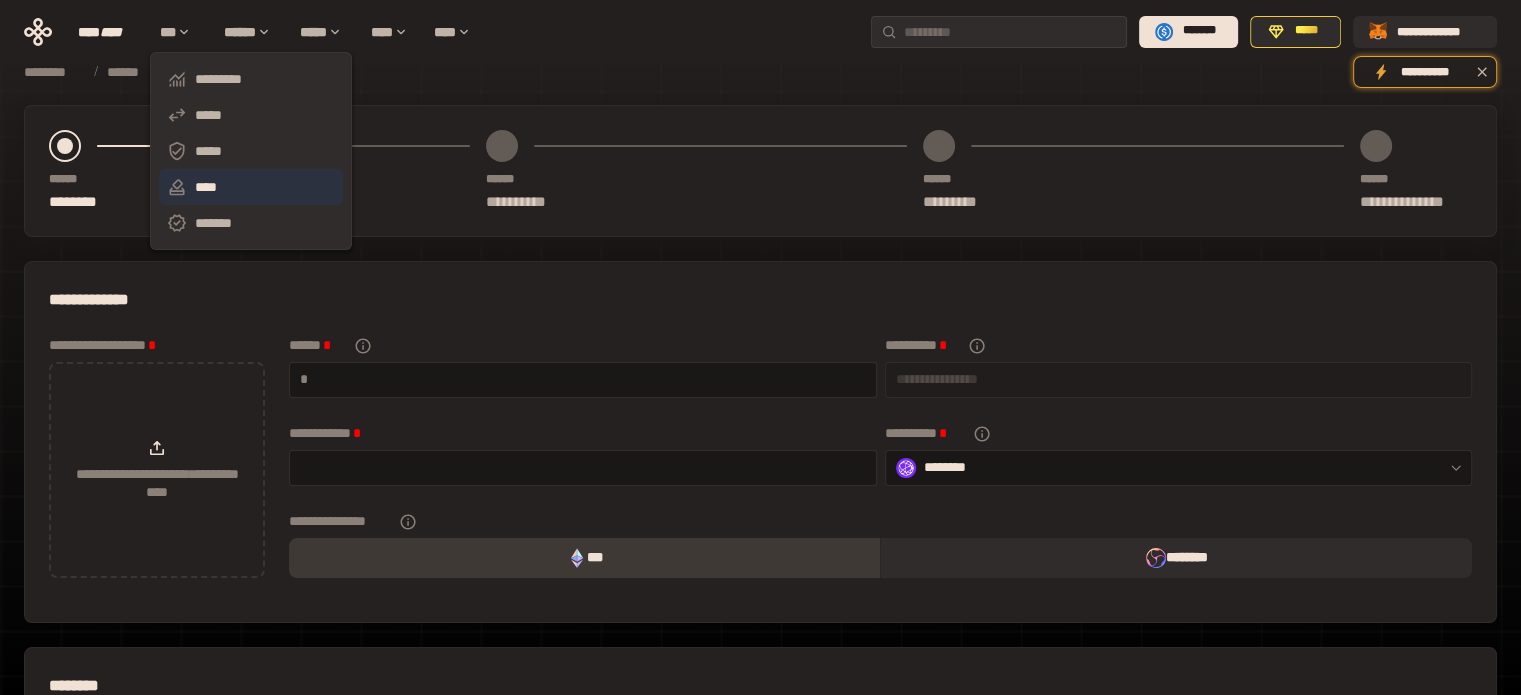 click on "****" at bounding box center [251, 187] 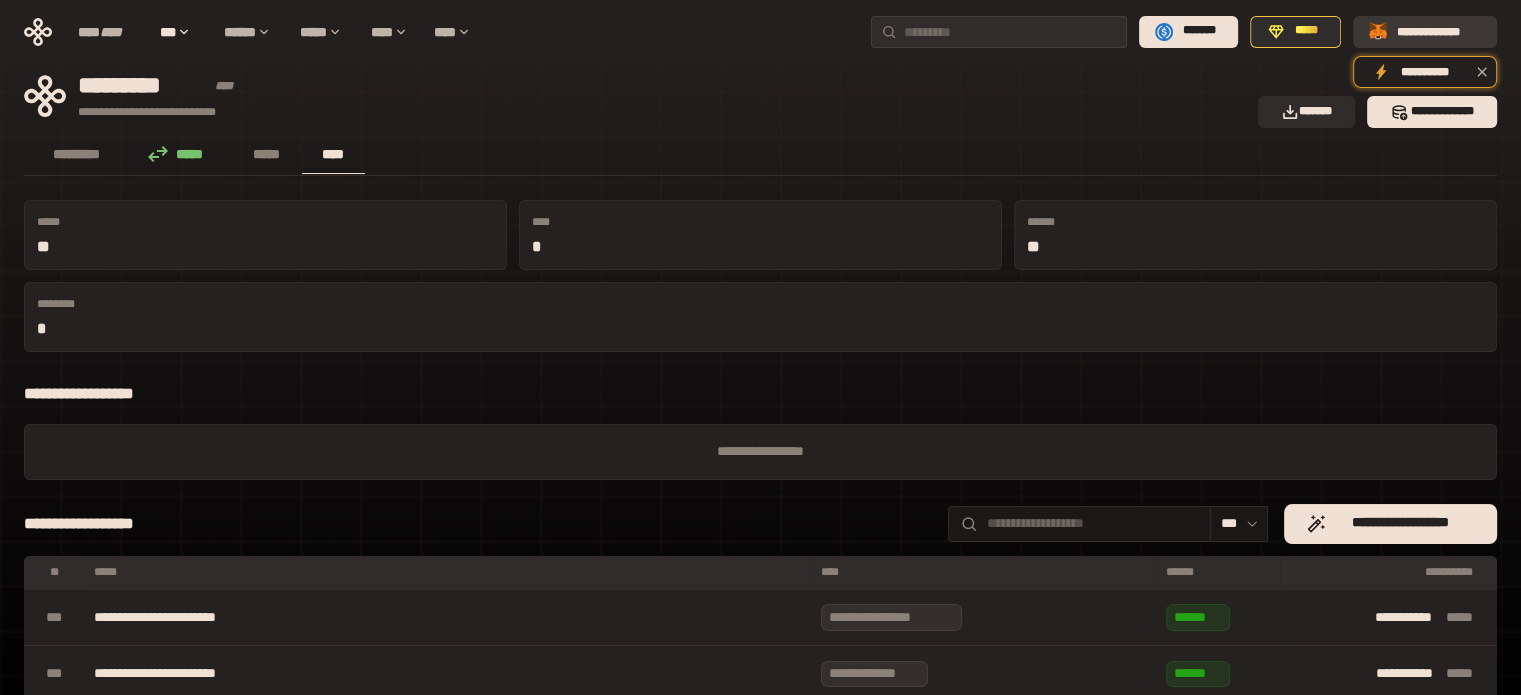 click on "**********" at bounding box center (1439, 31) 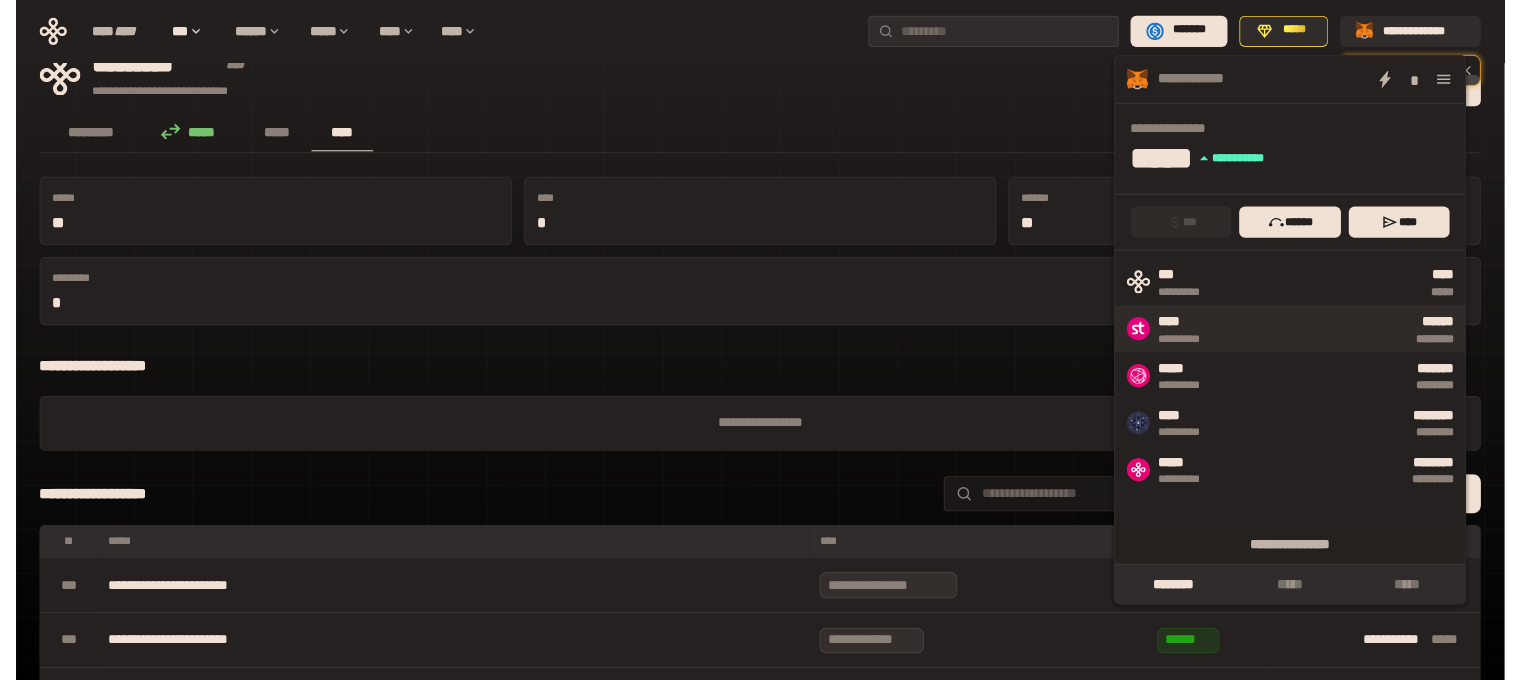 scroll, scrollTop: 0, scrollLeft: 0, axis: both 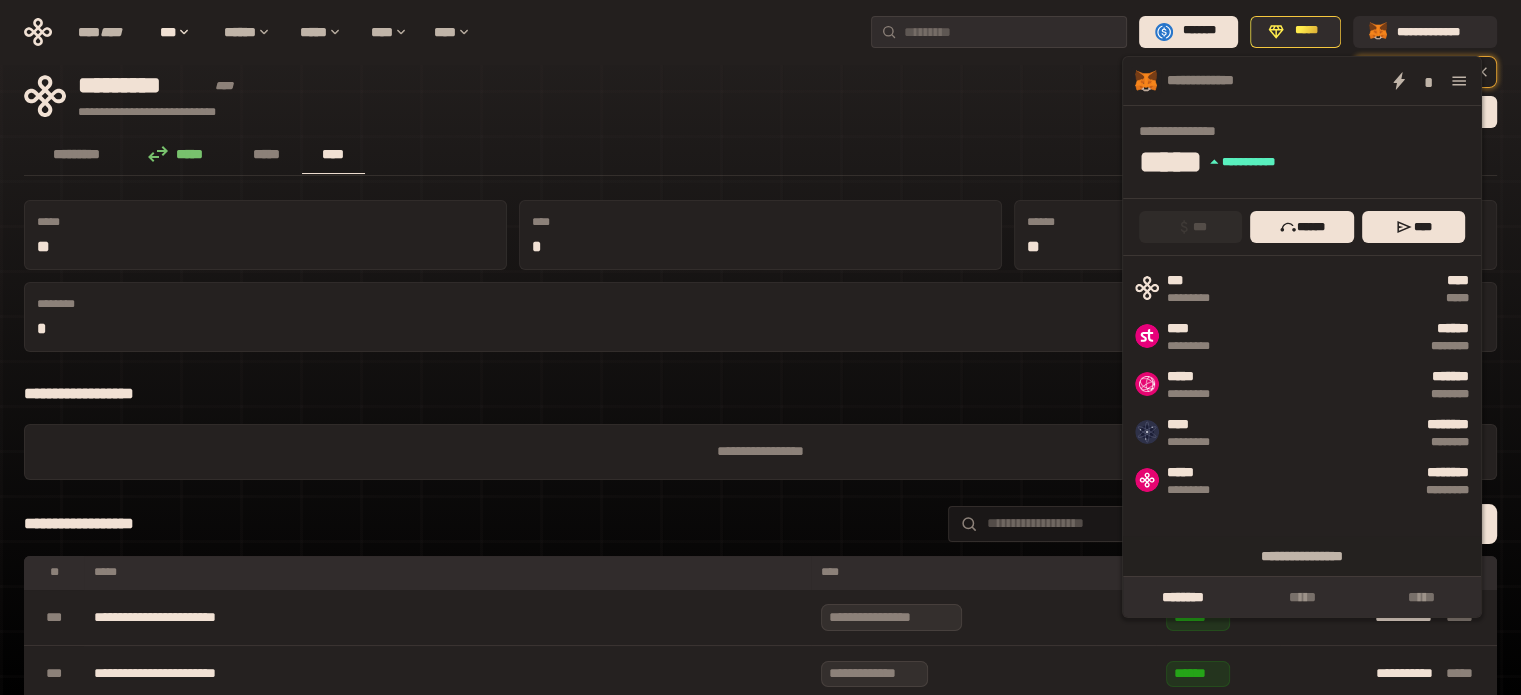 click 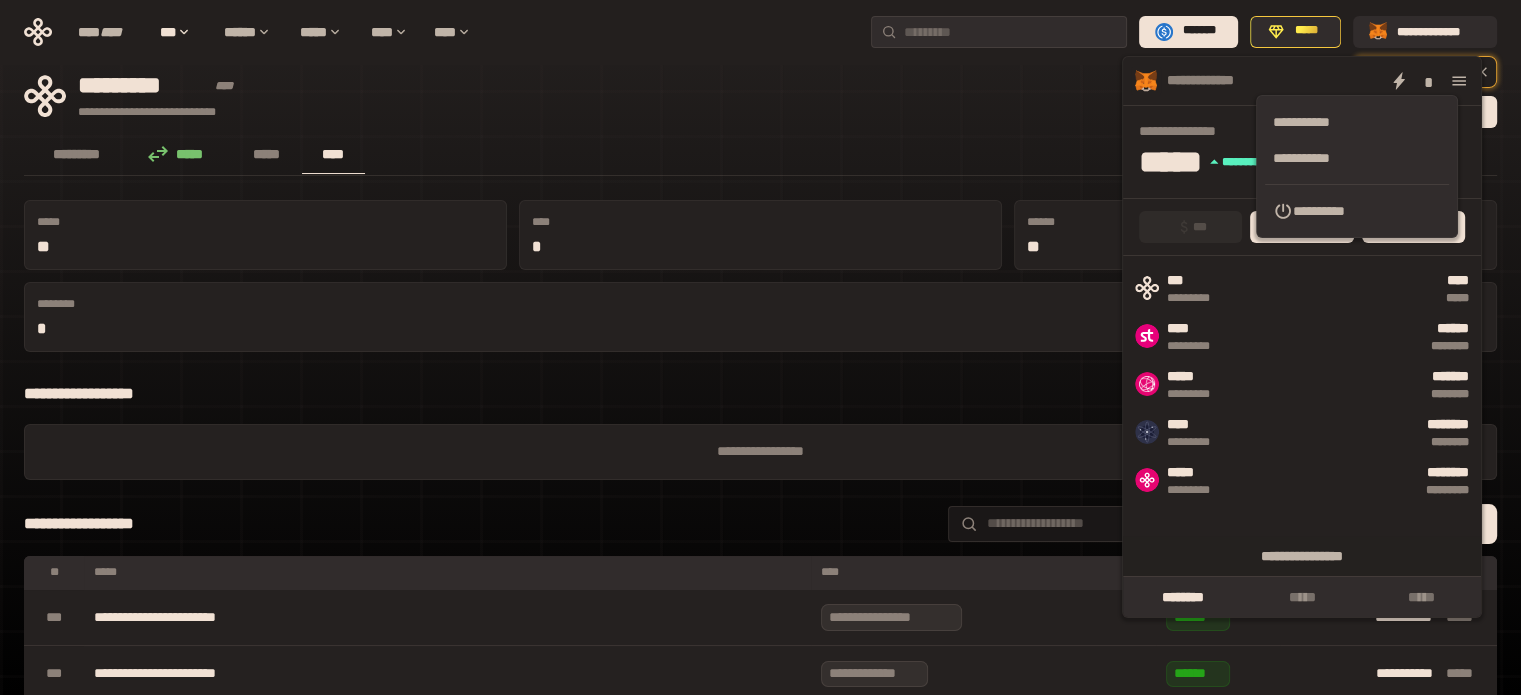 click 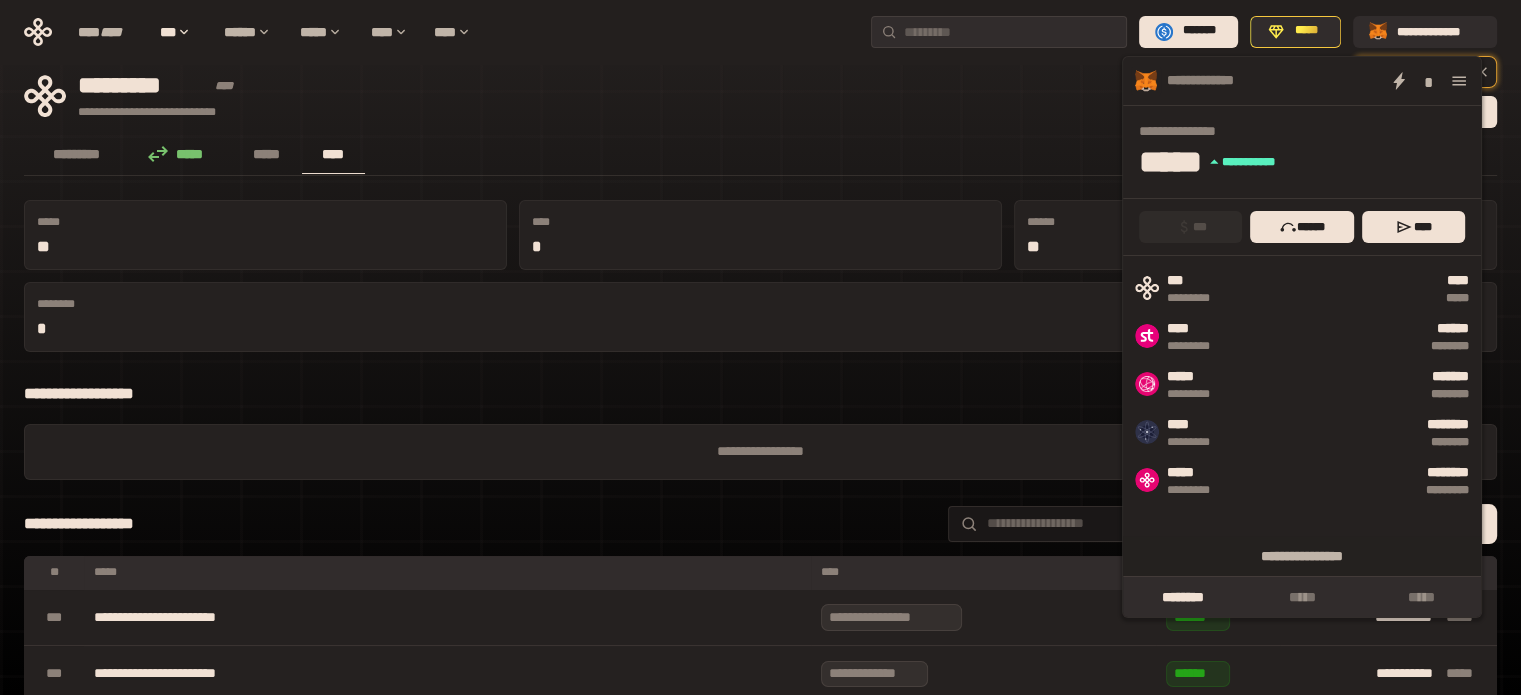 click 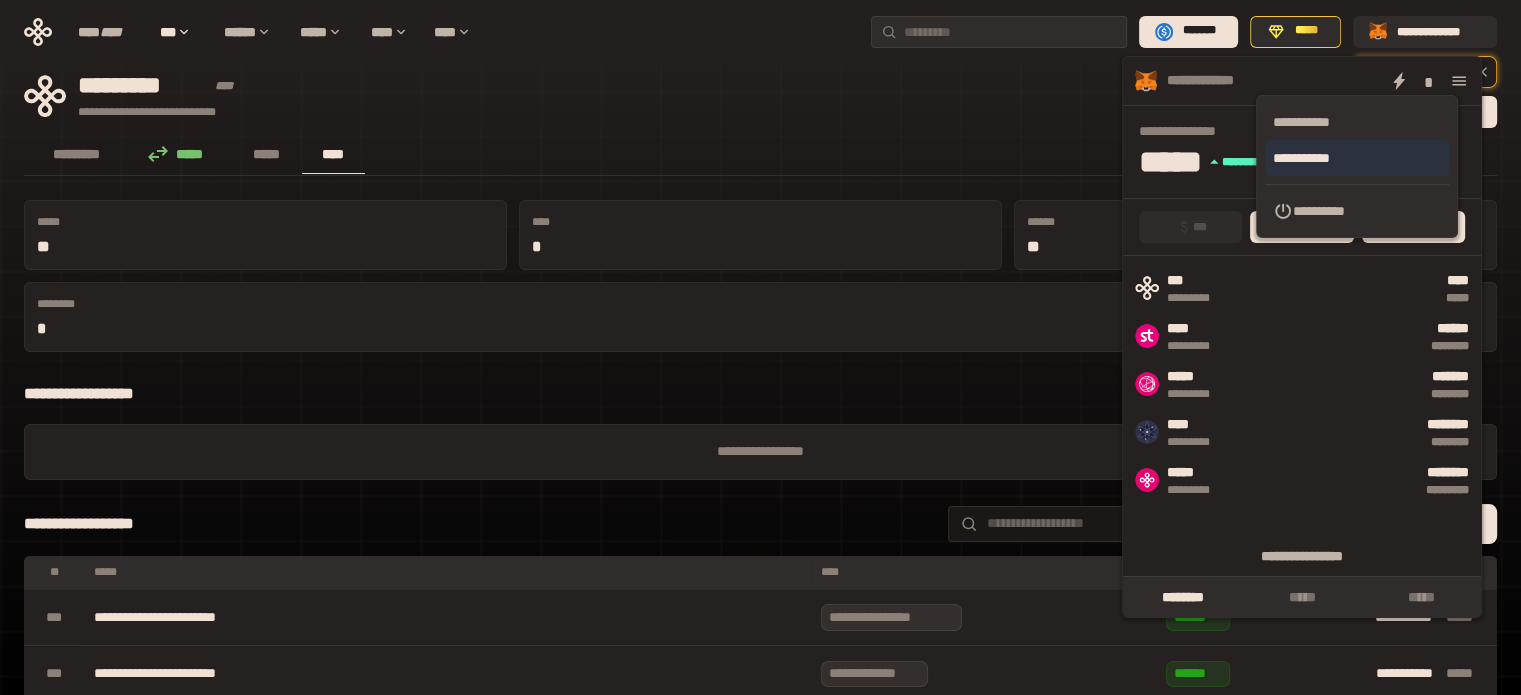 click on "**********" at bounding box center (1357, 158) 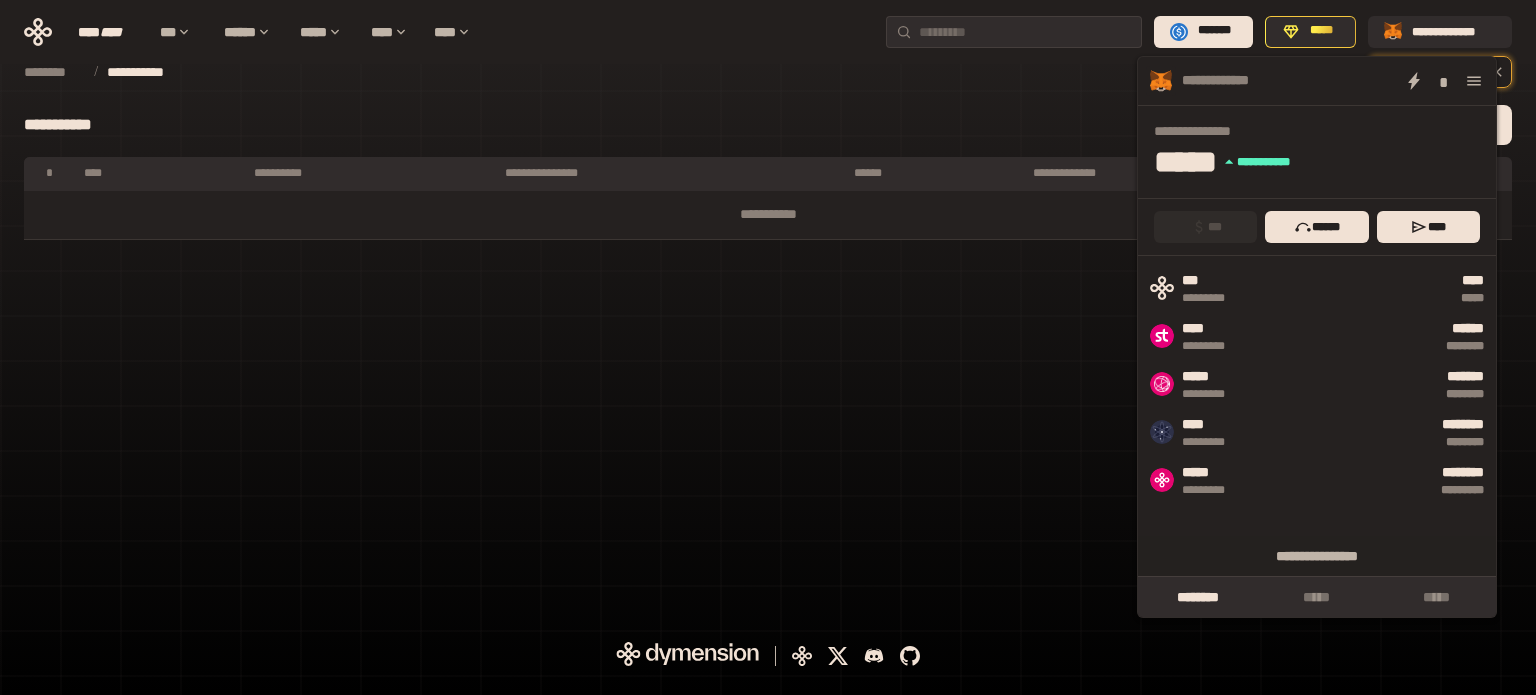 click 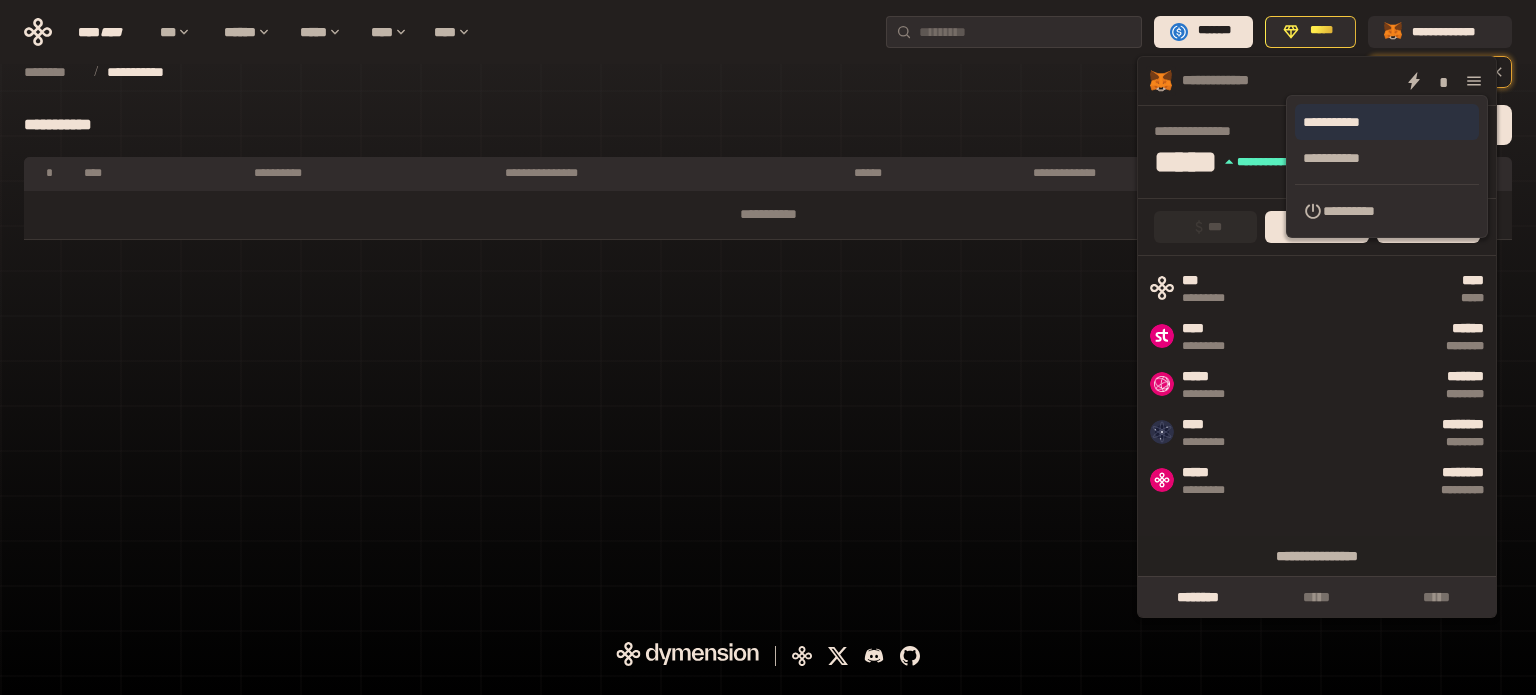 click on "**********" at bounding box center (1387, 122) 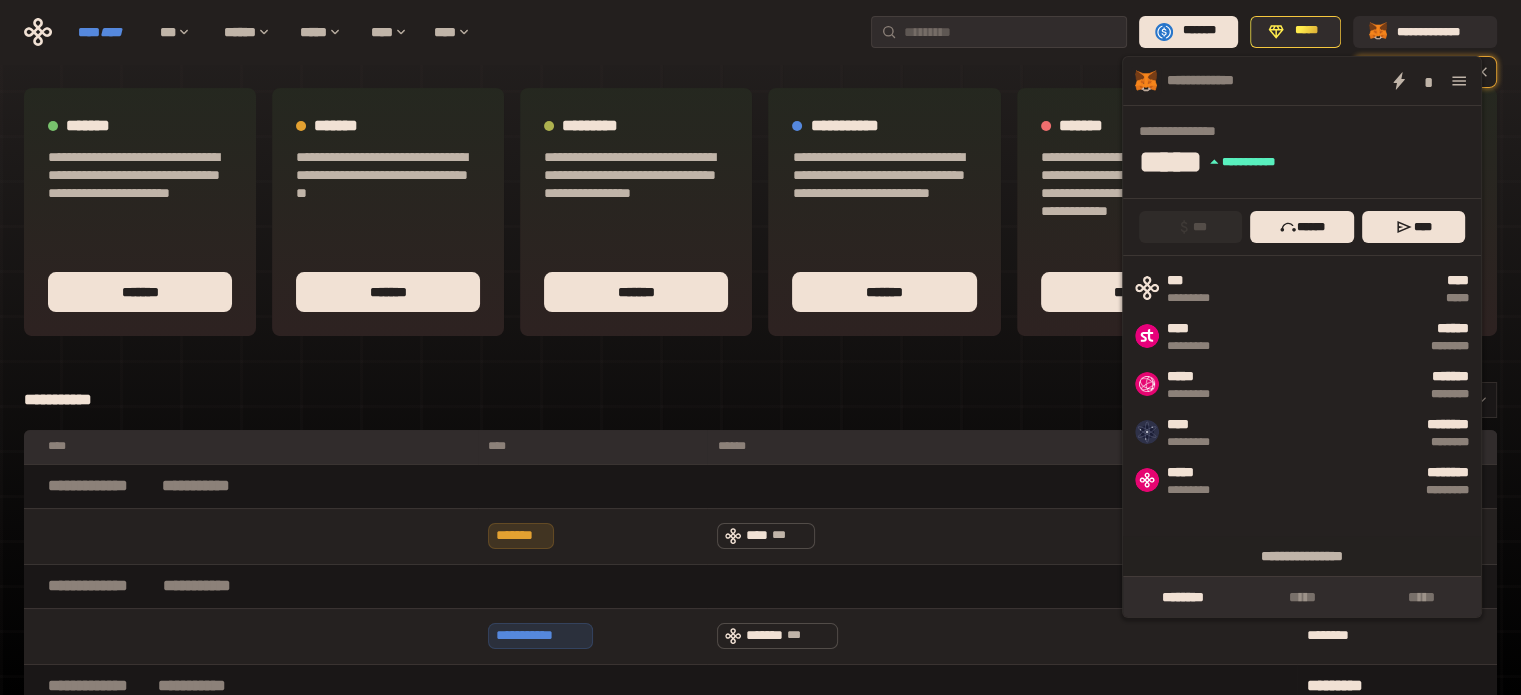 click on "****" at bounding box center (111, 32) 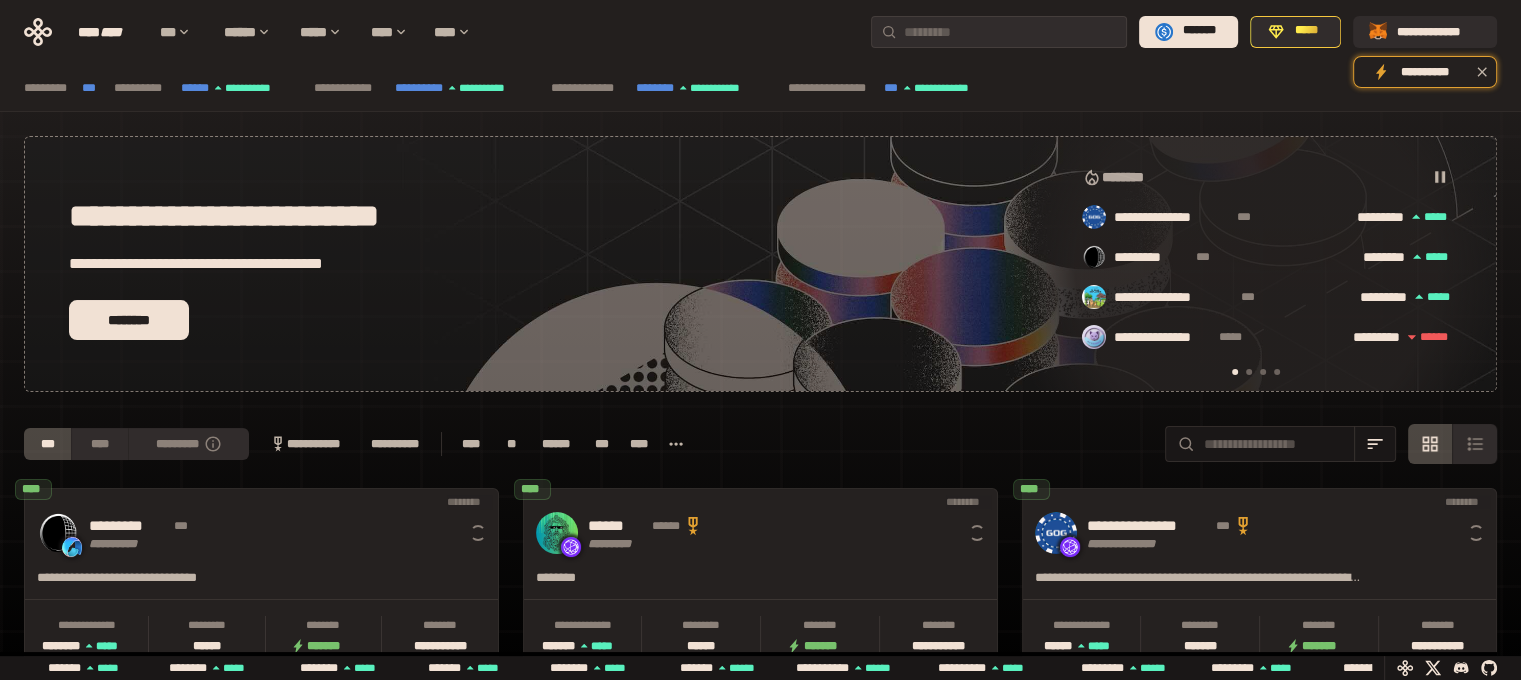 scroll, scrollTop: 0, scrollLeft: 16, axis: horizontal 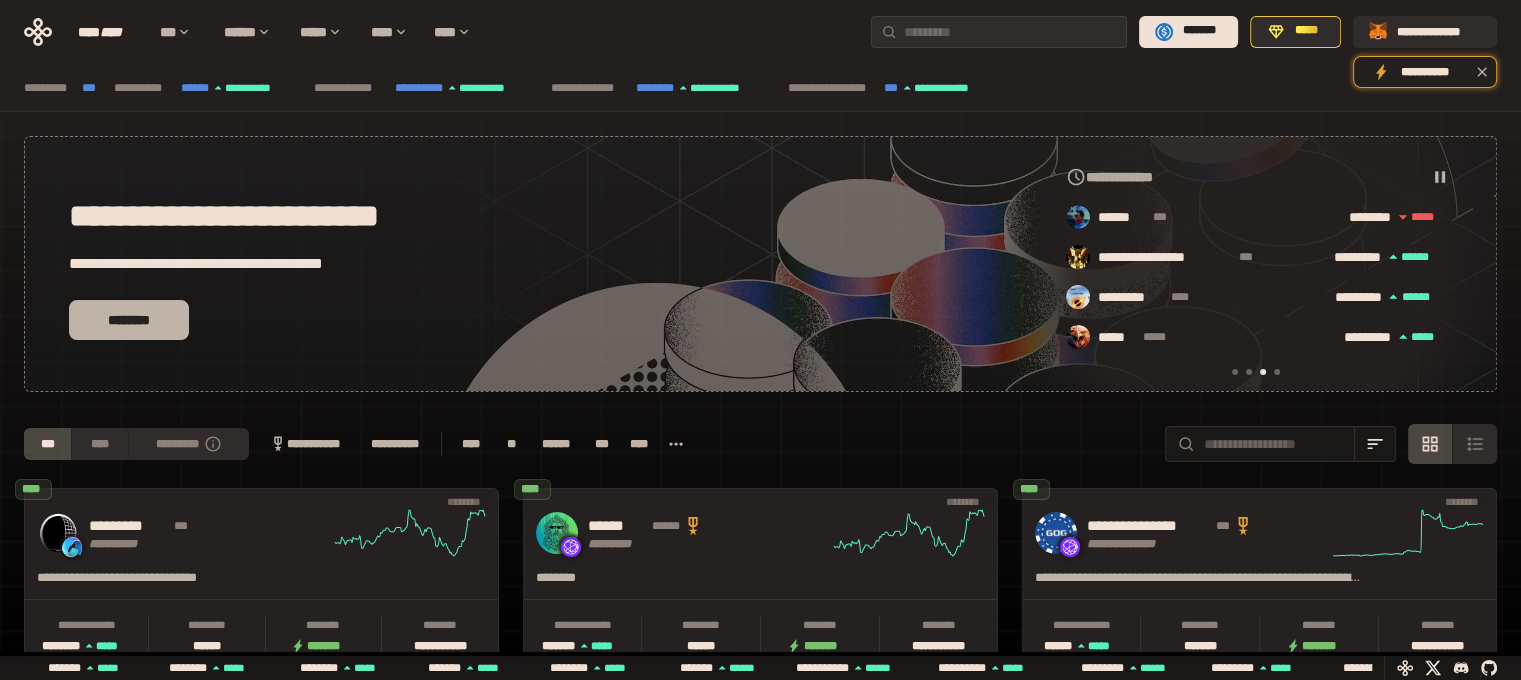 click on "********" at bounding box center [129, 320] 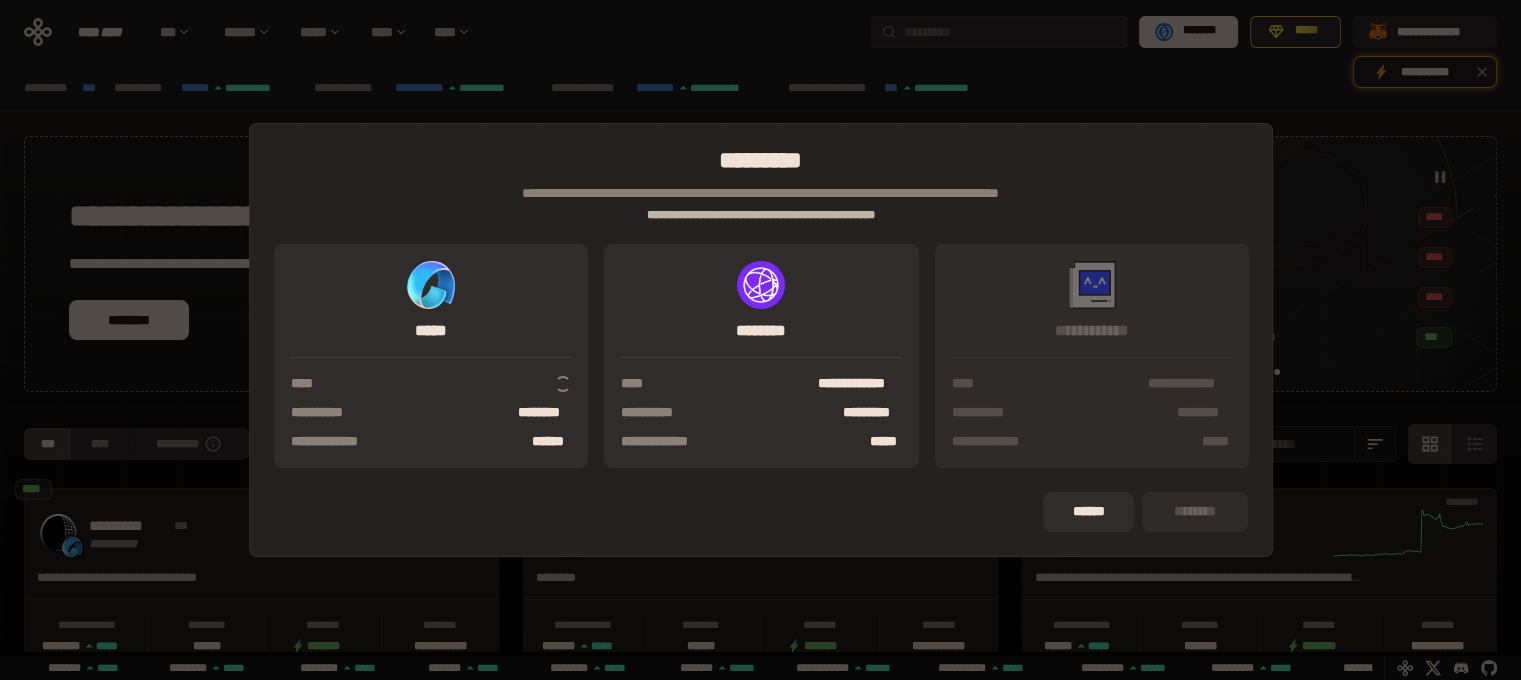 scroll, scrollTop: 0, scrollLeft: 1276, axis: horizontal 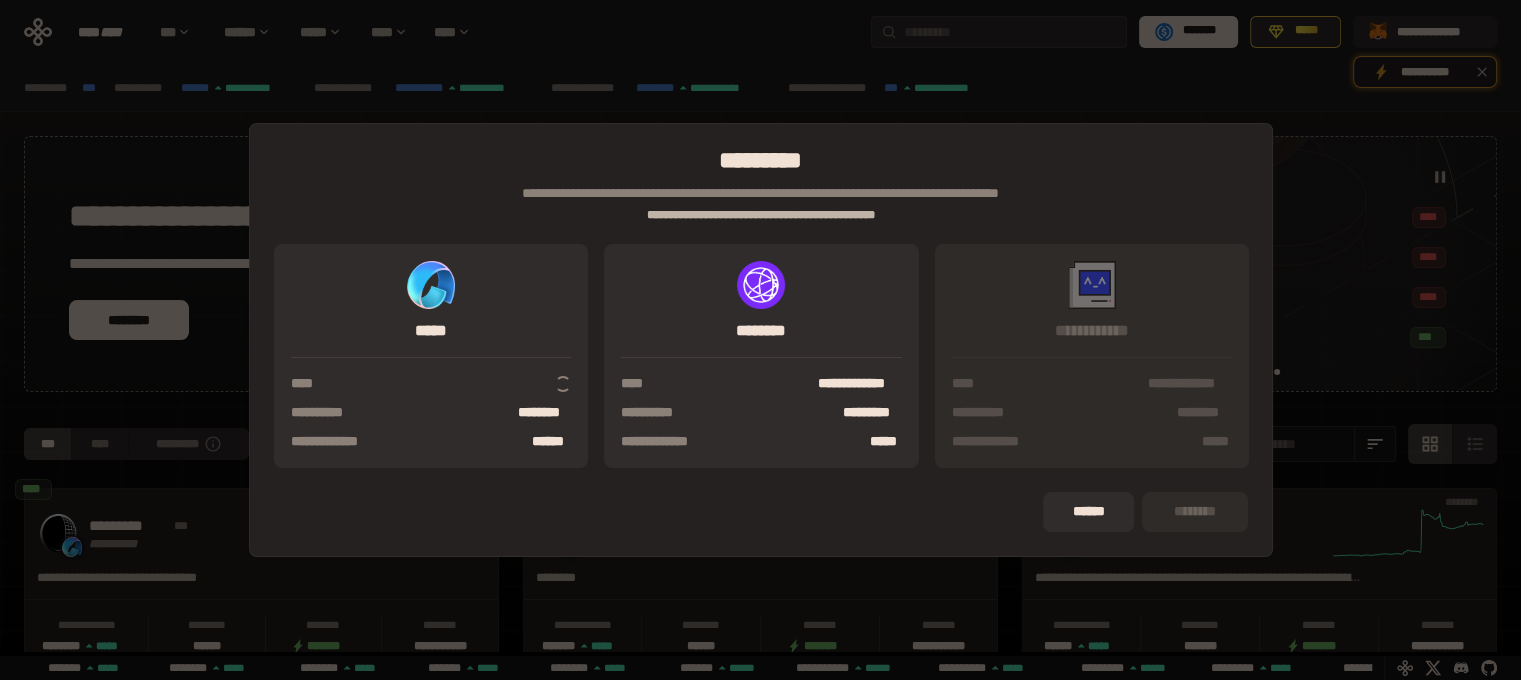 click on "**********" at bounding box center (760, 340) 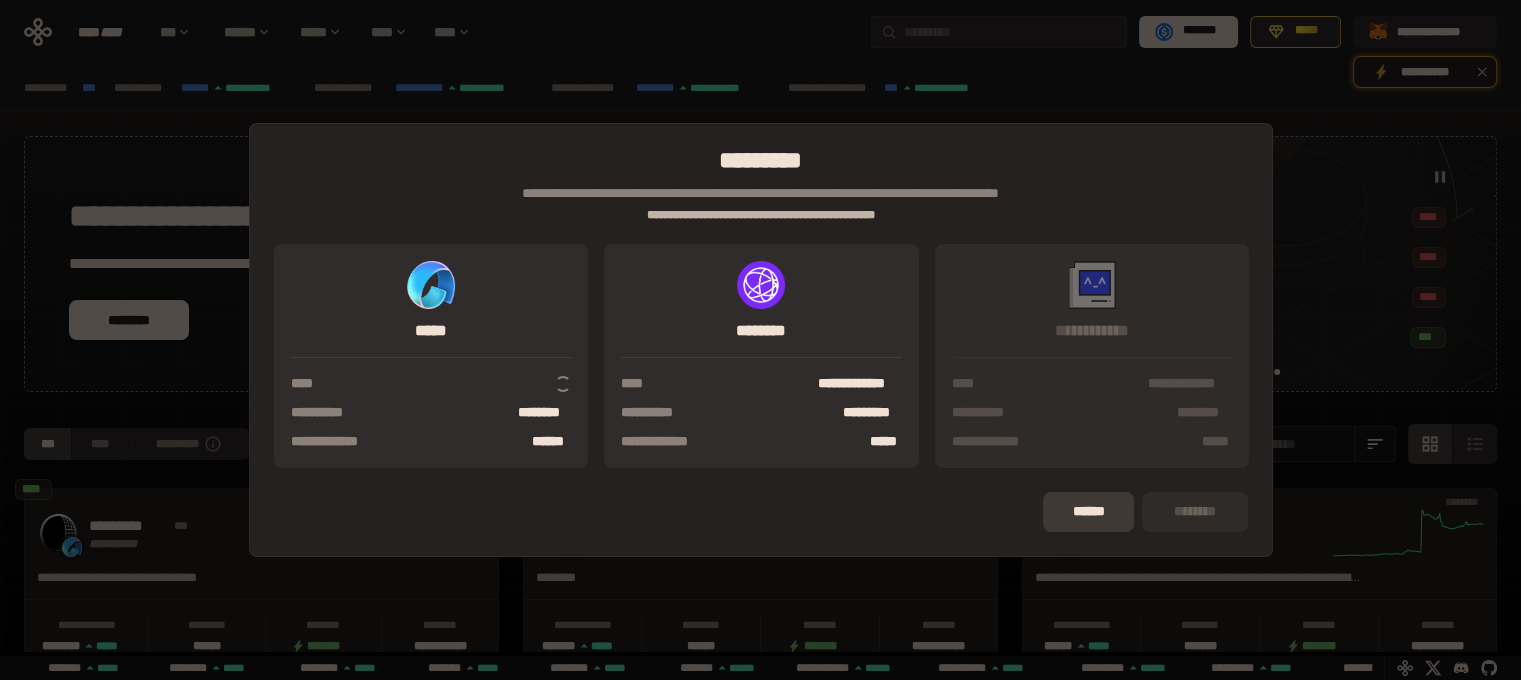 click on "******" at bounding box center [1088, 512] 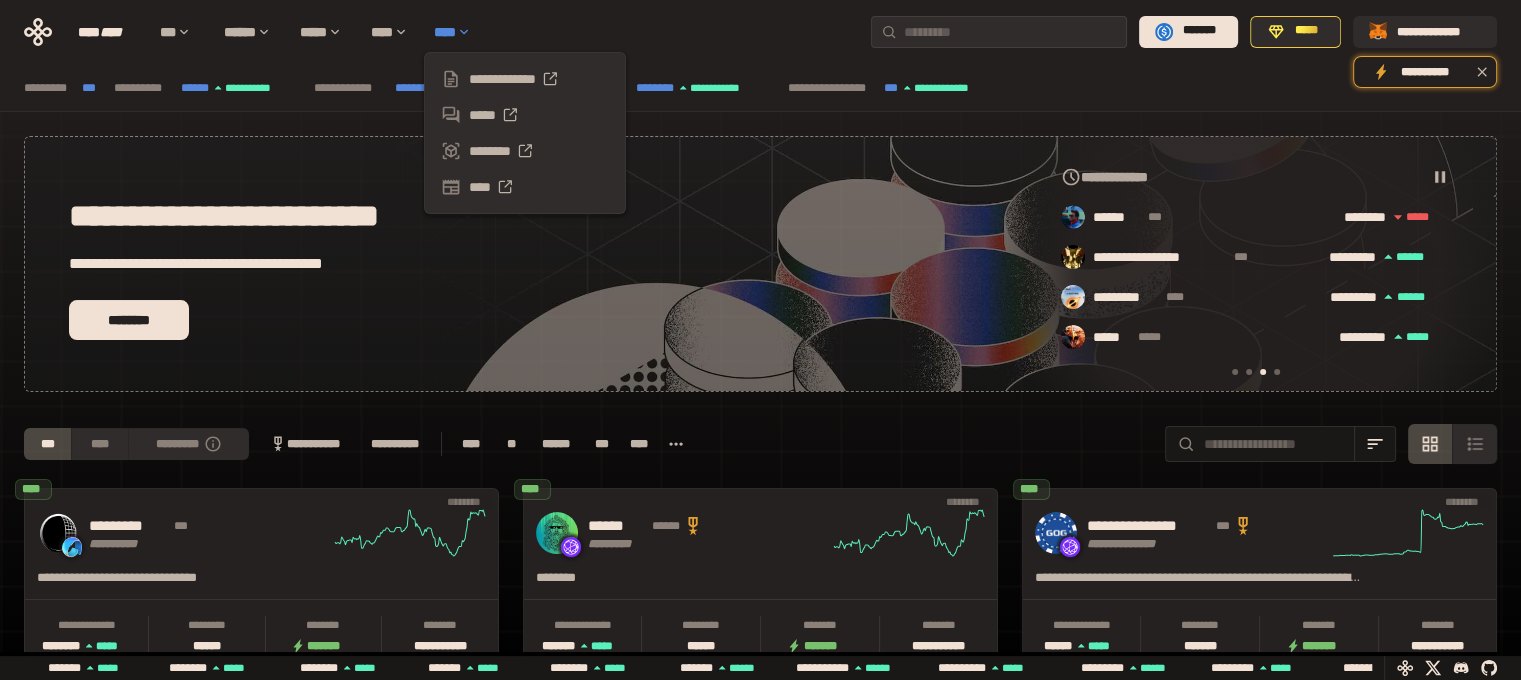 scroll, scrollTop: 0, scrollLeft: 856, axis: horizontal 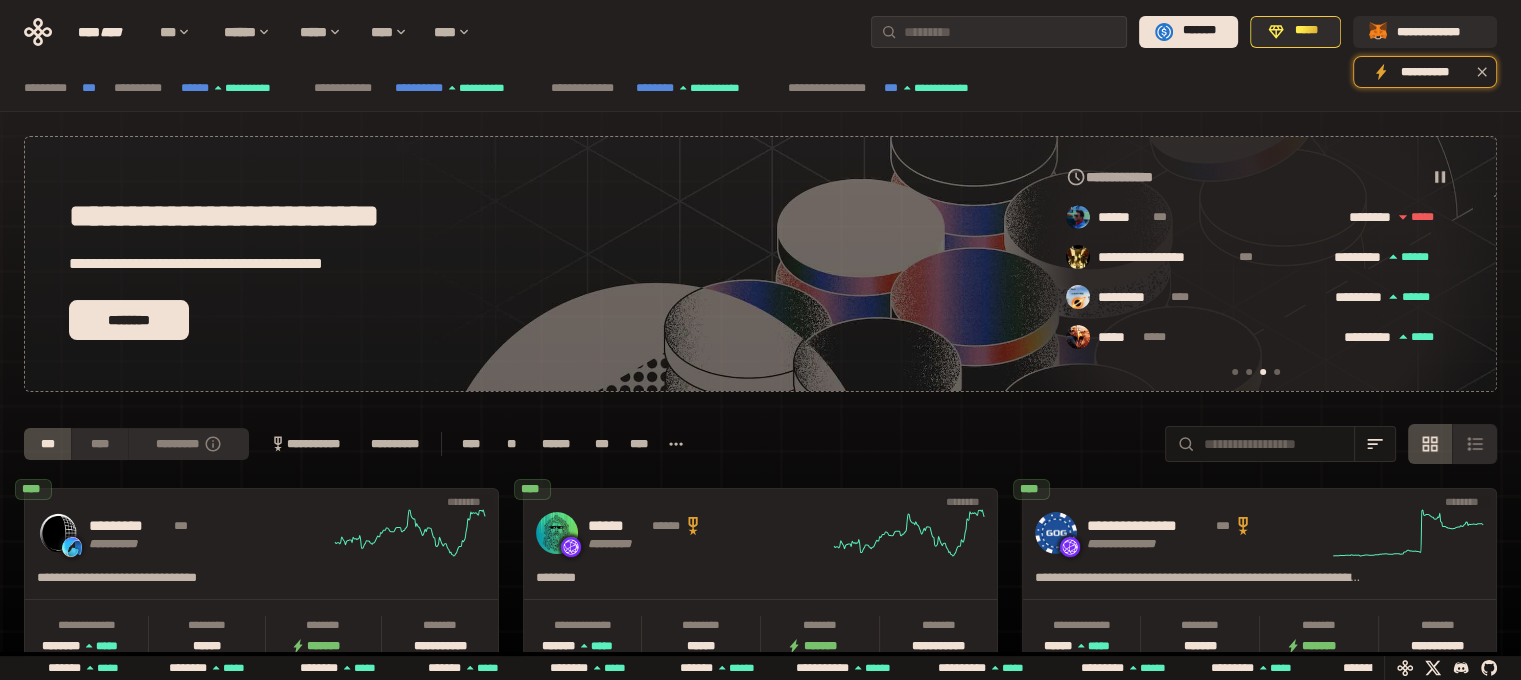 click 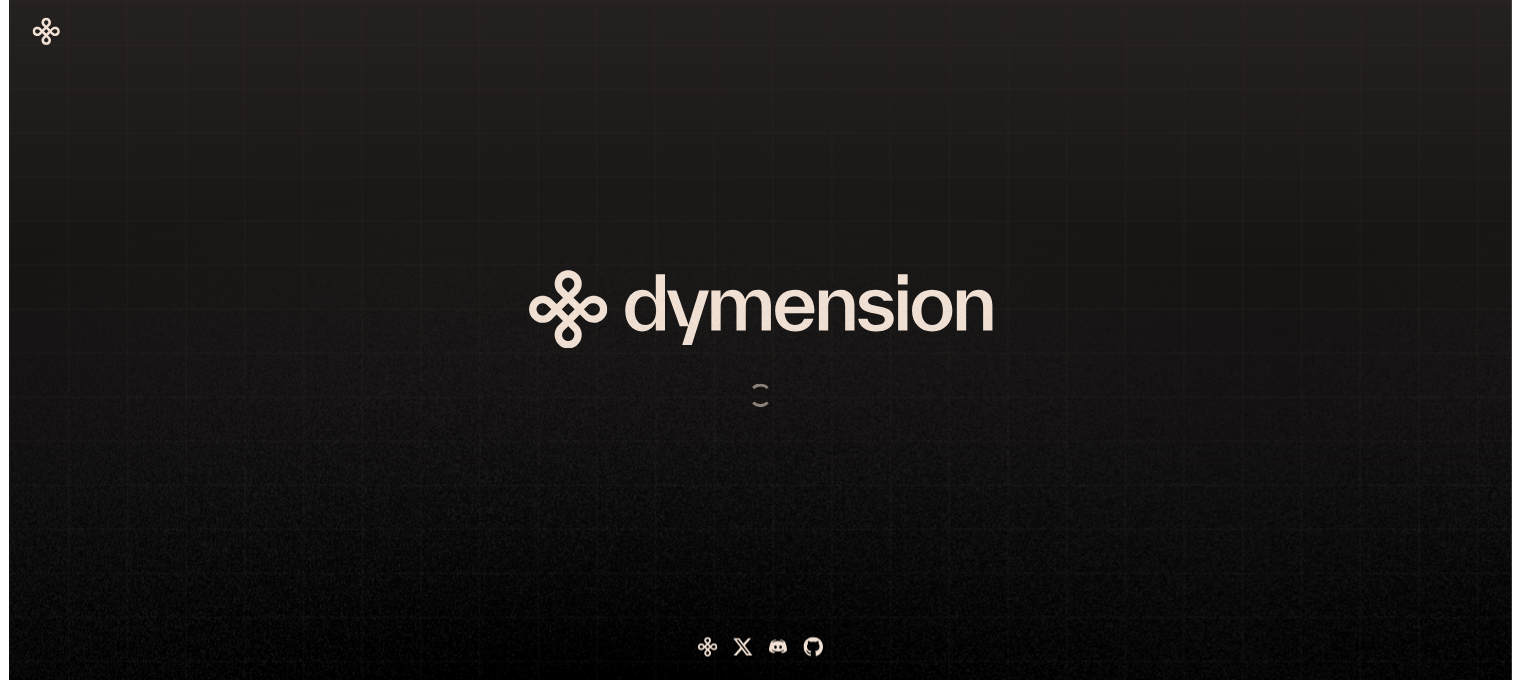 scroll, scrollTop: 0, scrollLeft: 0, axis: both 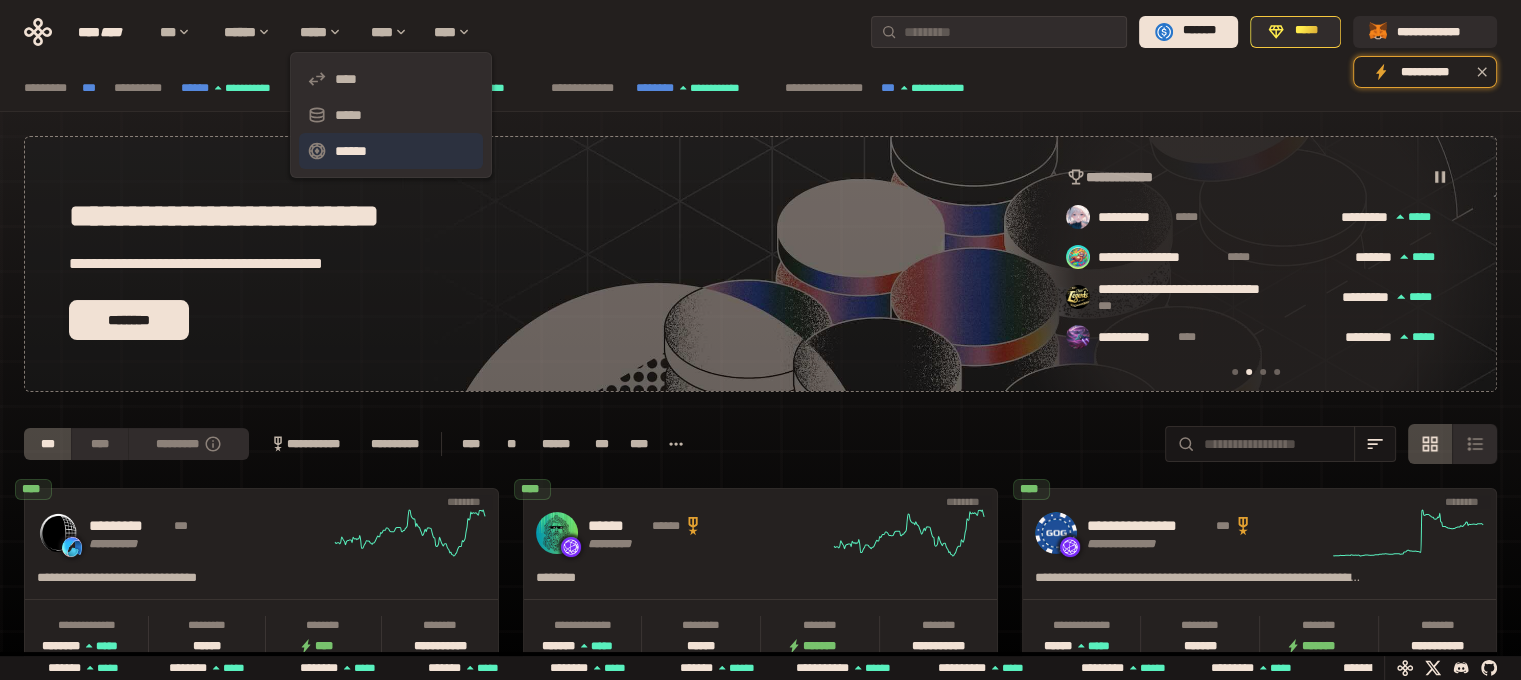 click on "******" at bounding box center [391, 151] 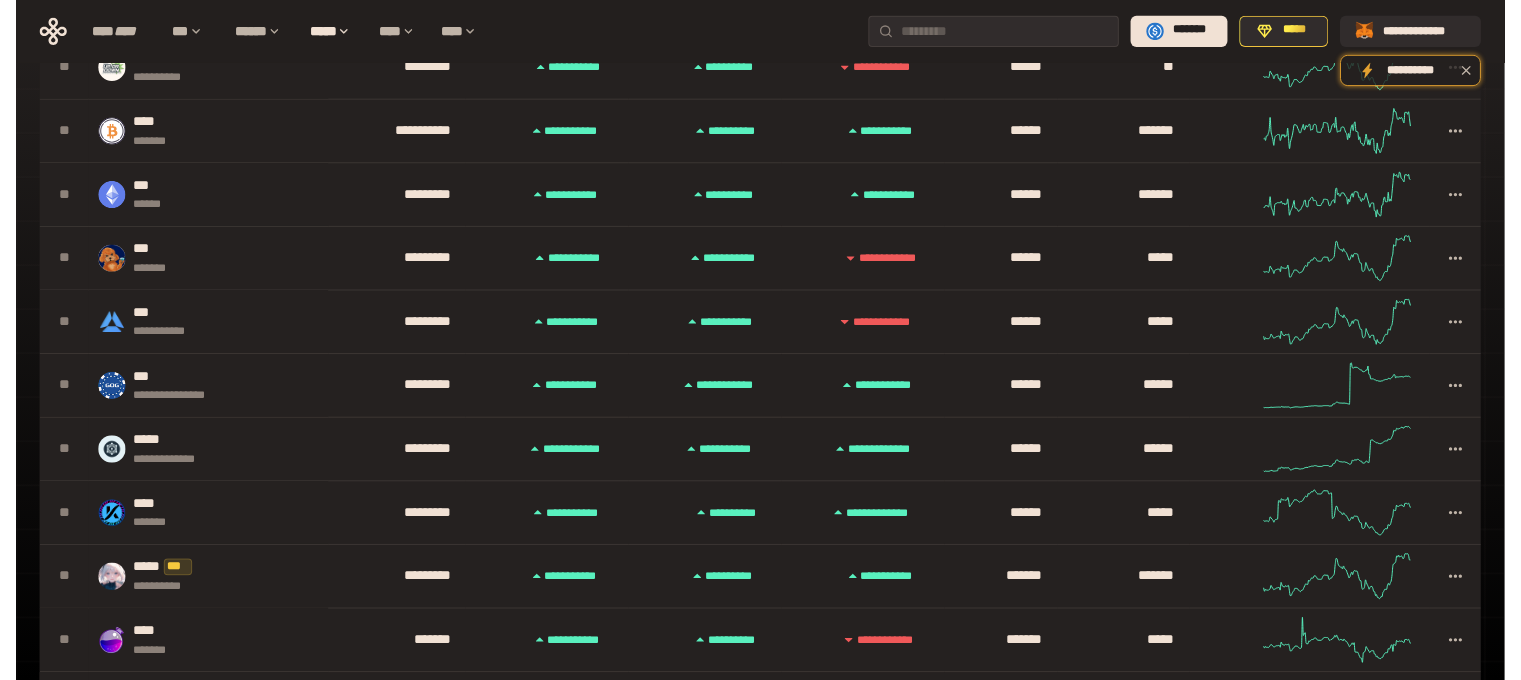 scroll, scrollTop: 0, scrollLeft: 0, axis: both 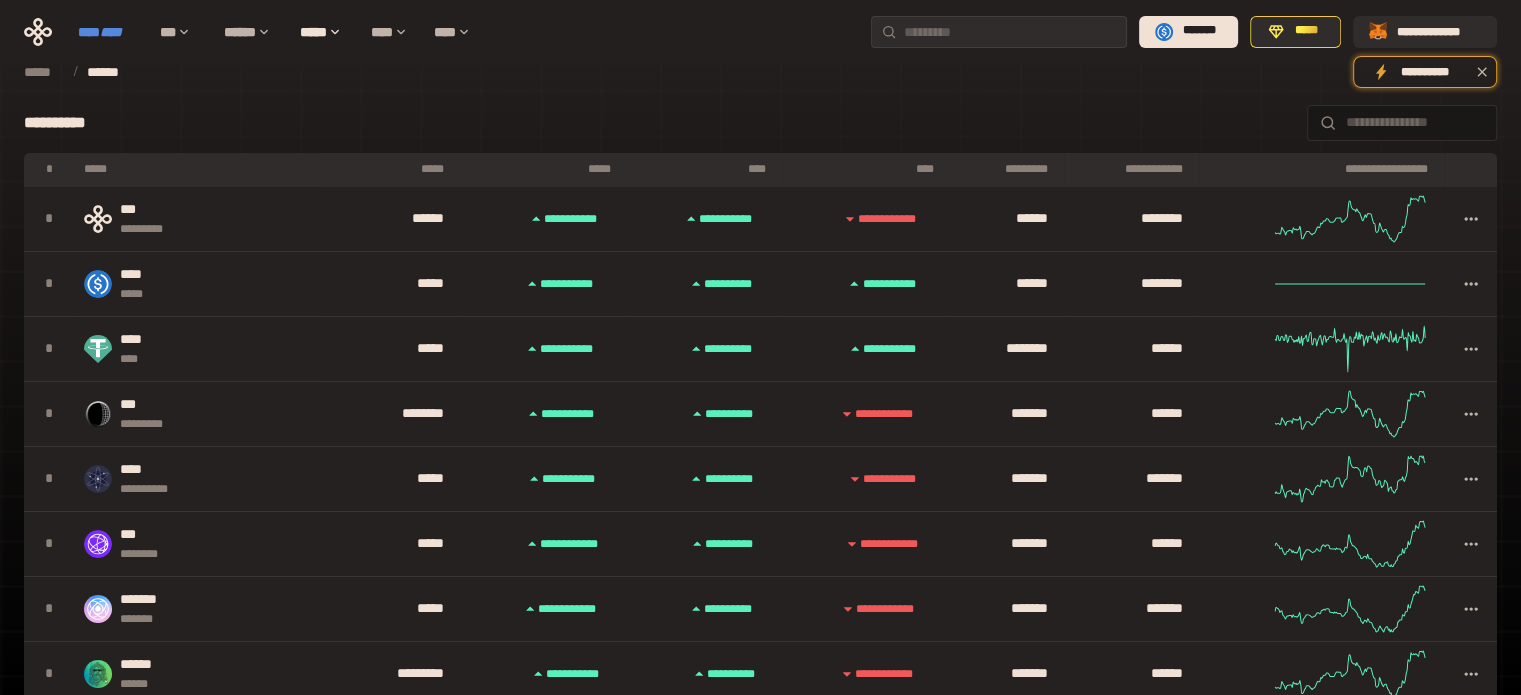 click on "****" at bounding box center [111, 32] 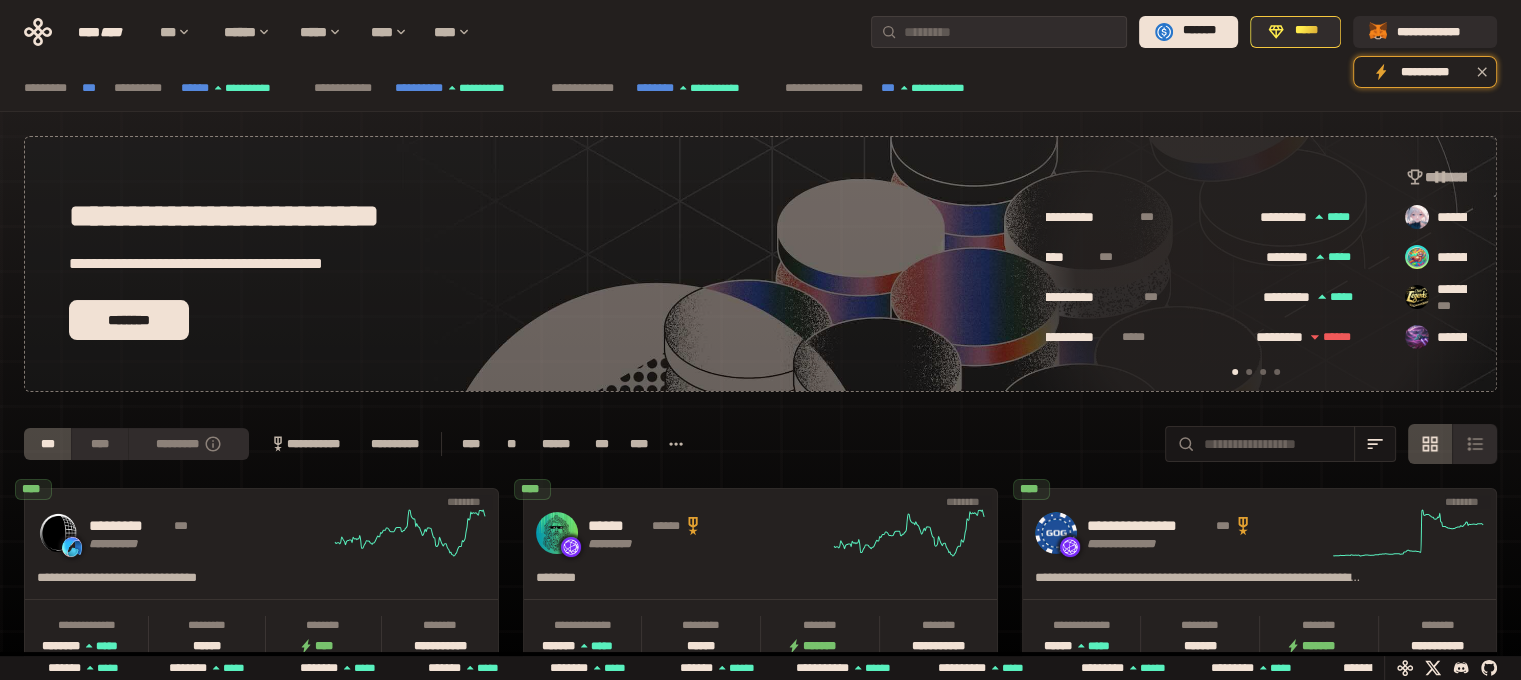 scroll, scrollTop: 0, scrollLeft: 377, axis: horizontal 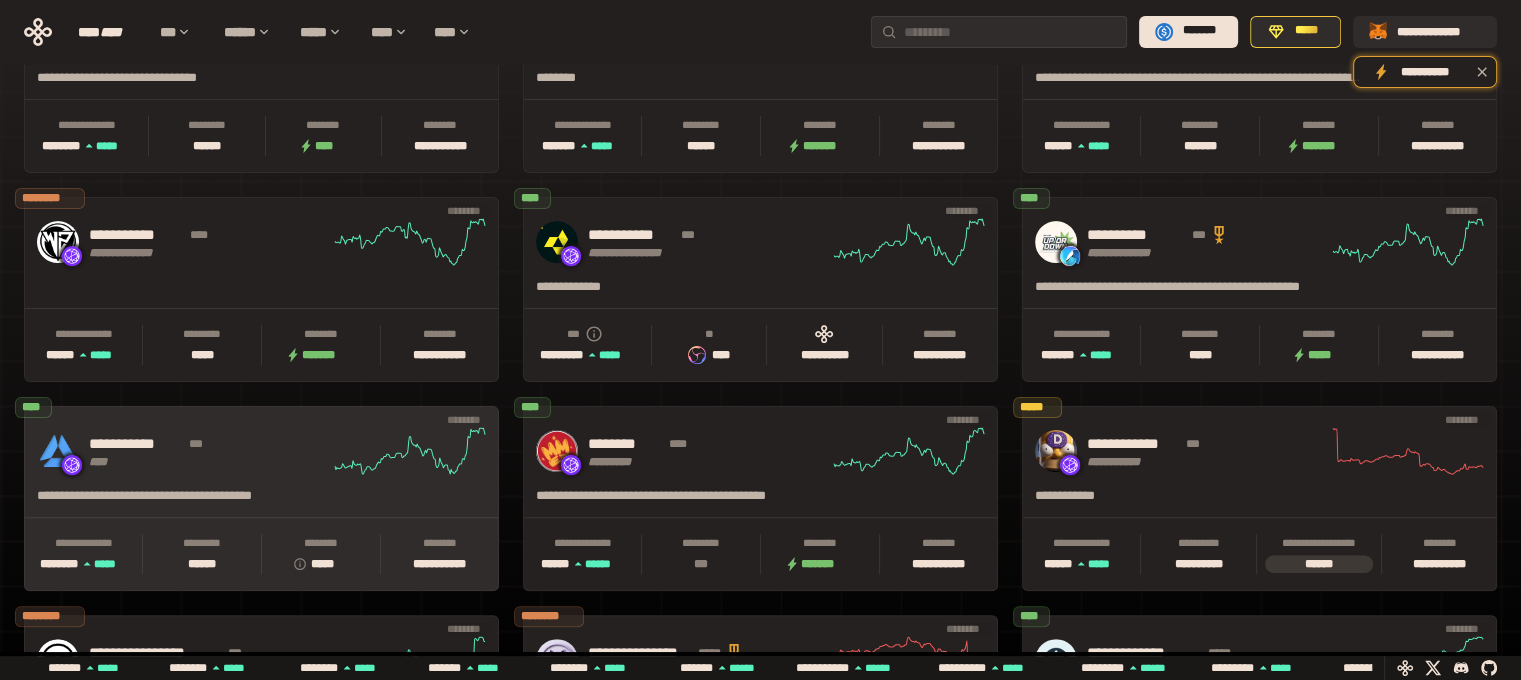 click on "**********" at bounding box center [136, 444] 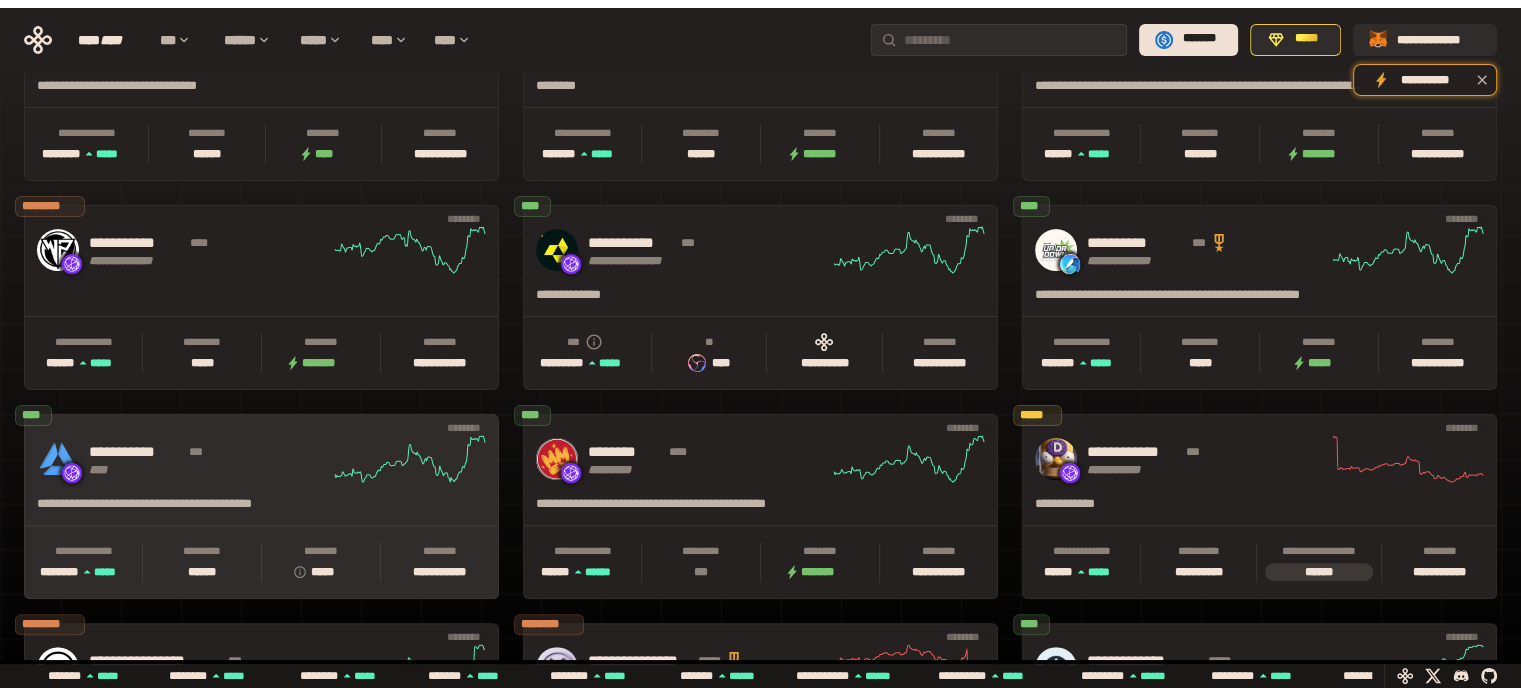 scroll, scrollTop: 0, scrollLeft: 0, axis: both 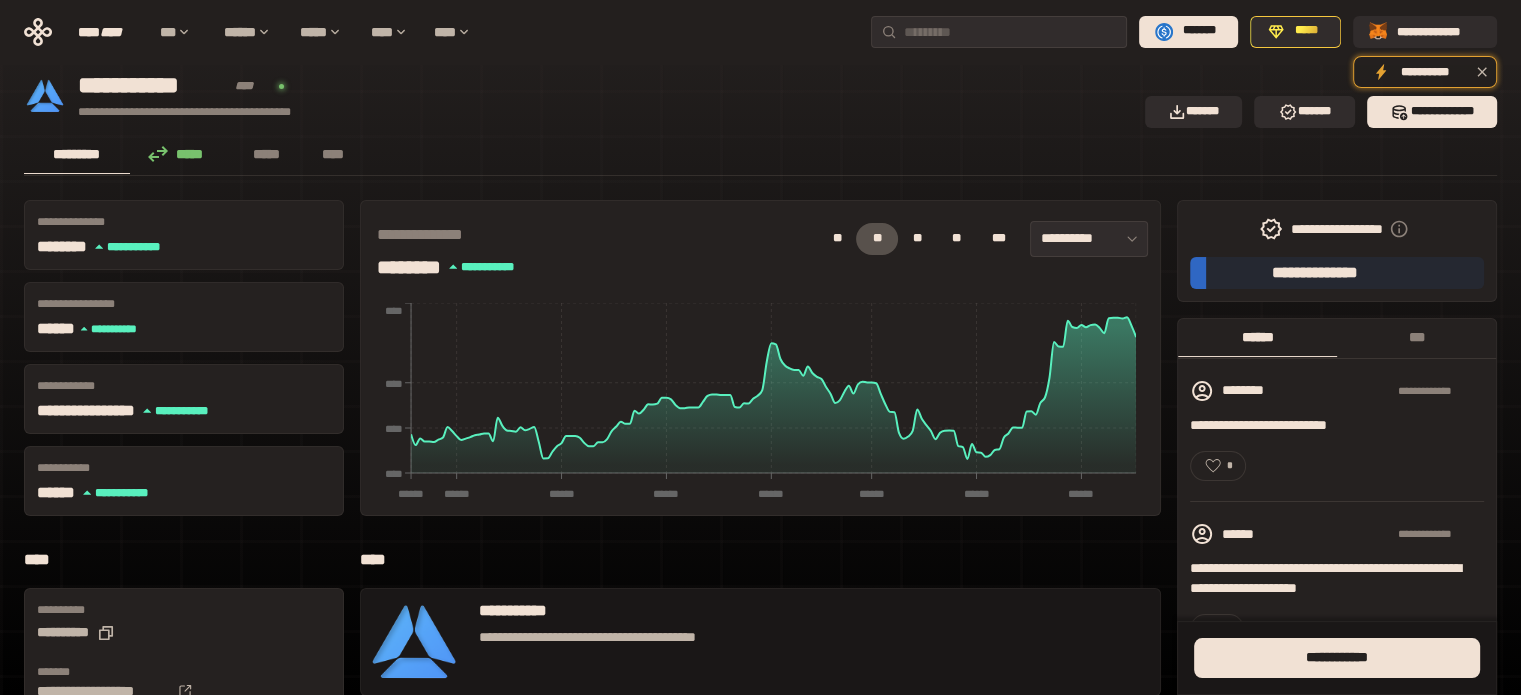 click on "*********" at bounding box center (77, 154) 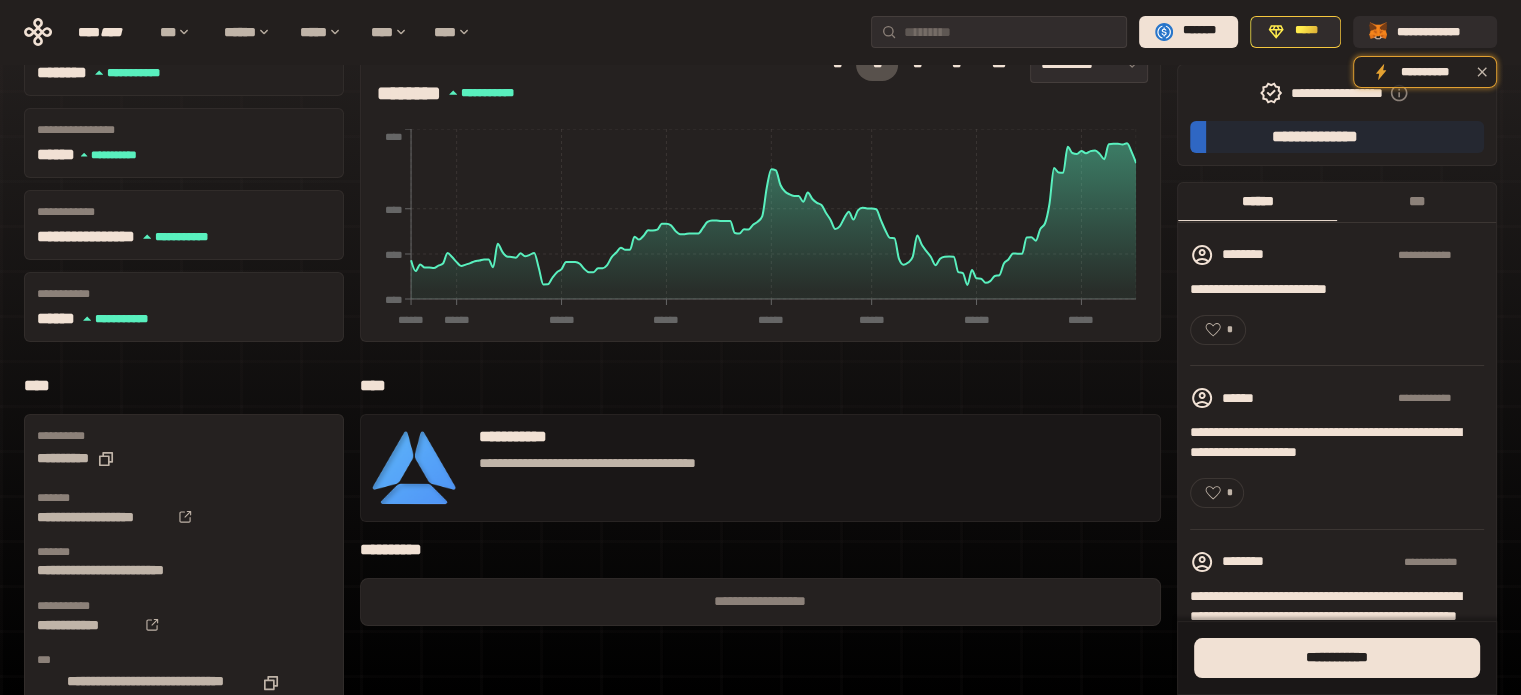 scroll, scrollTop: 0, scrollLeft: 0, axis: both 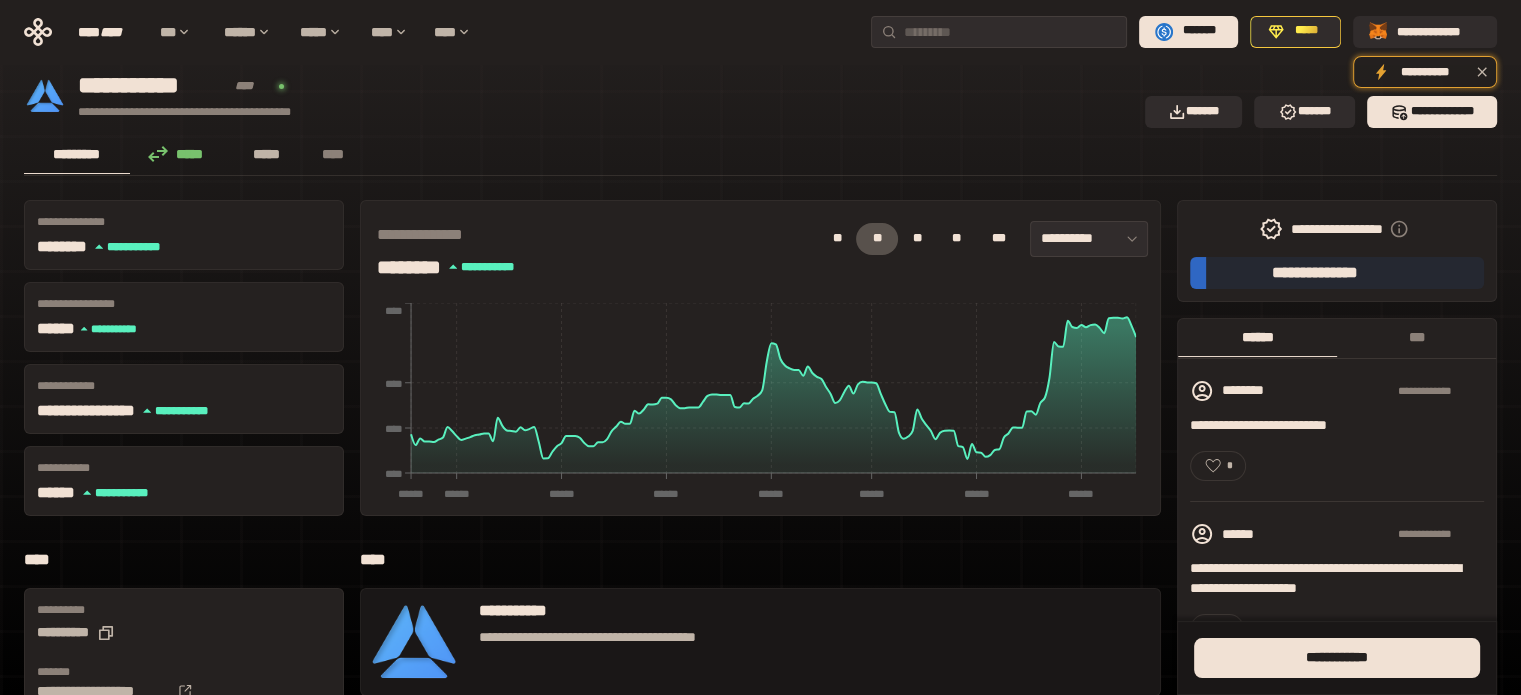click on "*****" at bounding box center [267, 154] 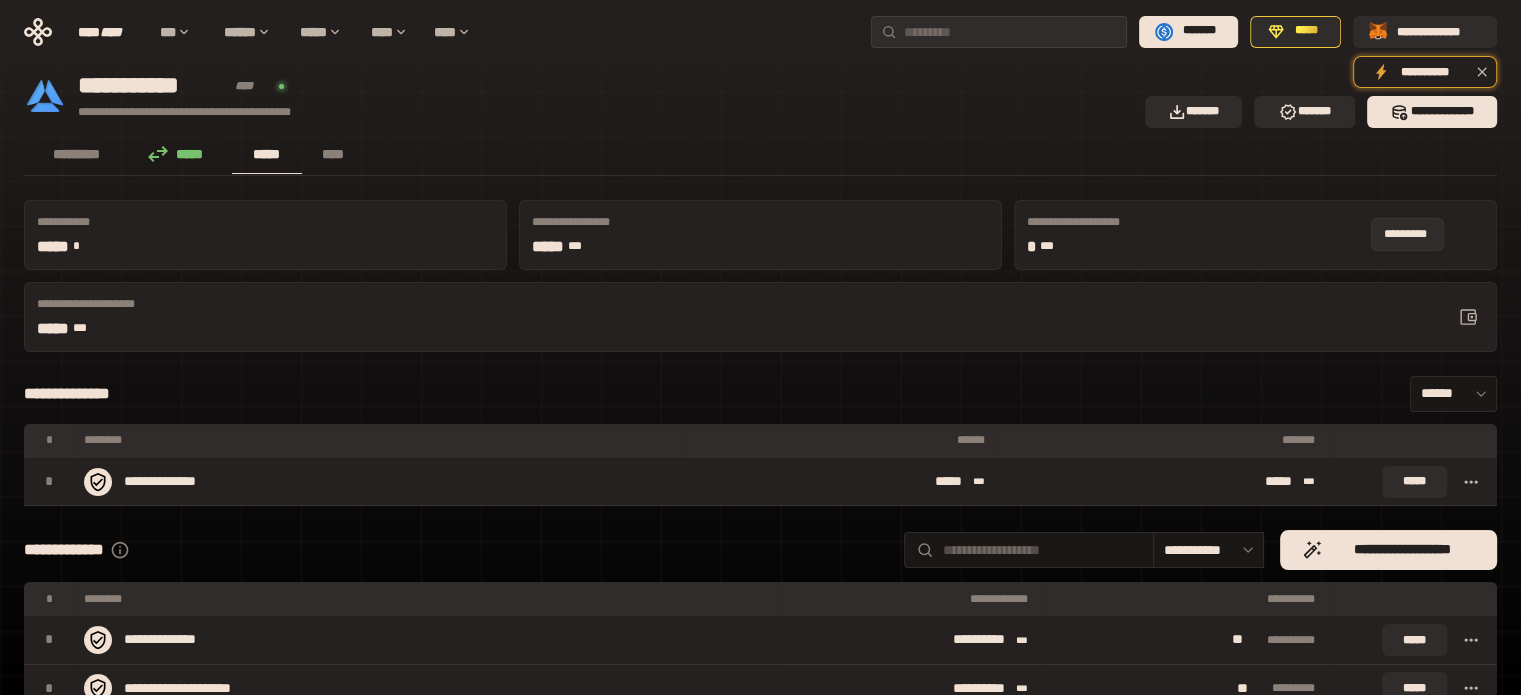 click 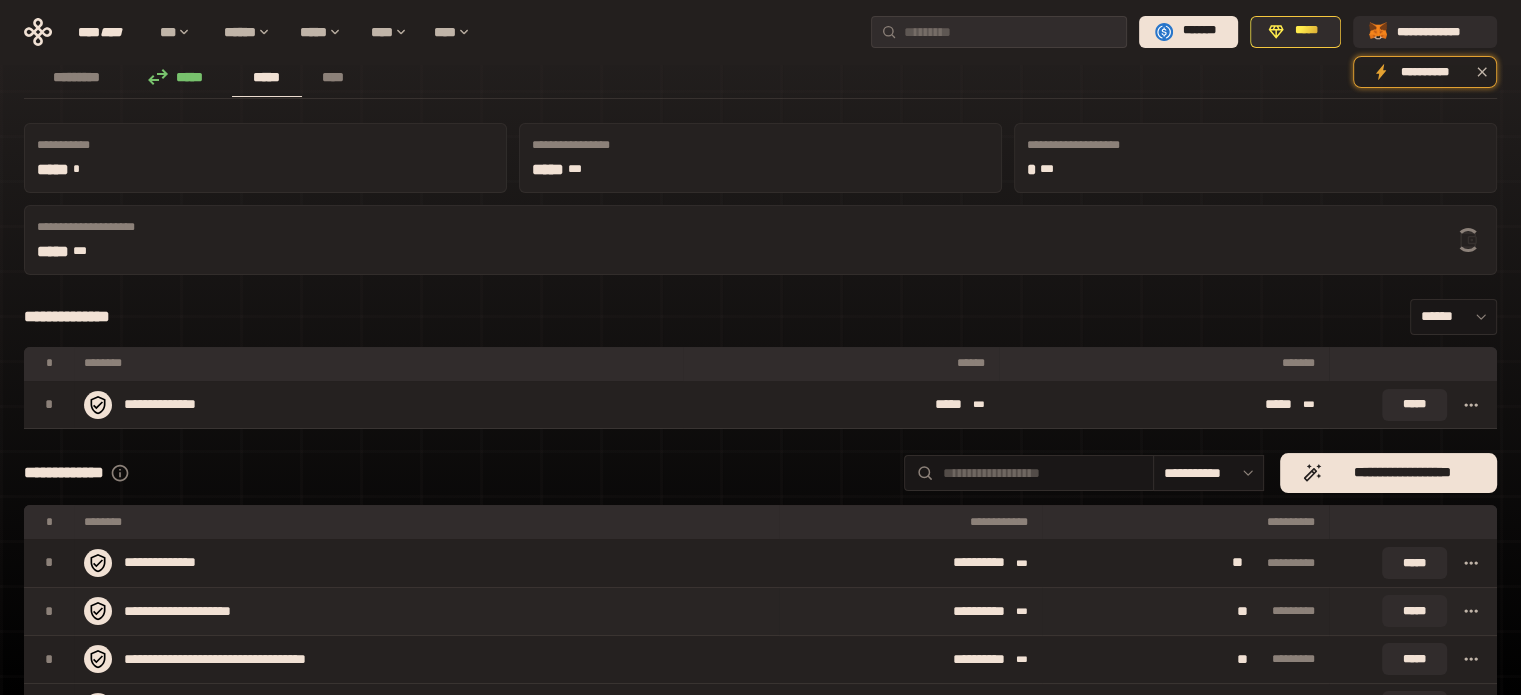 scroll, scrollTop: 0, scrollLeft: 0, axis: both 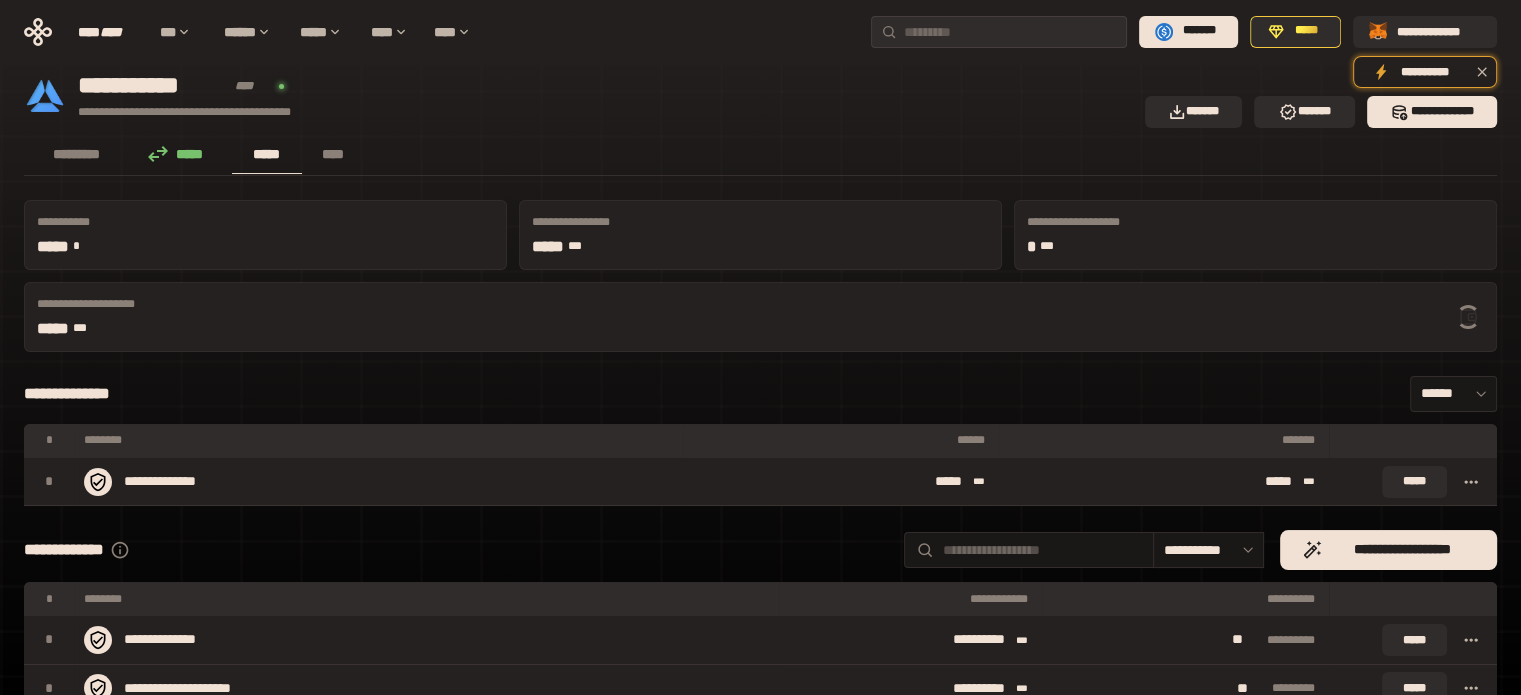 click on "**********" at bounding box center (578, 96) 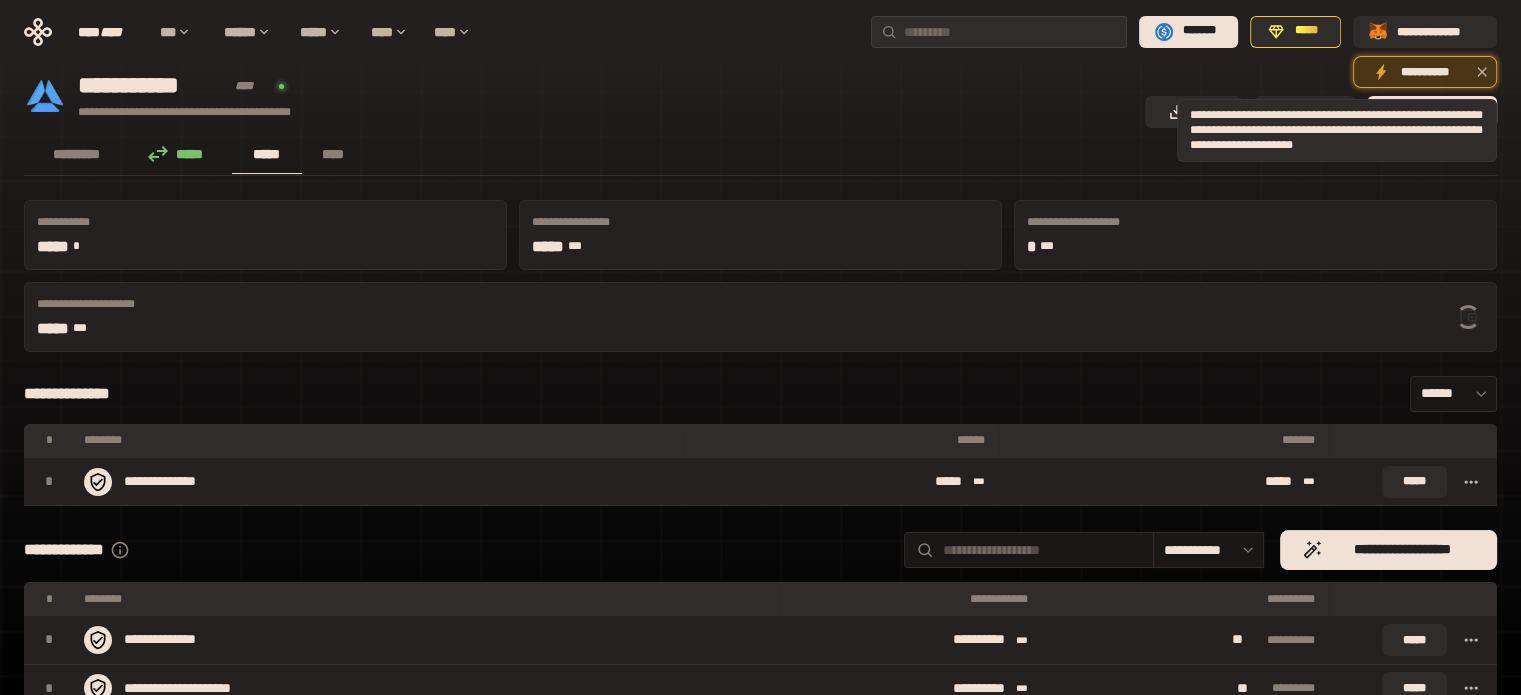 click on "**********" at bounding box center (1425, 72) 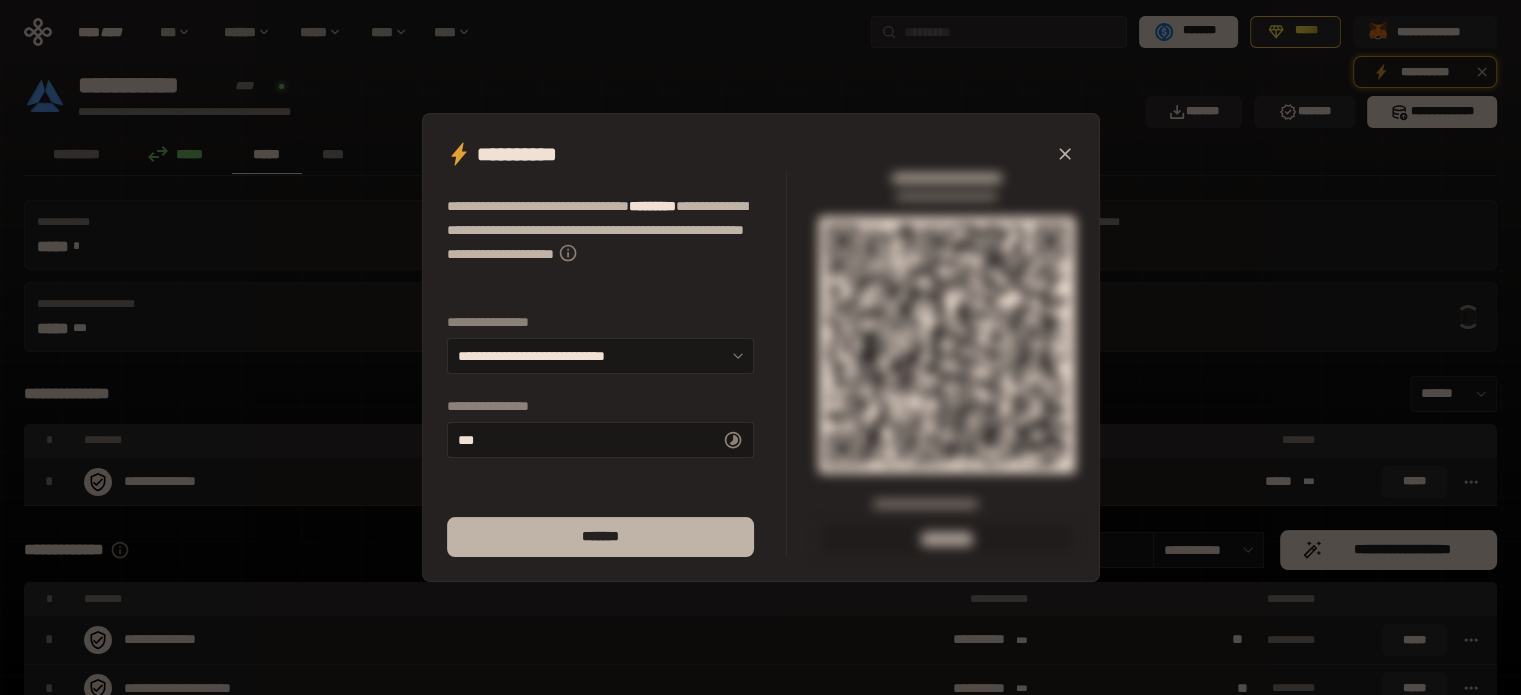 click on "*******" at bounding box center (600, 537) 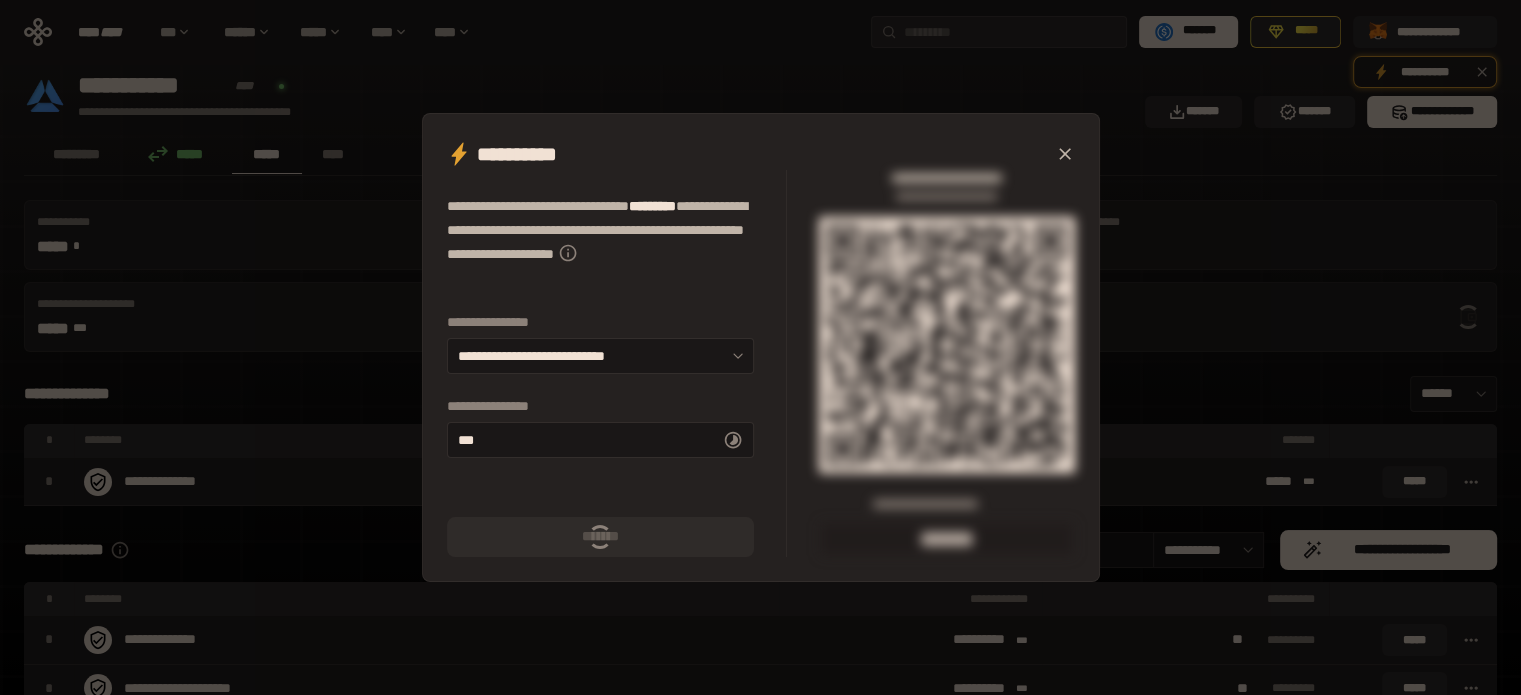 click on "**********" at bounding box center (760, 347) 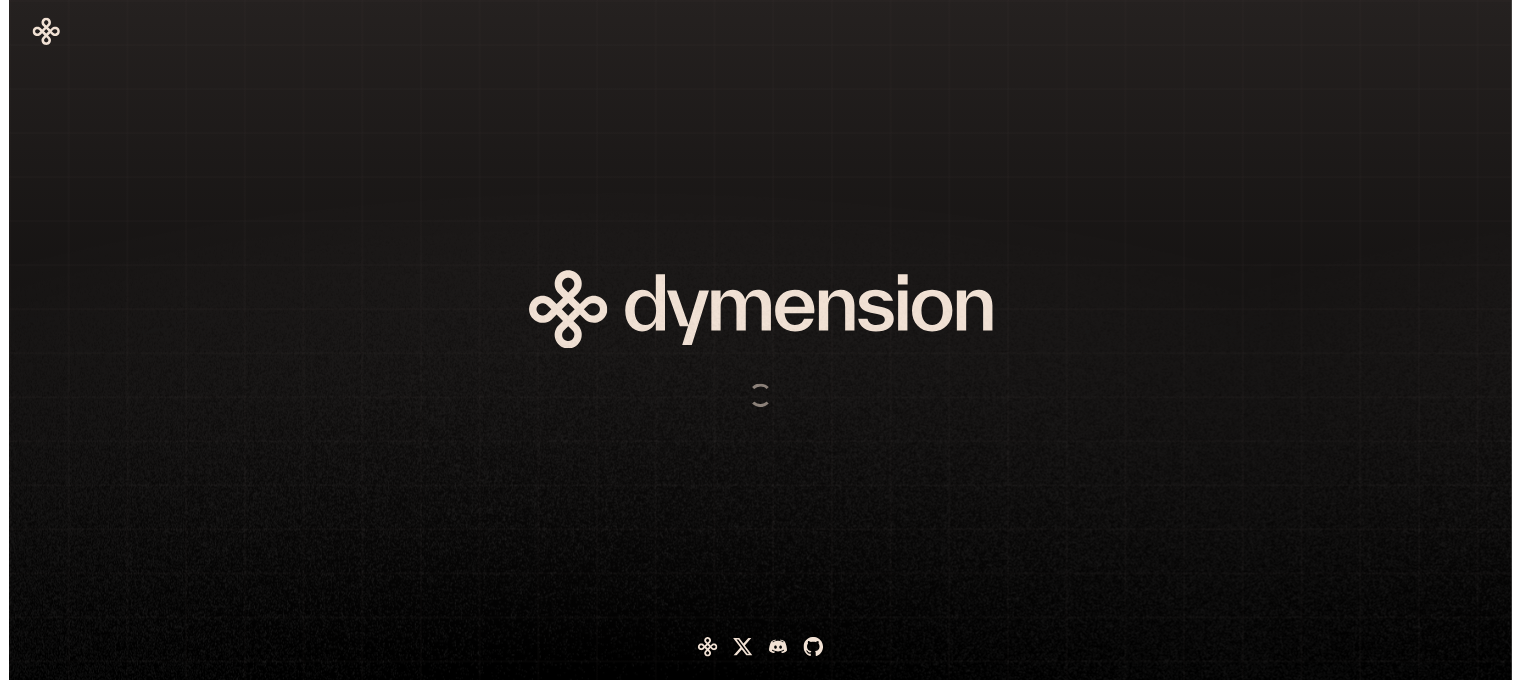 scroll, scrollTop: 0, scrollLeft: 0, axis: both 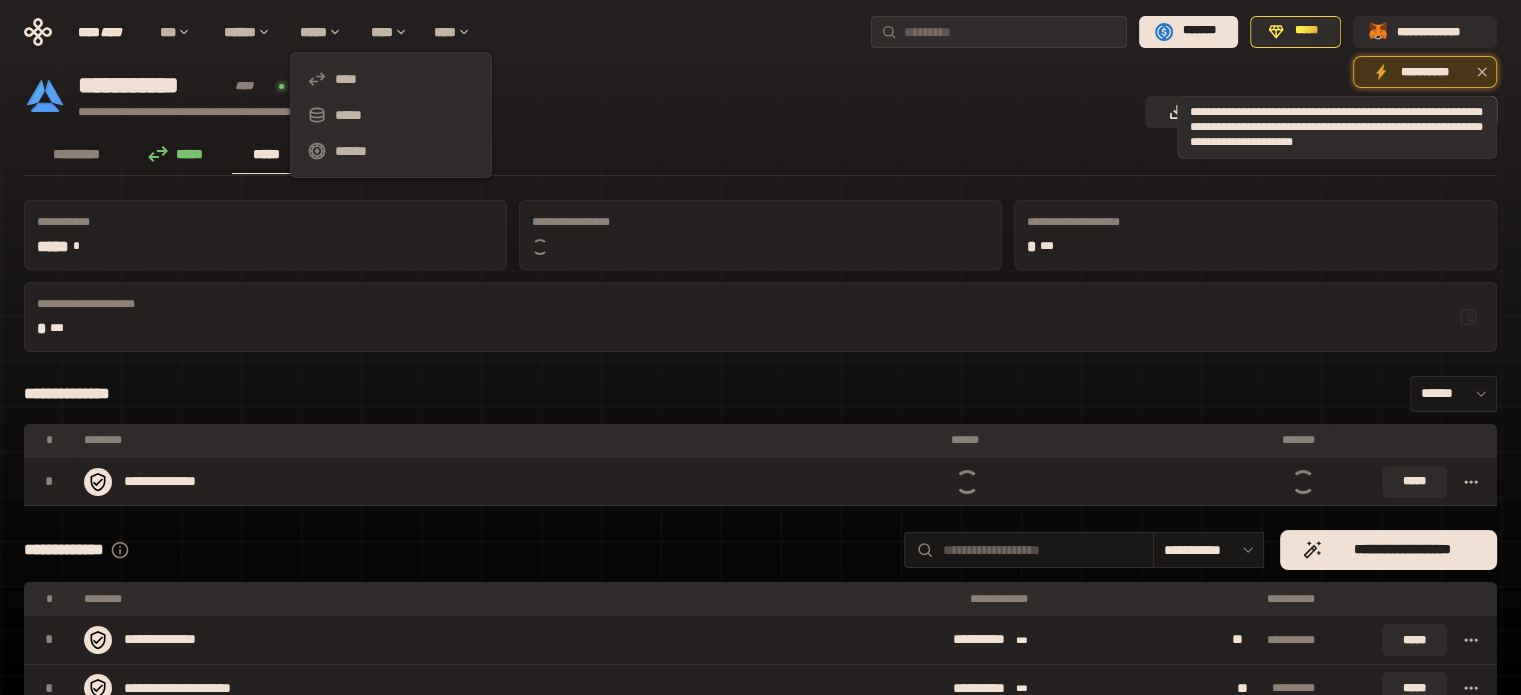 click on "**********" at bounding box center (1425, 72) 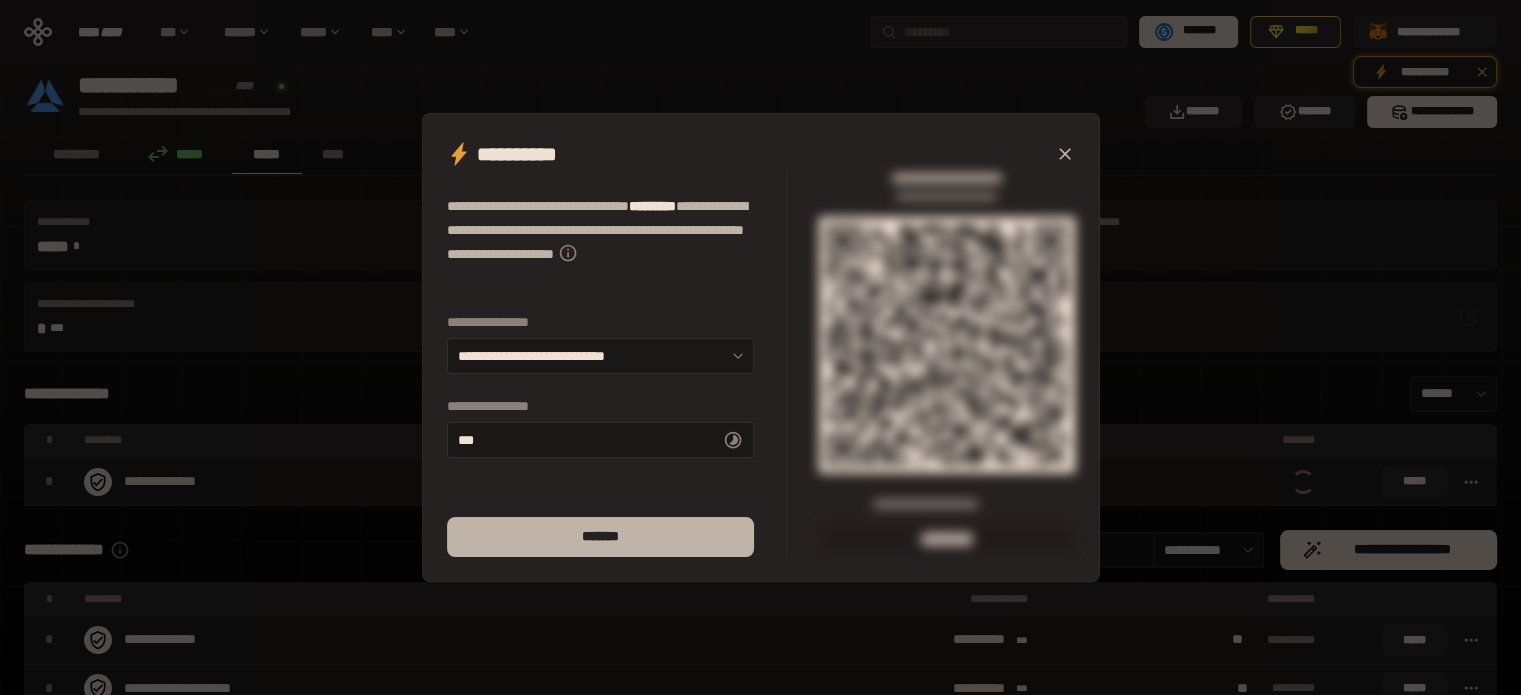 click on "*******" at bounding box center [600, 537] 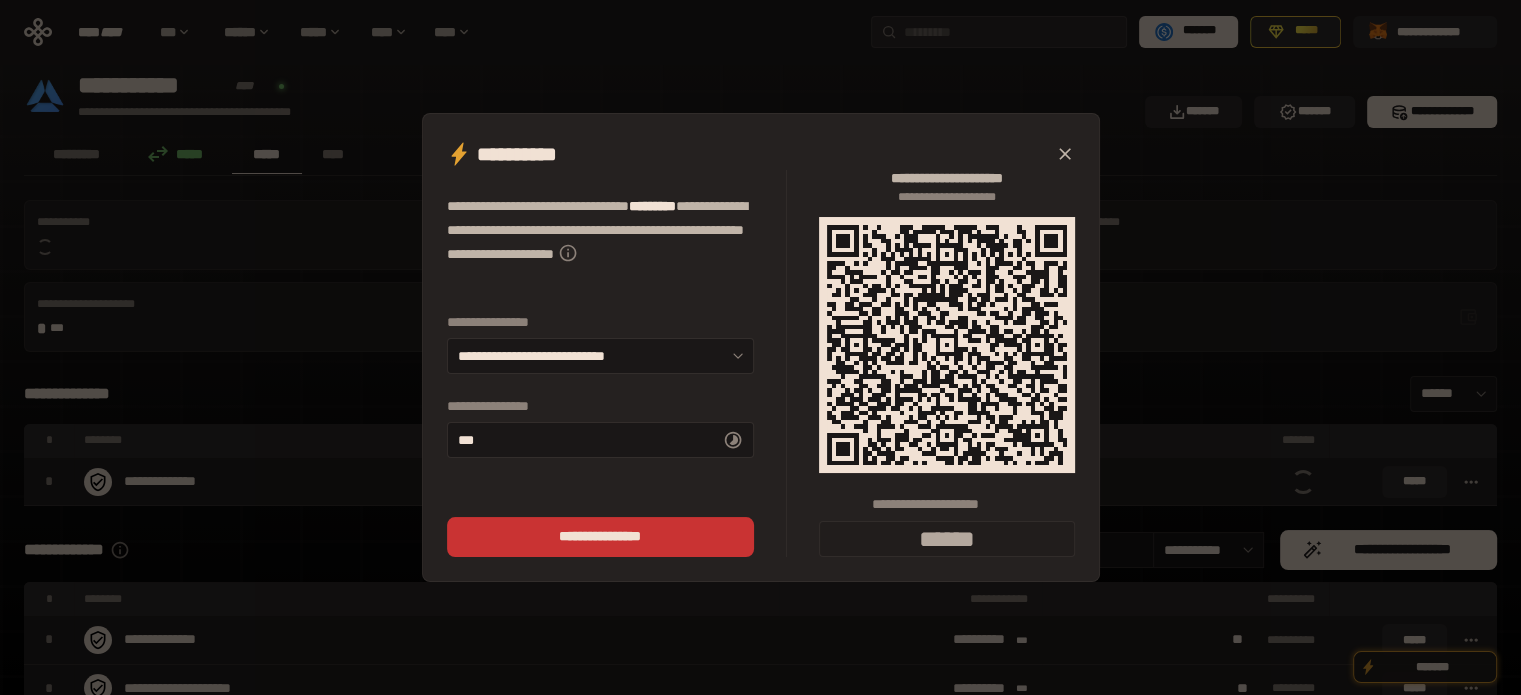 type on "******" 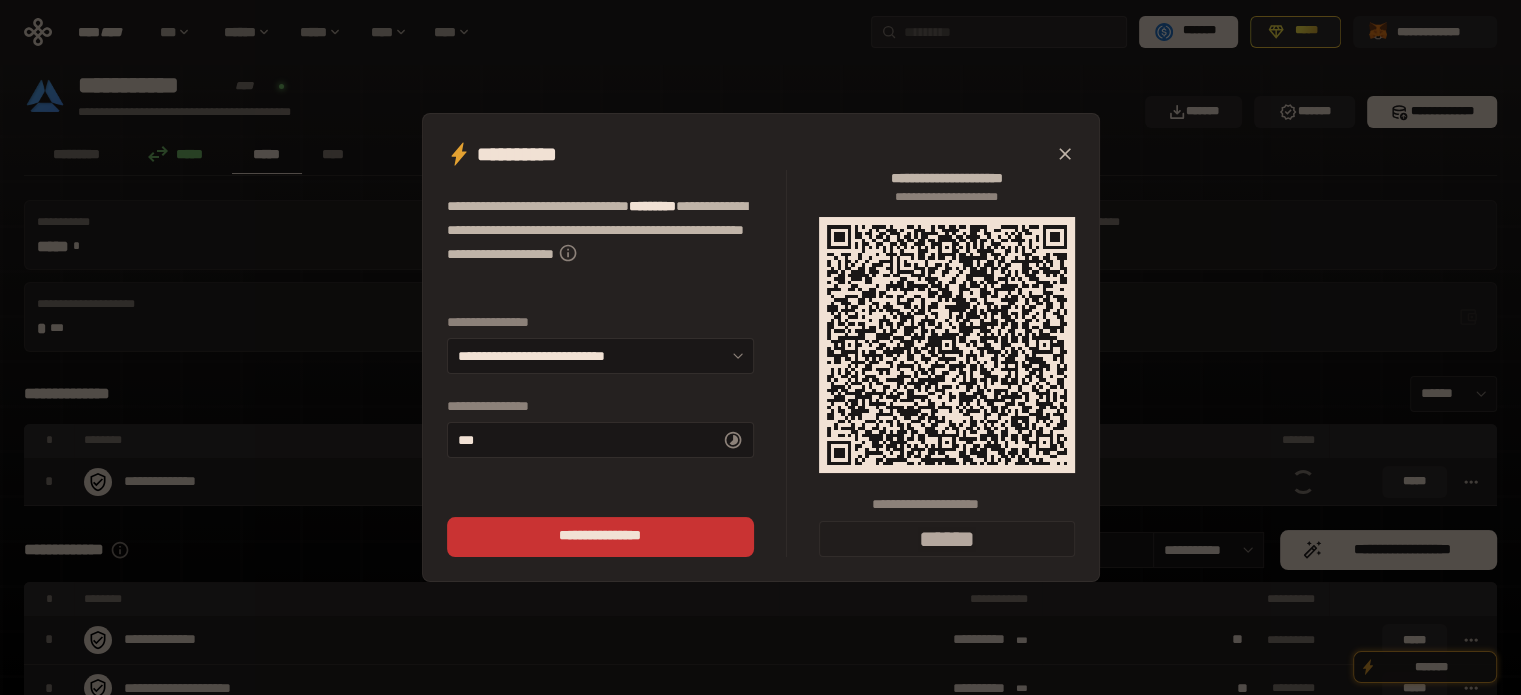 click 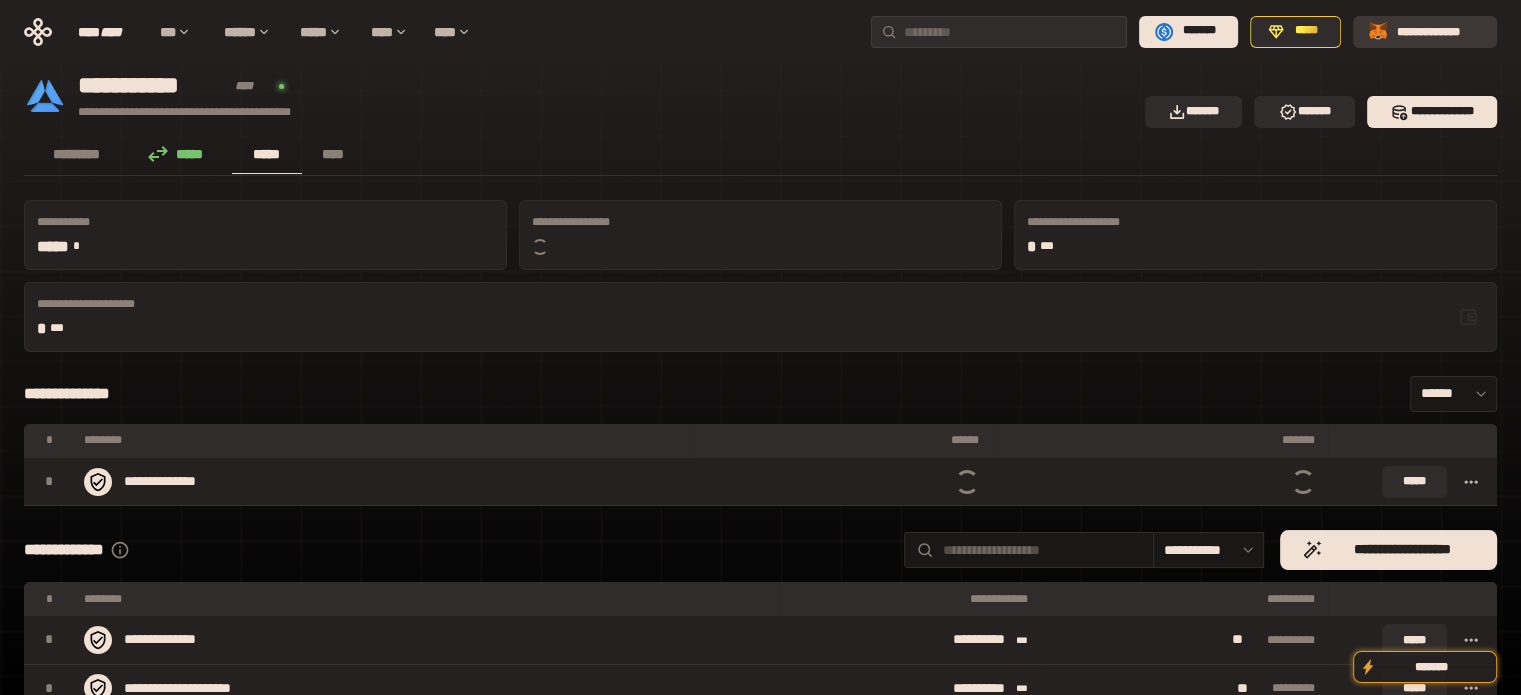 click on "**********" at bounding box center [1439, 31] 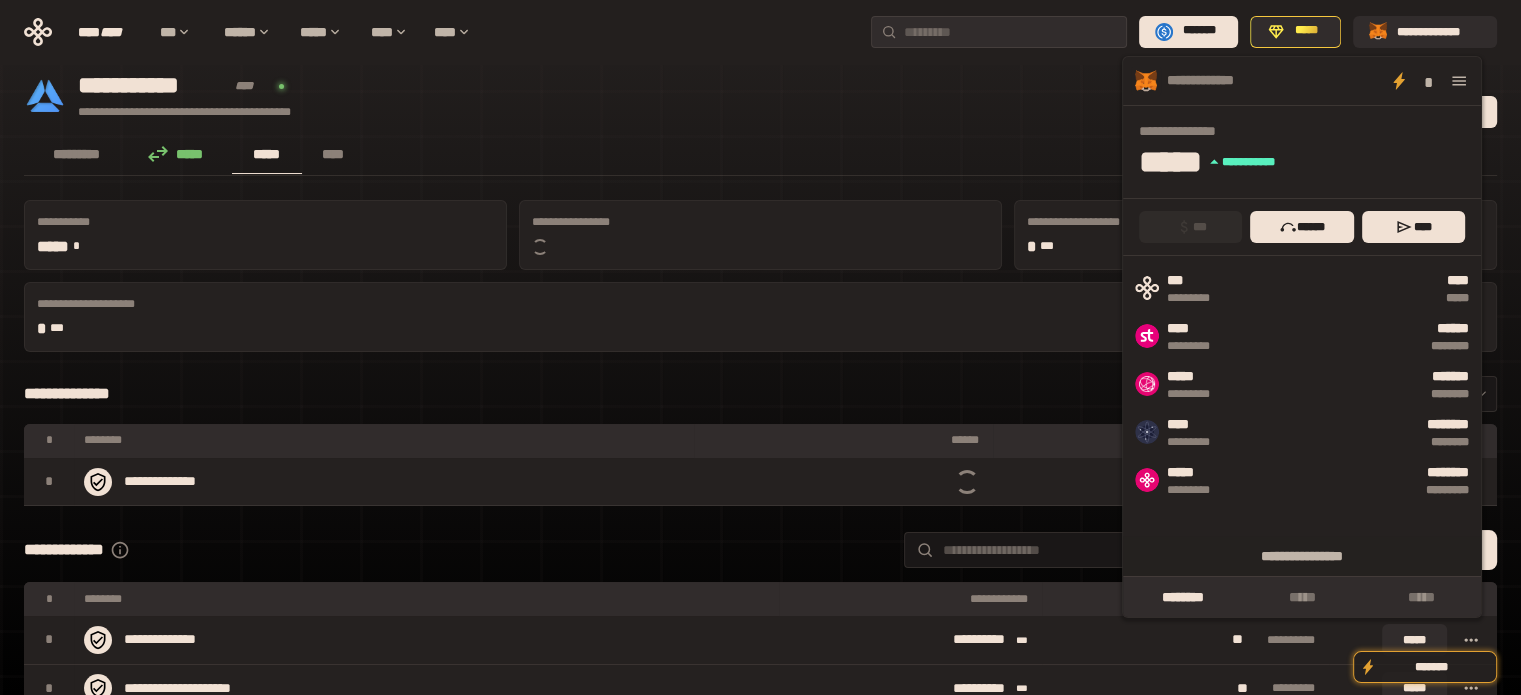 click 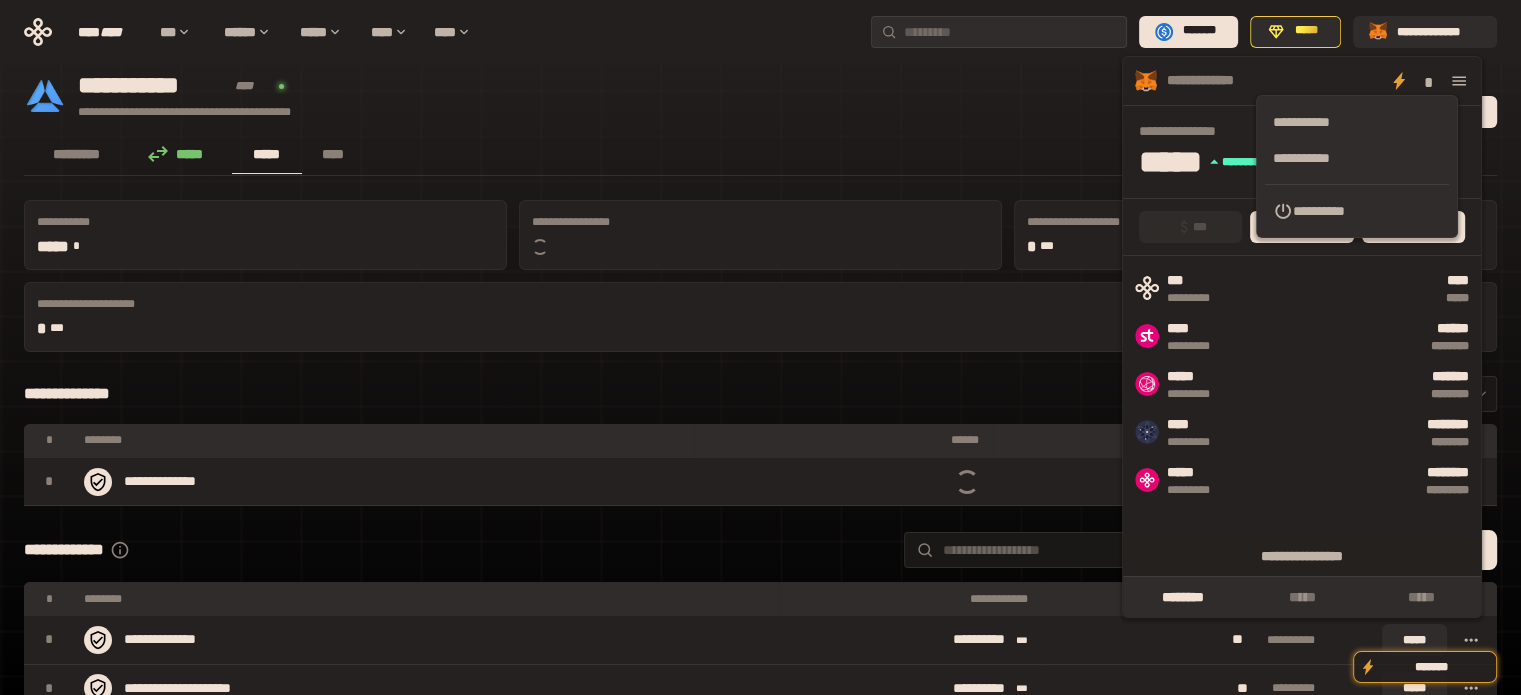 click 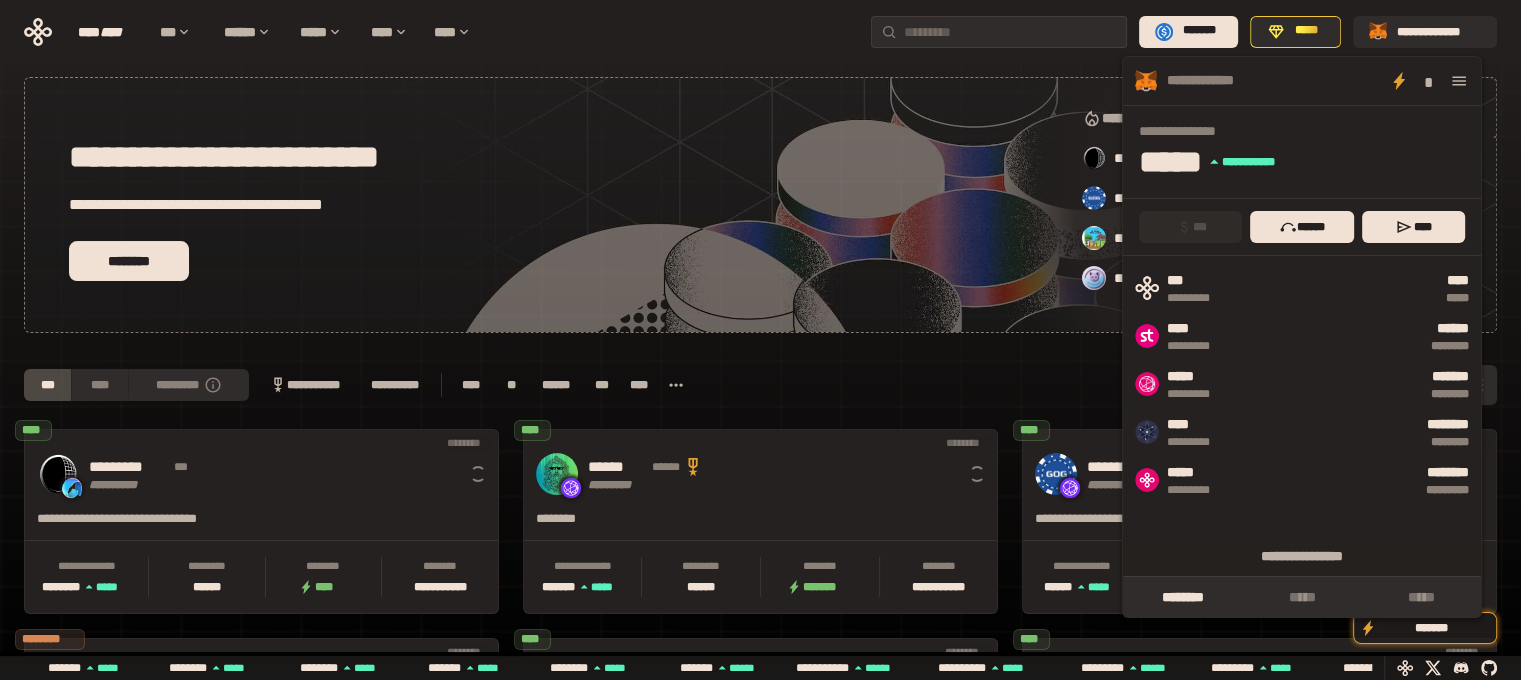 scroll, scrollTop: 440, scrollLeft: 0, axis: vertical 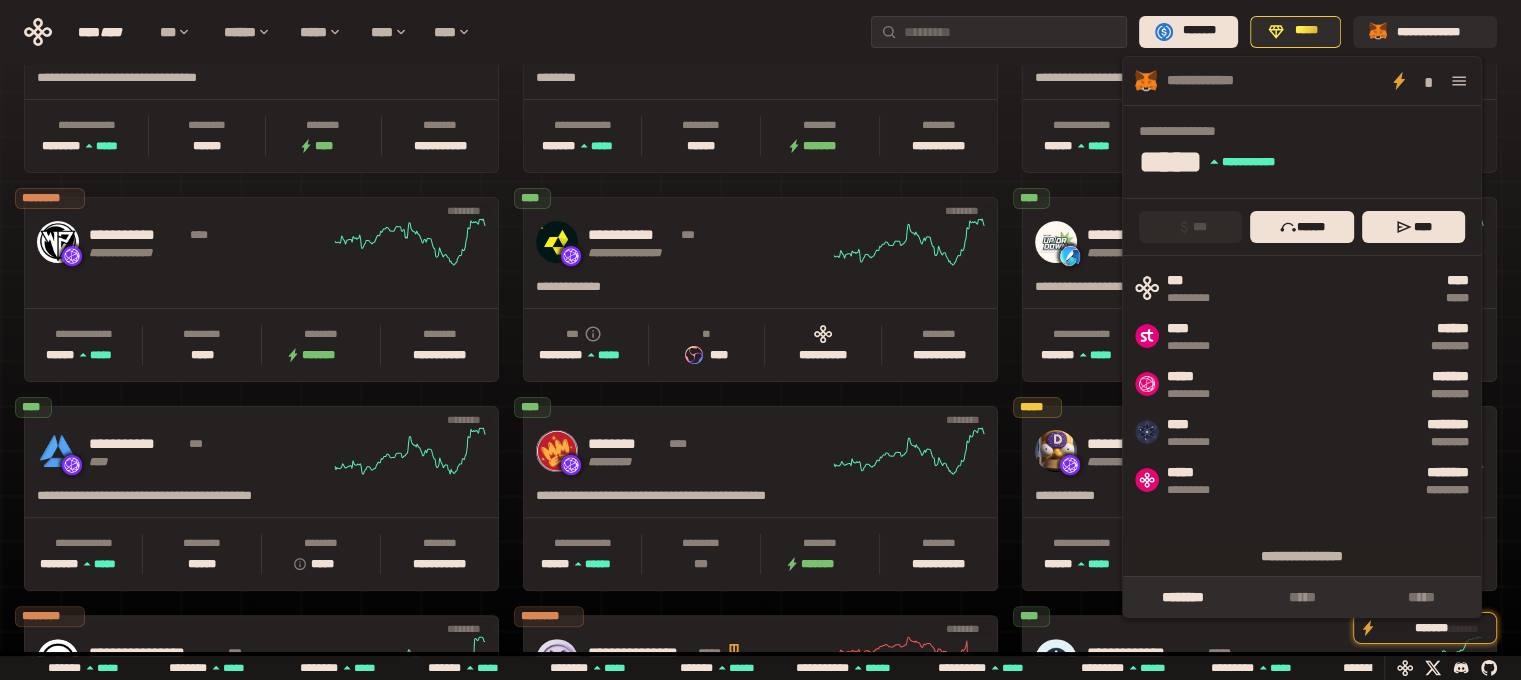 click on "**********" at bounding box center [1308, 131] 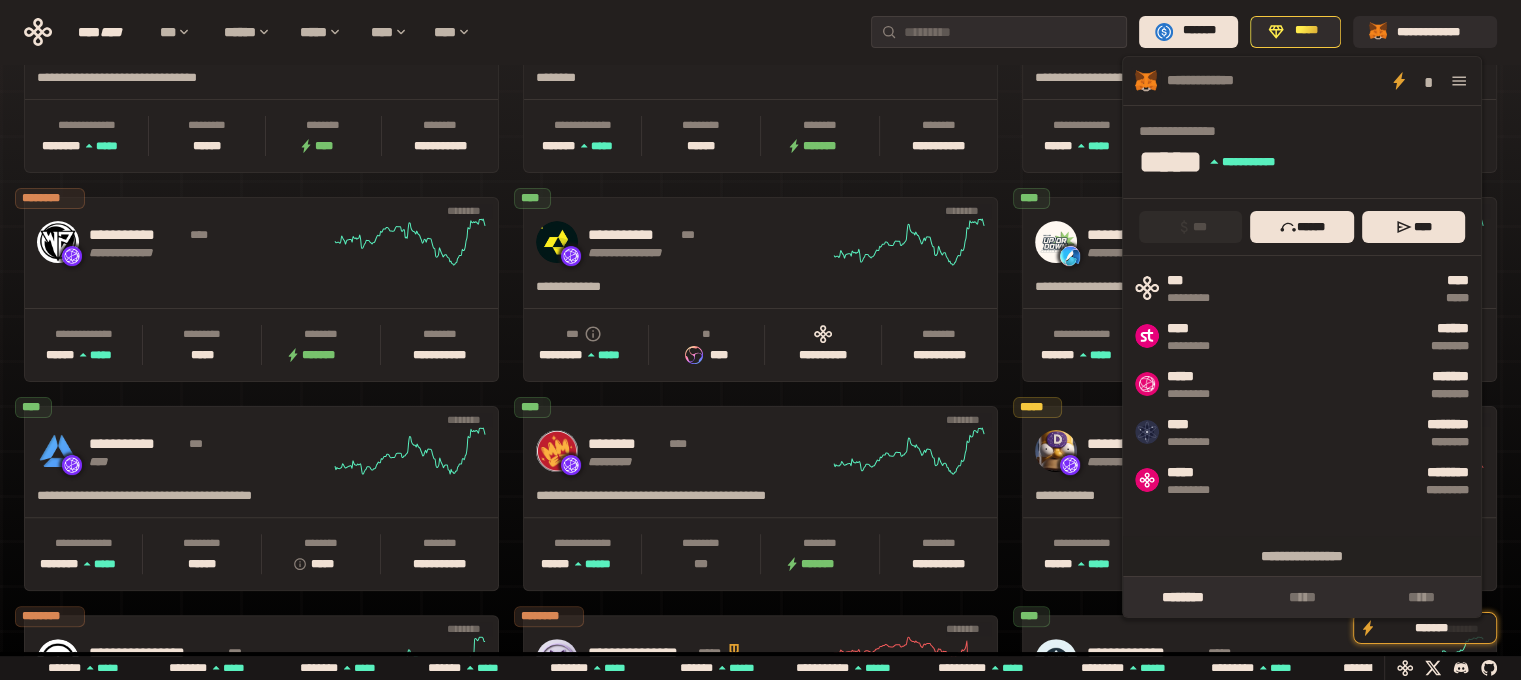click on "**********" at bounding box center [760, 32] 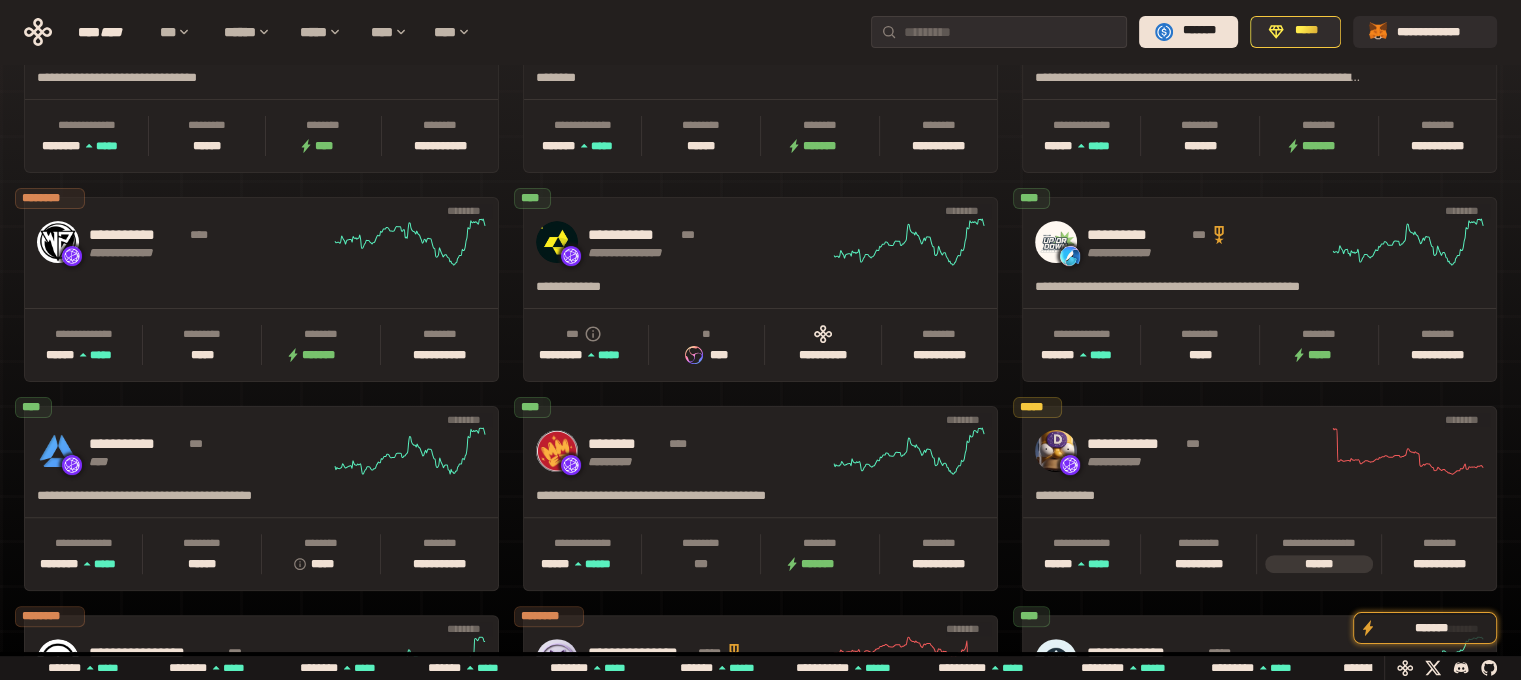 scroll, scrollTop: 0, scrollLeft: 436, axis: horizontal 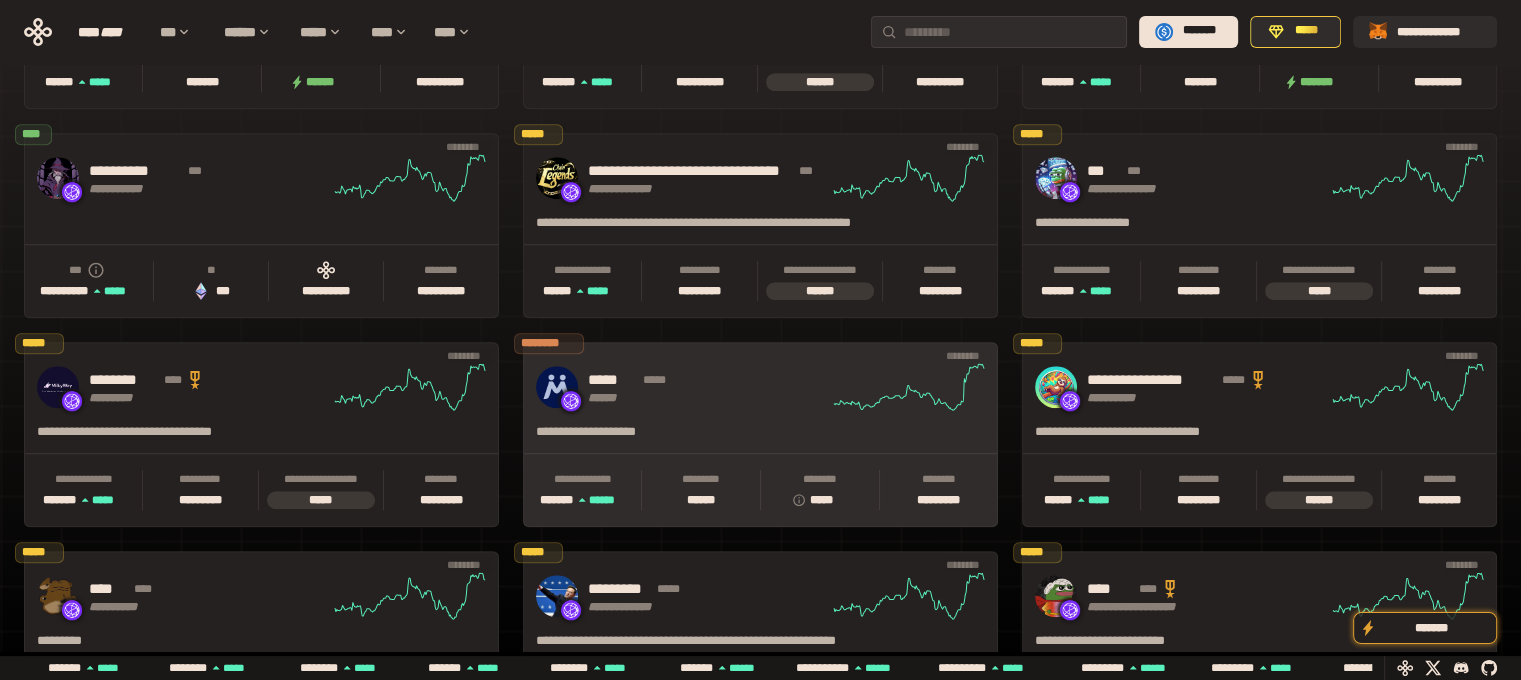 click on "*****" at bounding box center (612, 380) 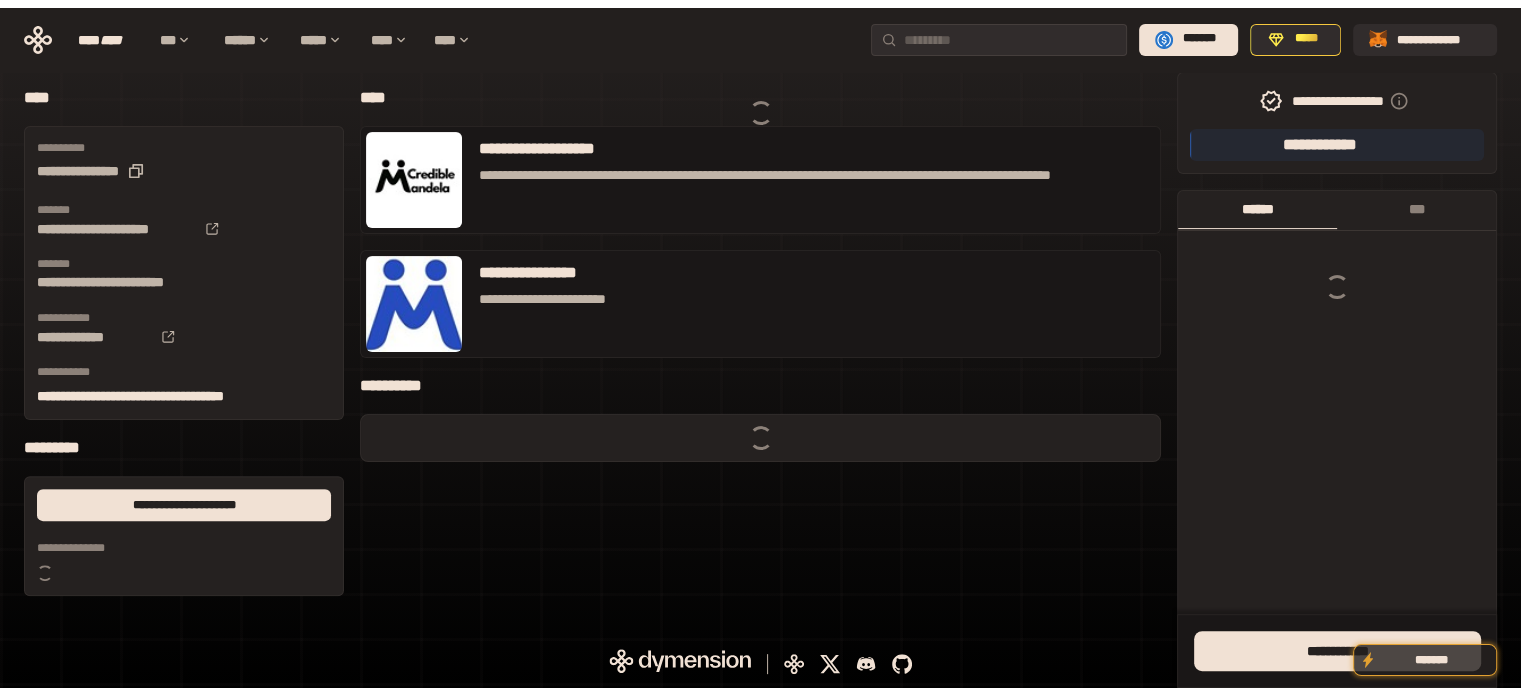 scroll, scrollTop: 0, scrollLeft: 0, axis: both 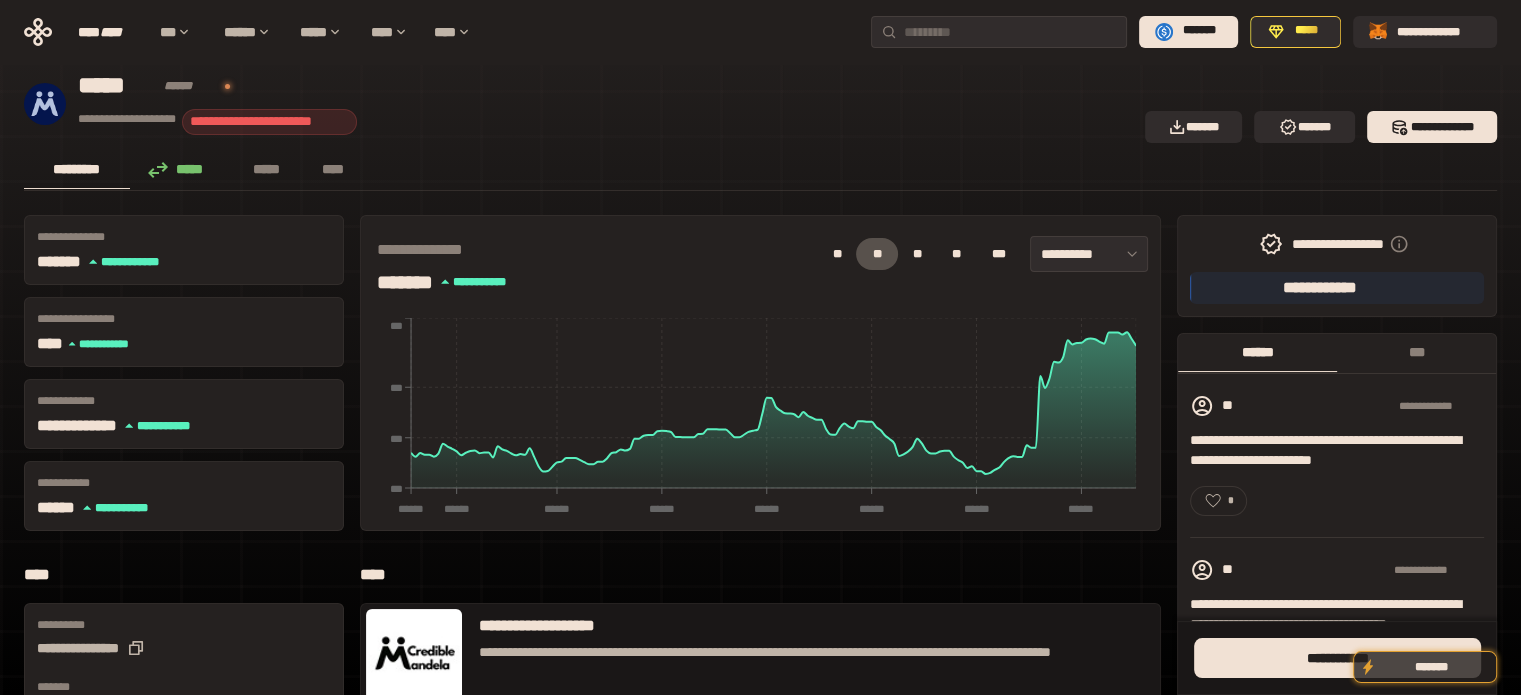 click on "*********" at bounding box center [77, 169] 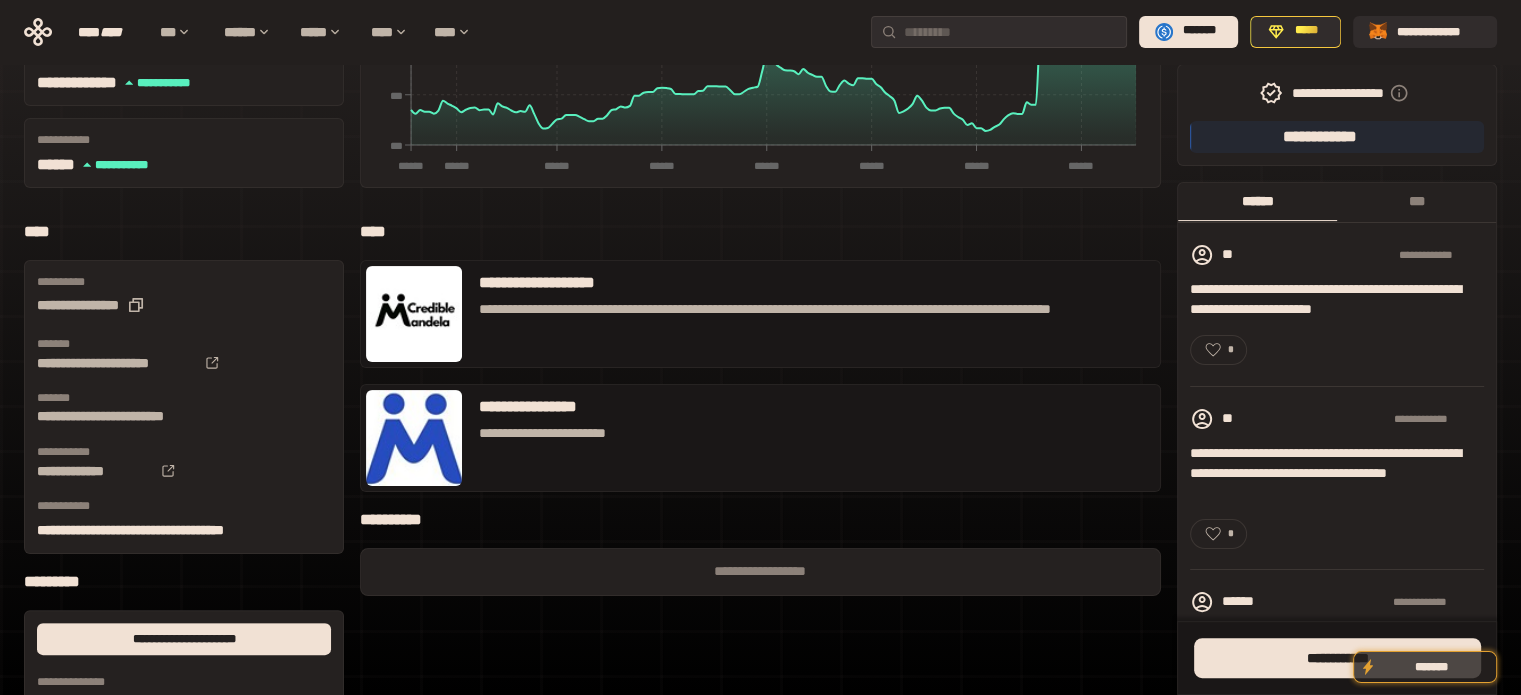 scroll, scrollTop: 68, scrollLeft: 0, axis: vertical 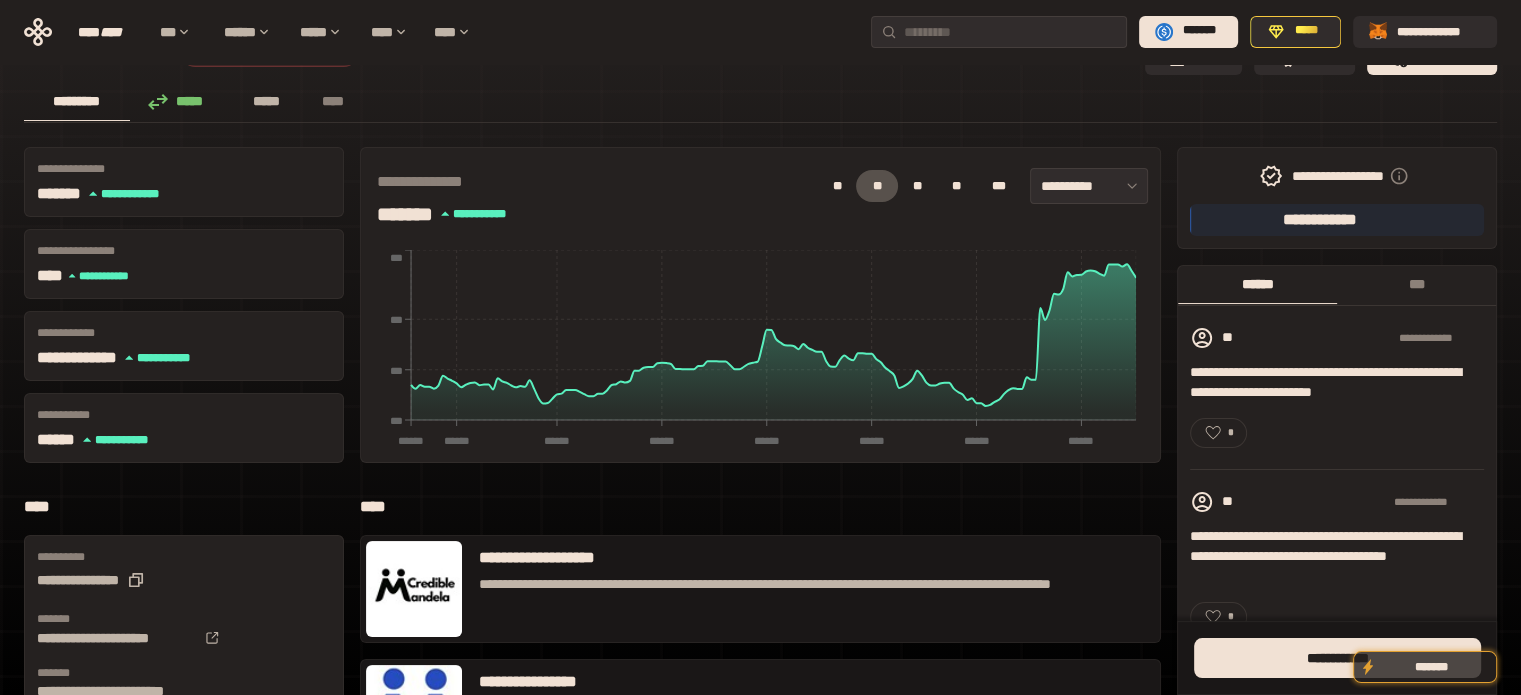 click on "*****" at bounding box center [267, 101] 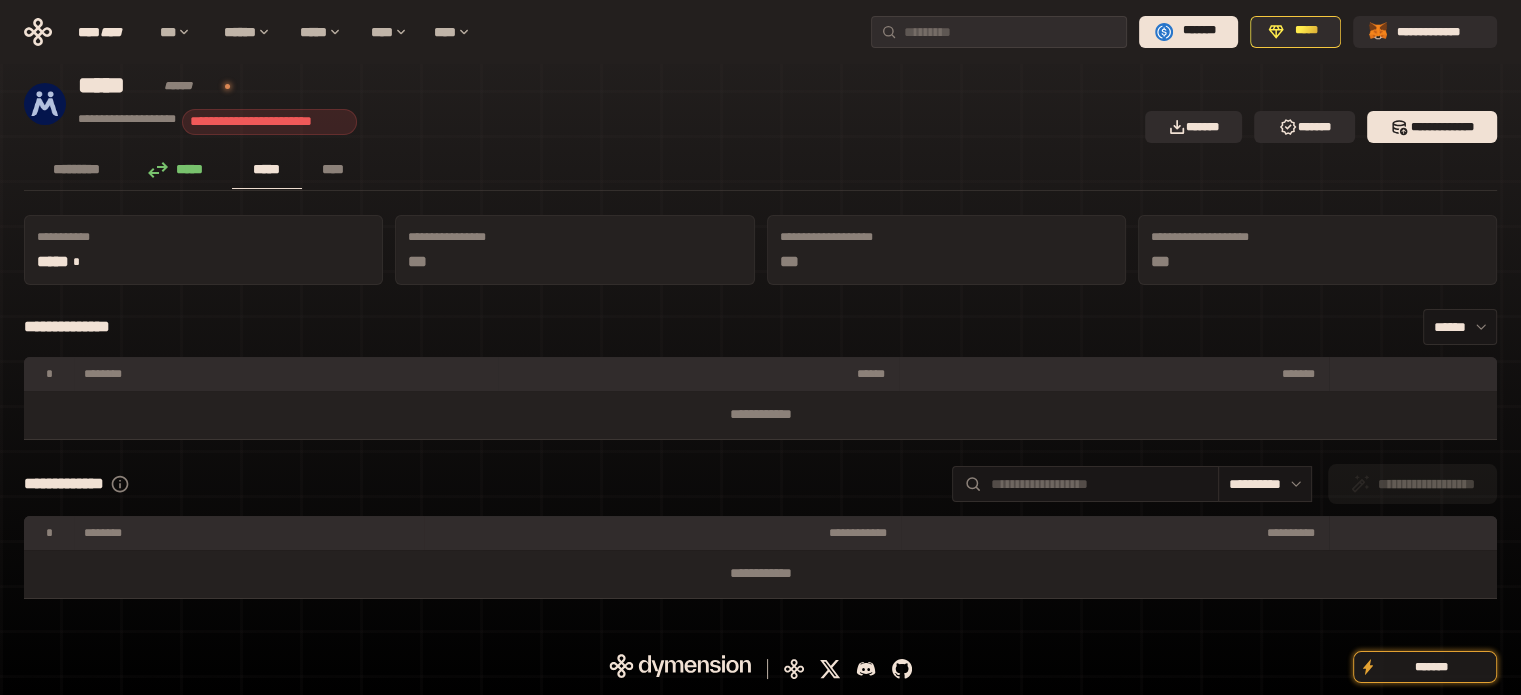 scroll, scrollTop: 0, scrollLeft: 0, axis: both 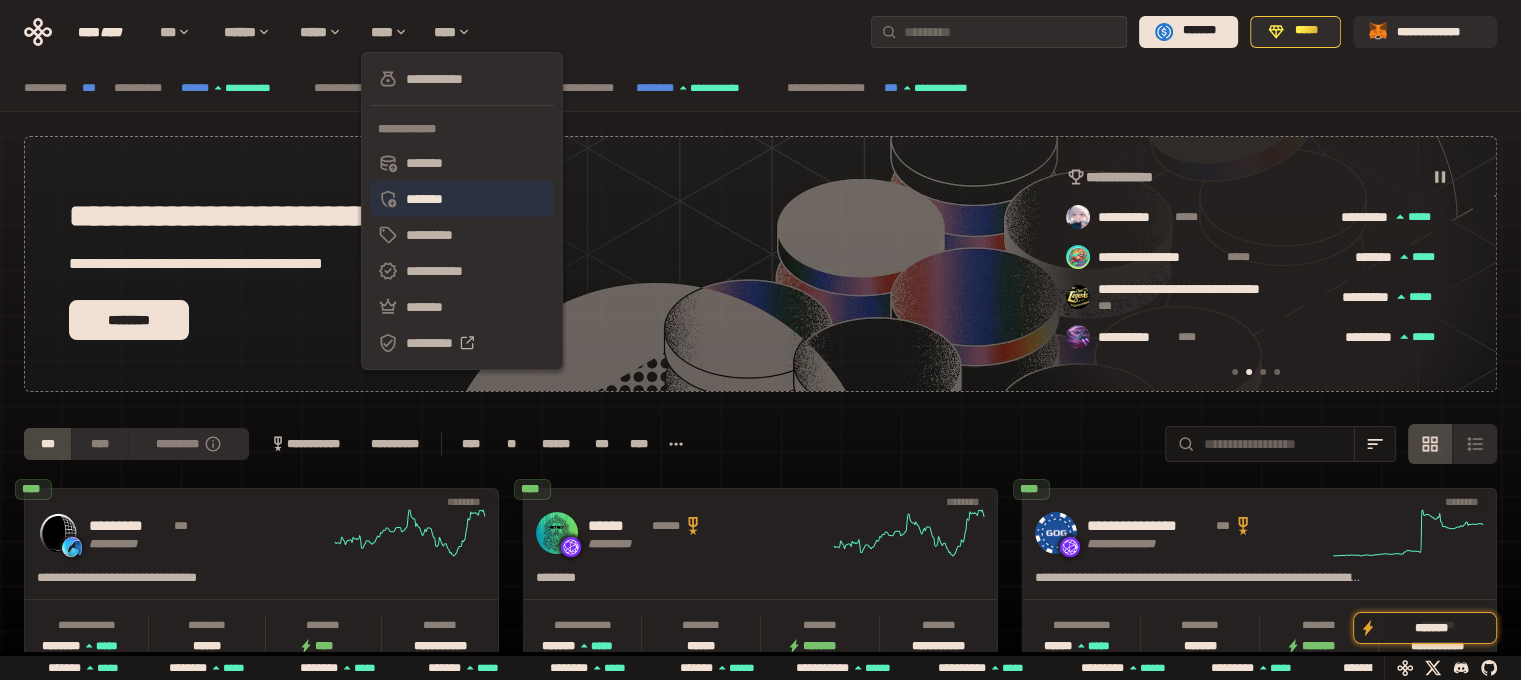 click on "*******" at bounding box center [462, 199] 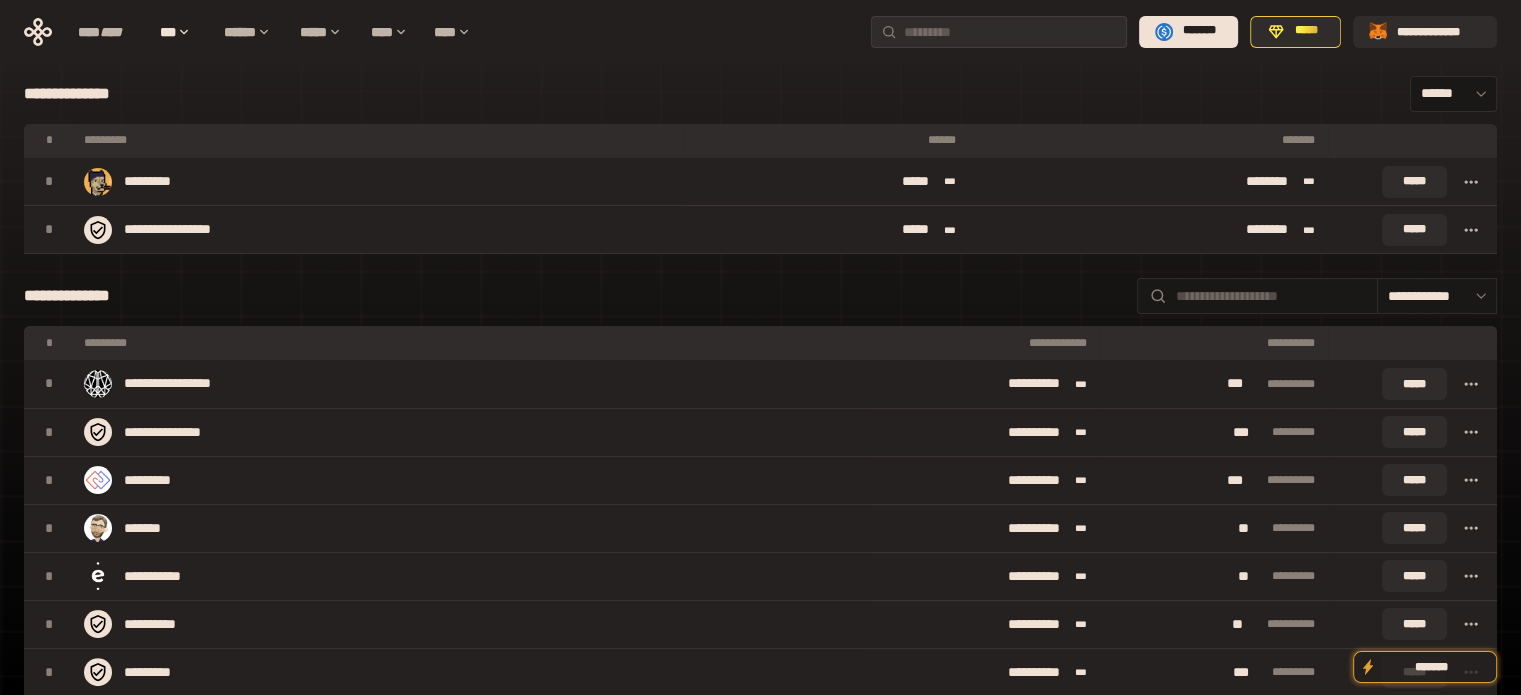 scroll, scrollTop: 0, scrollLeft: 0, axis: both 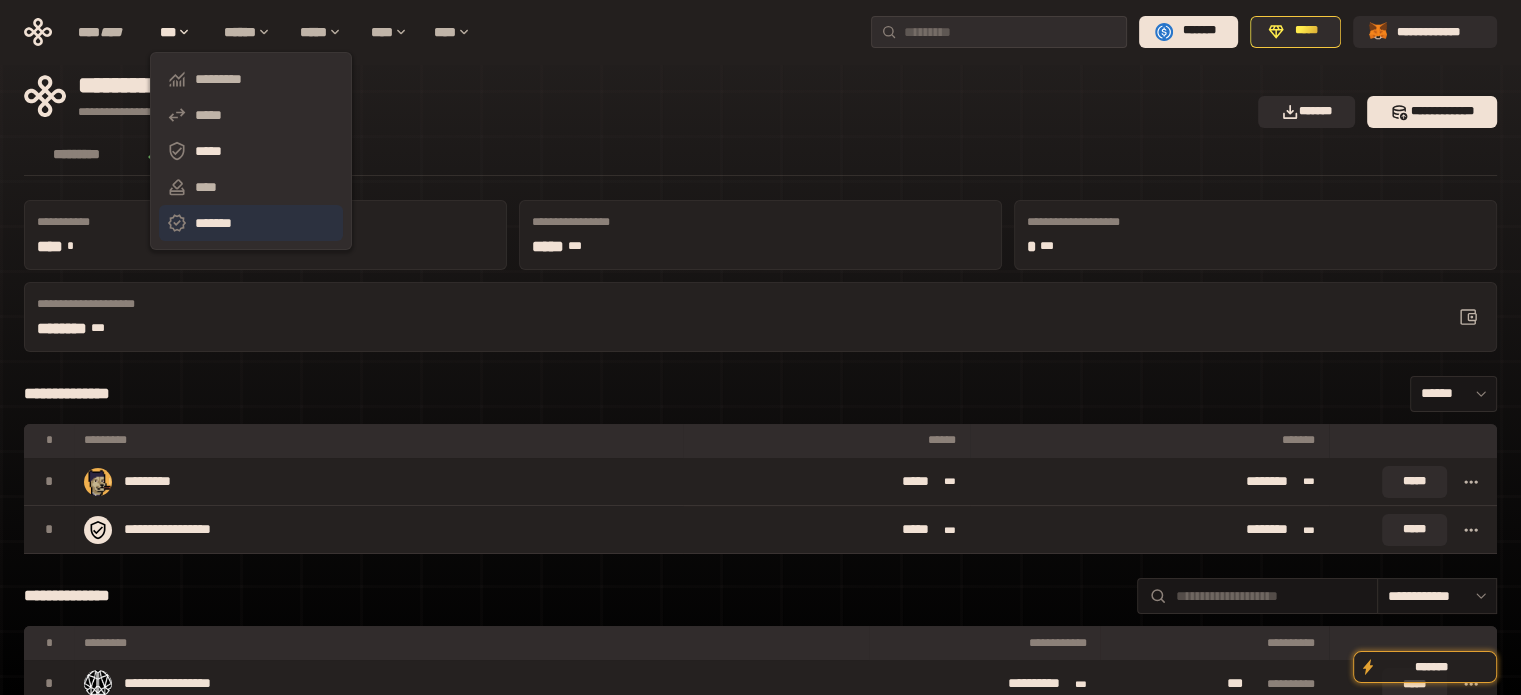 click on "*******" at bounding box center (251, 223) 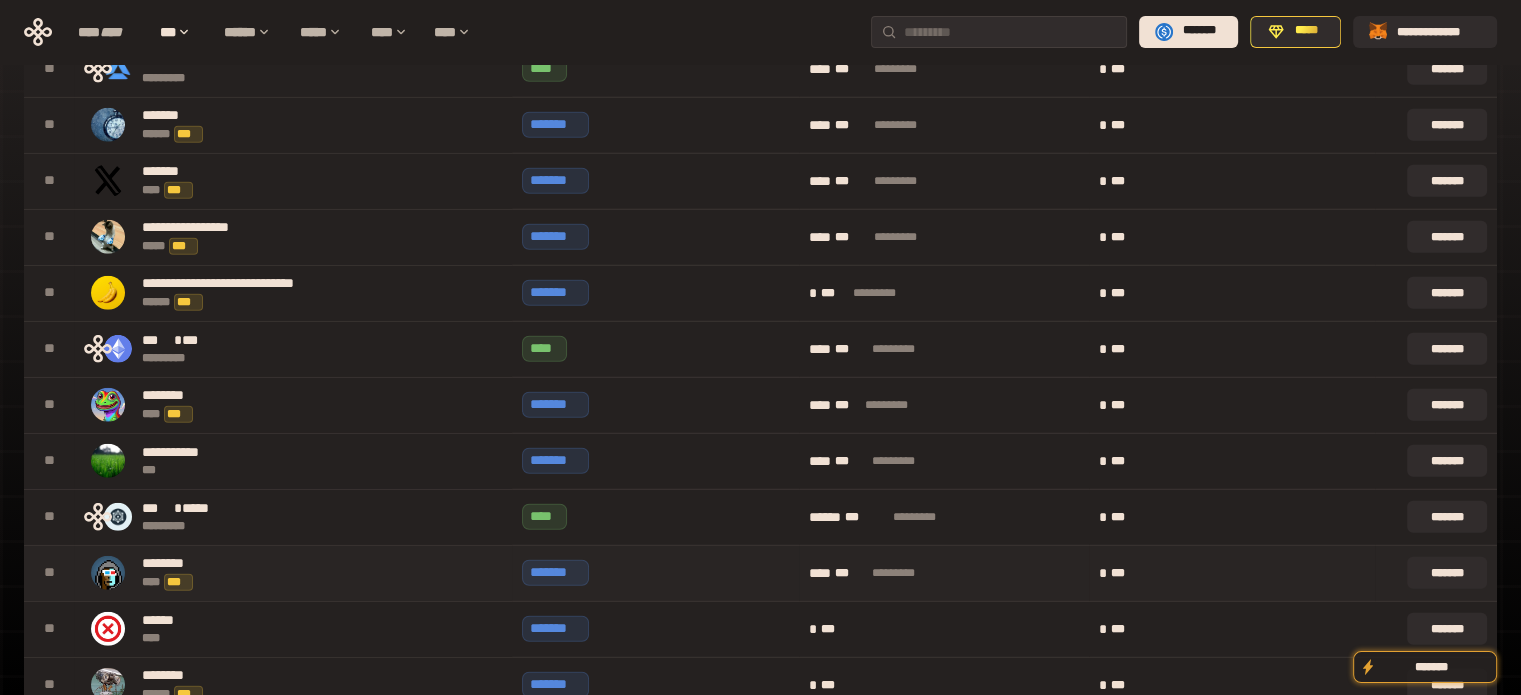 scroll, scrollTop: 5676, scrollLeft: 0, axis: vertical 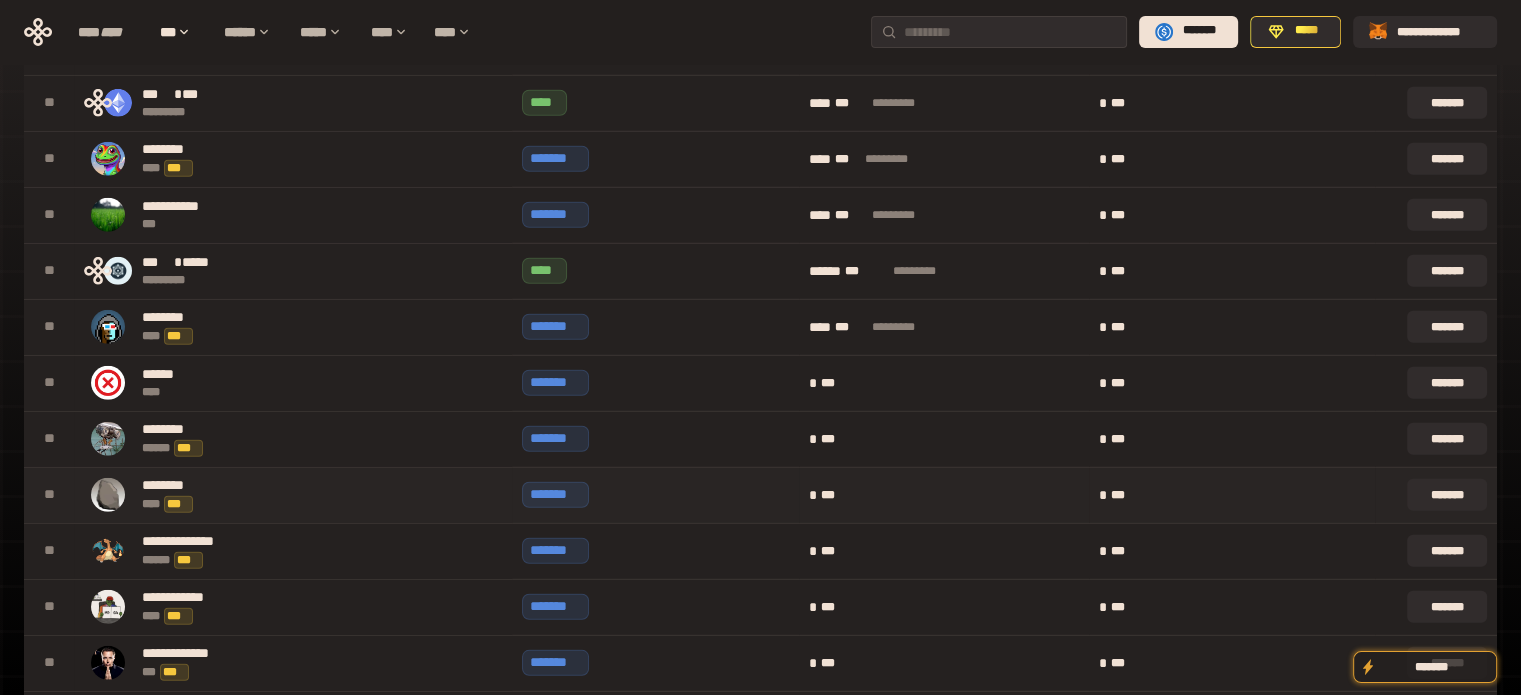 drag, startPoint x: 1519, startPoint y: 631, endPoint x: 1496, endPoint y: 467, distance: 165.60495 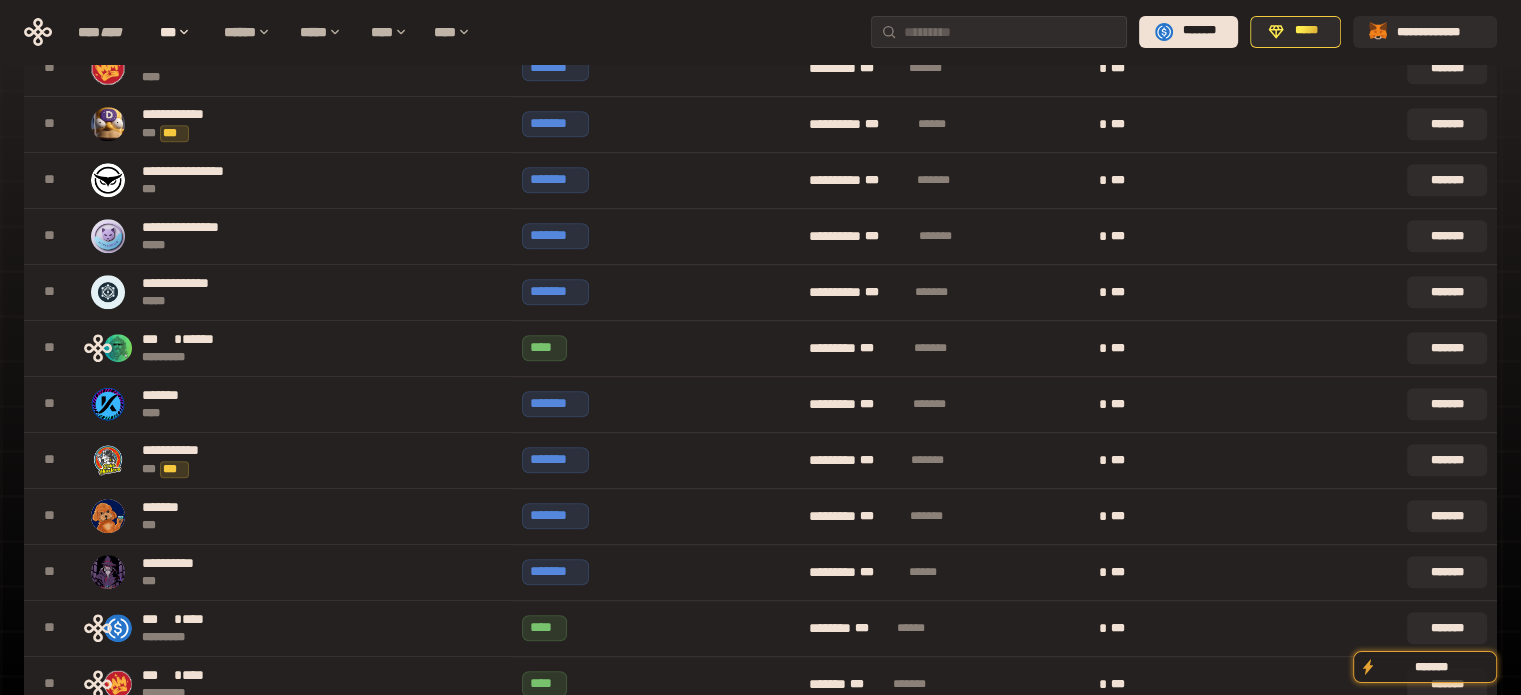 scroll, scrollTop: 5676, scrollLeft: 0, axis: vertical 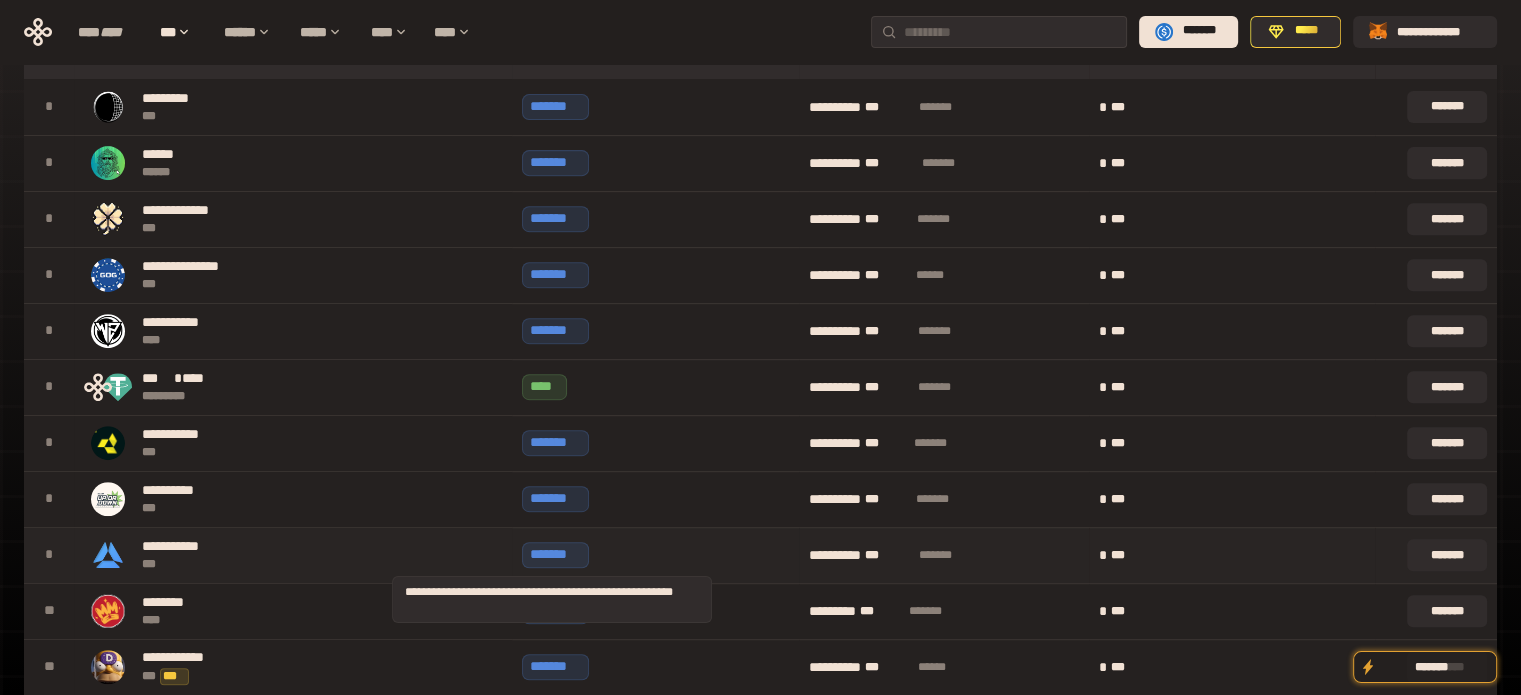 click on "*******" at bounding box center [555, 555] 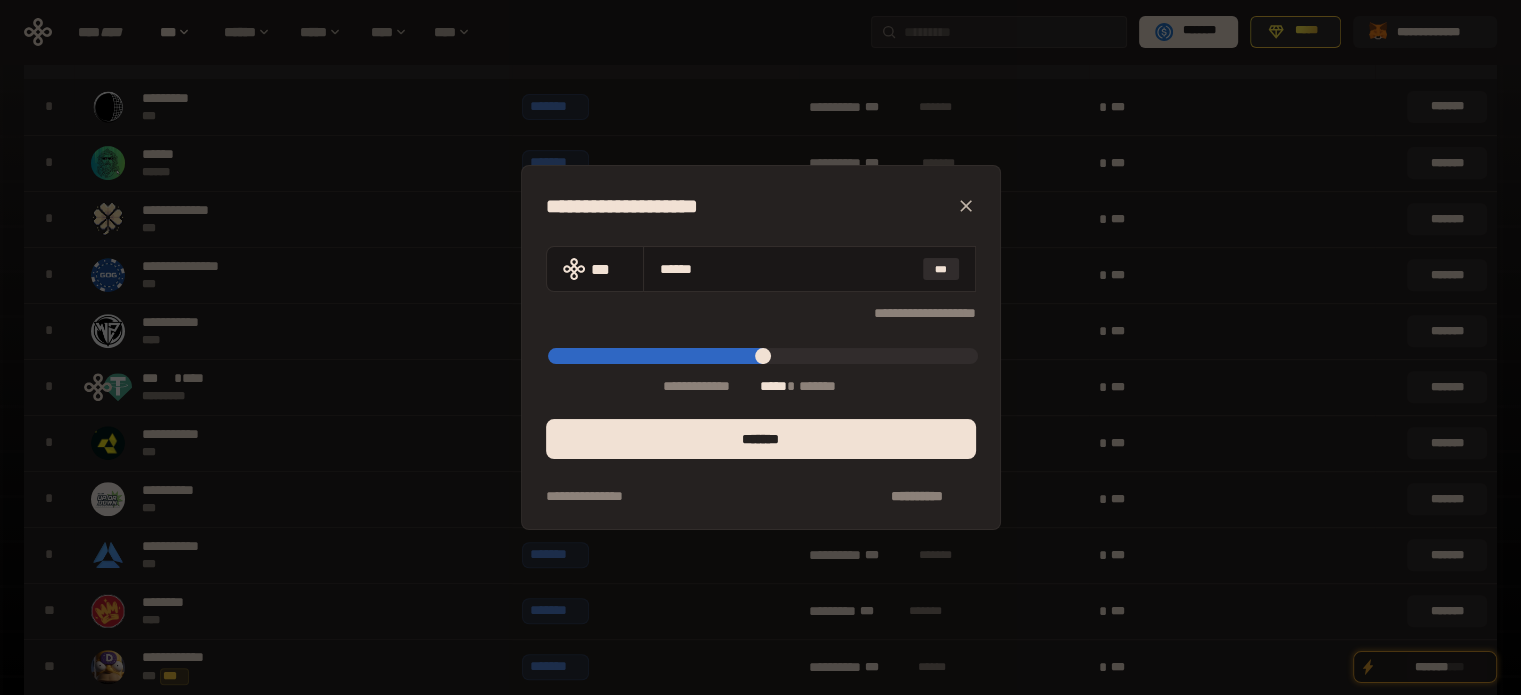 type on "****" 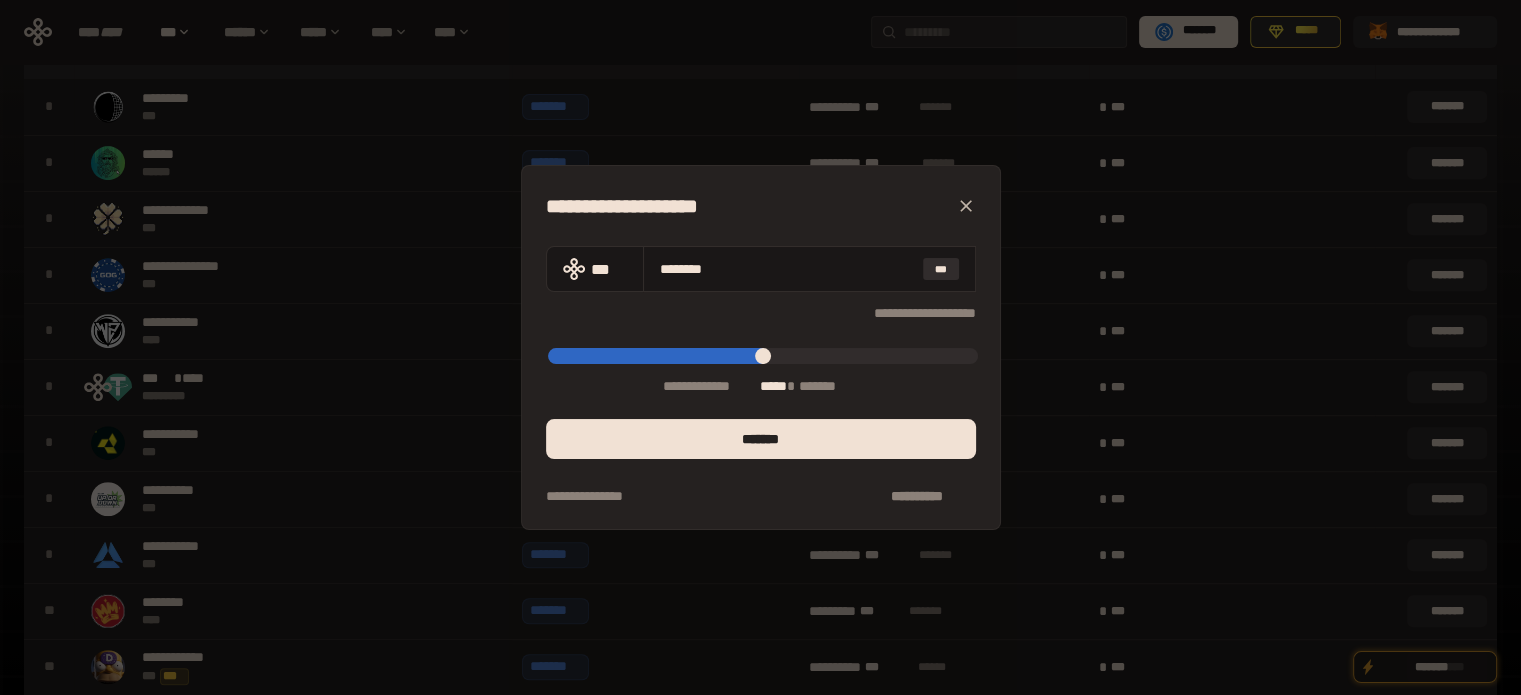 type on "****" 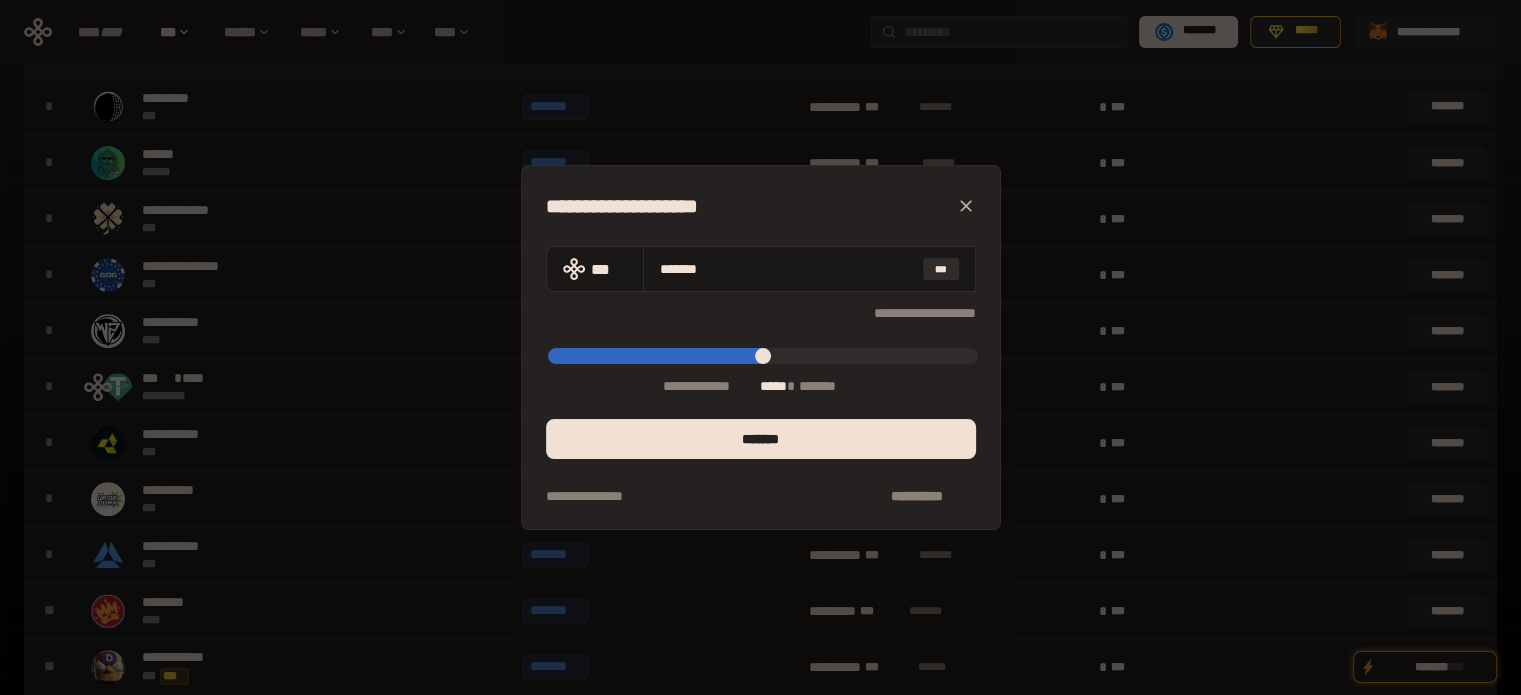 type on "*****" 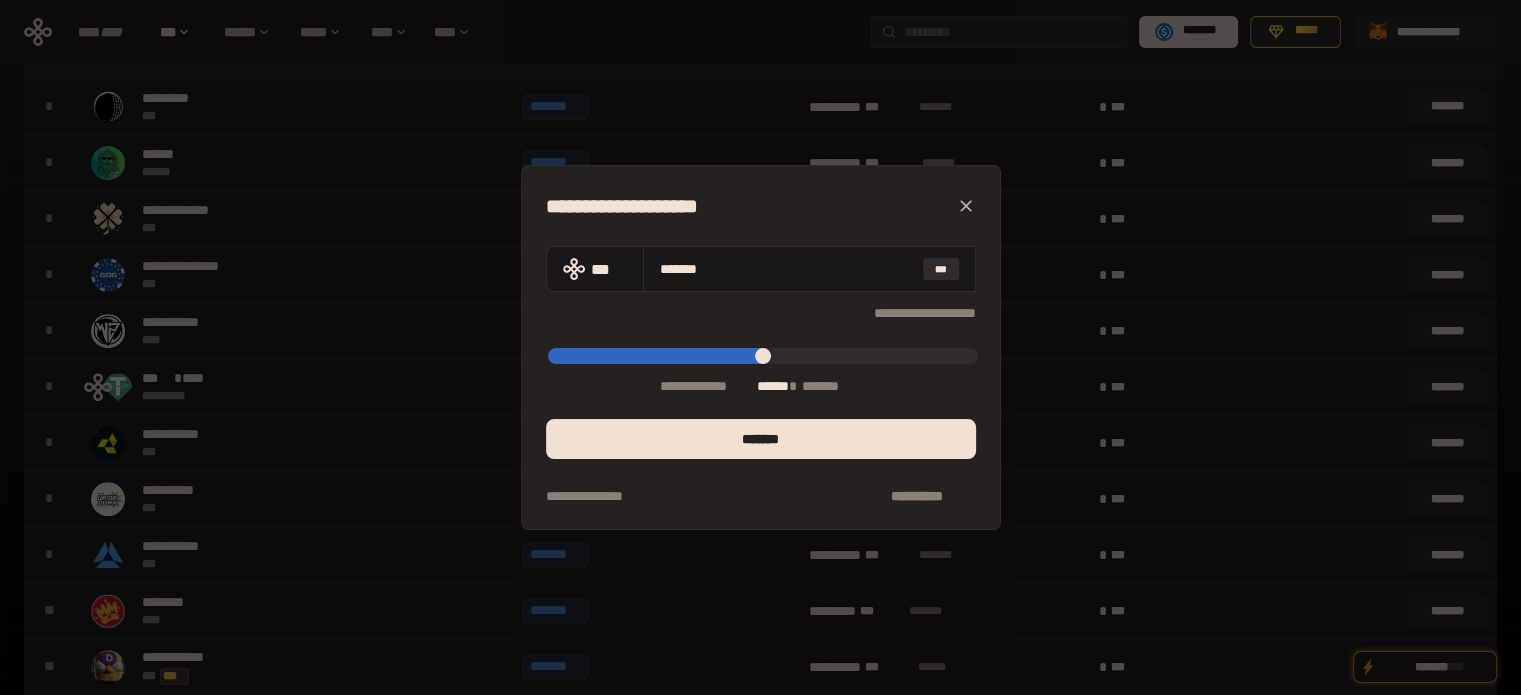 type on "********" 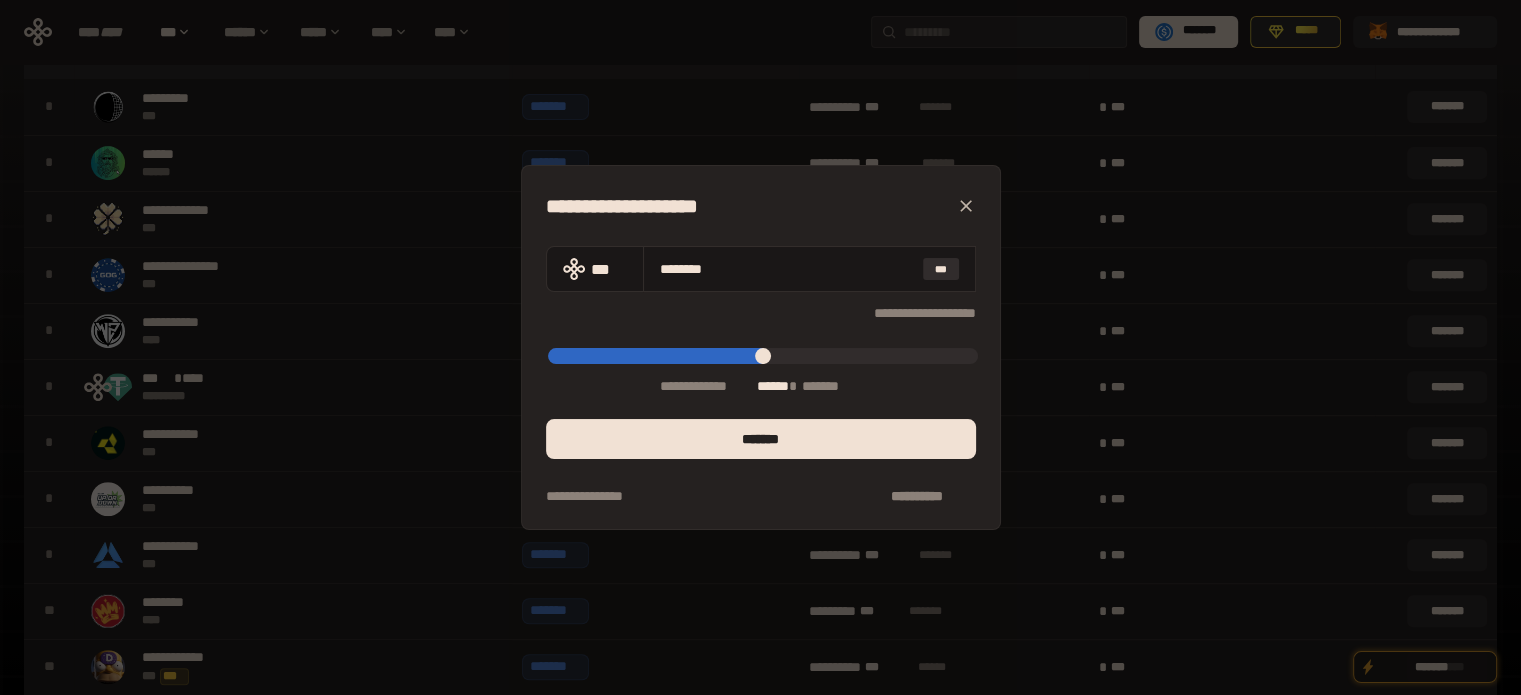 type on "**" 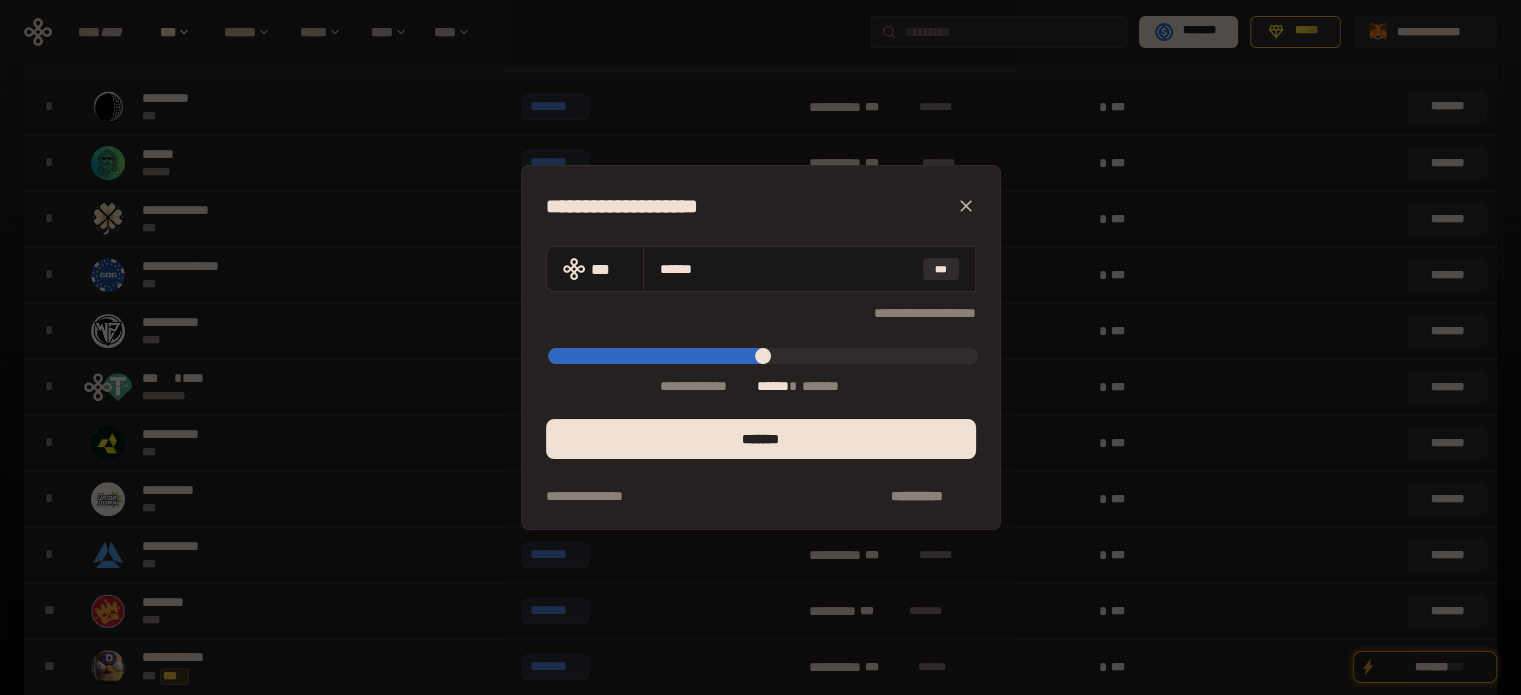 type on "*****" 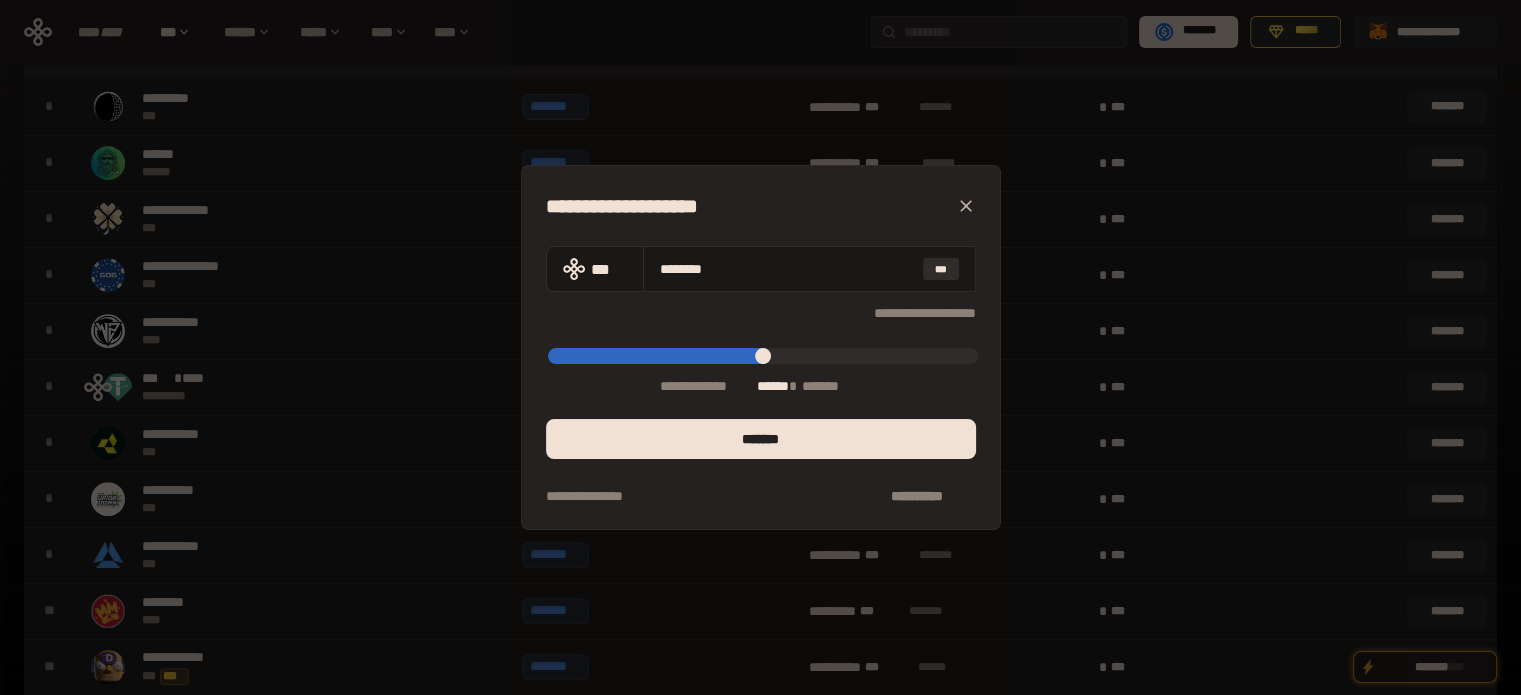 type on "*****" 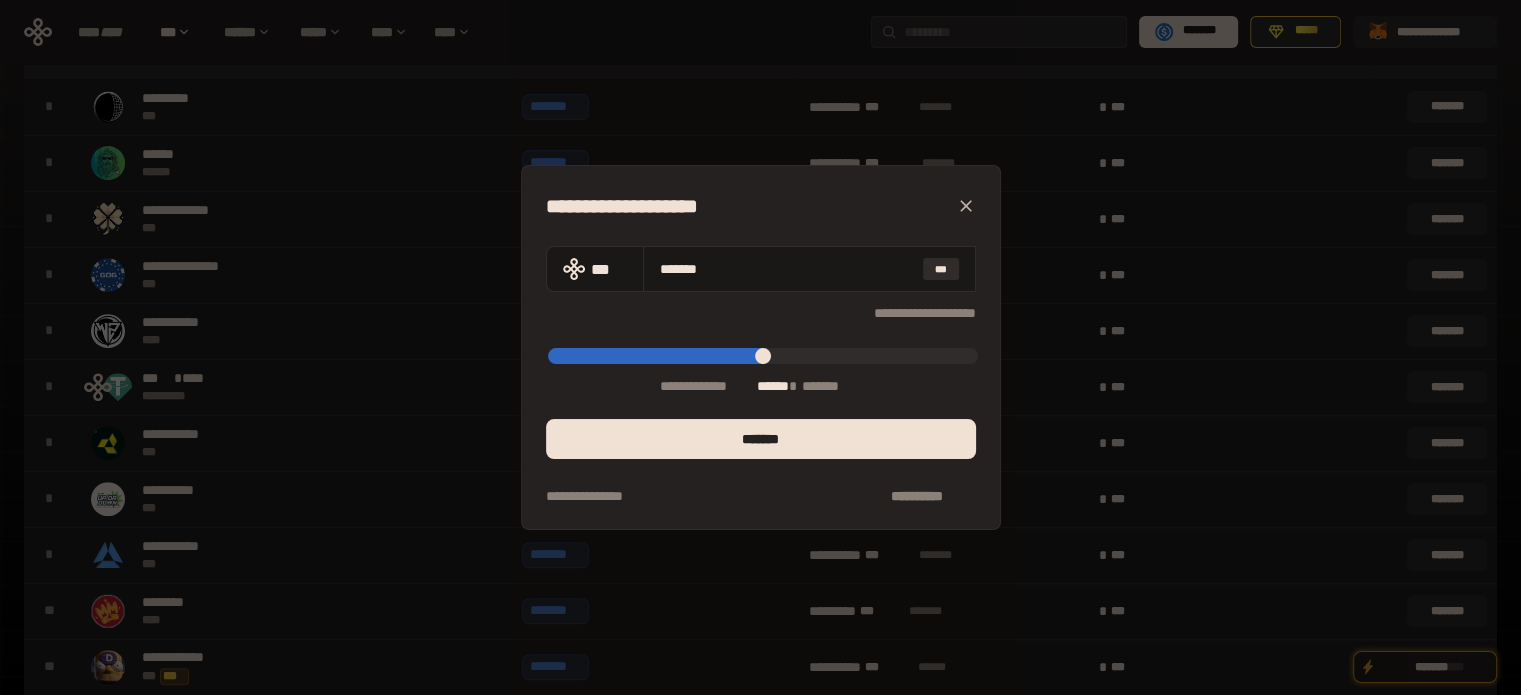 type on "****" 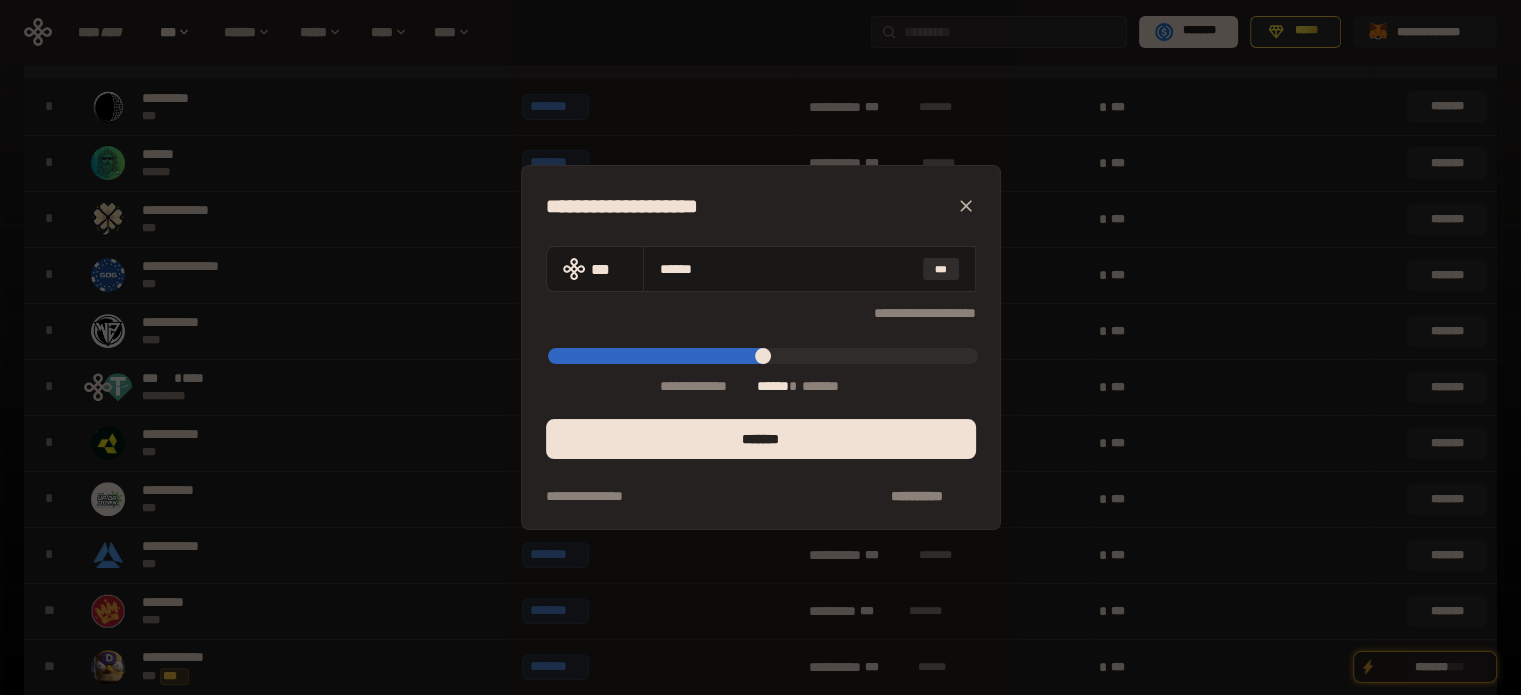 type on "*****" 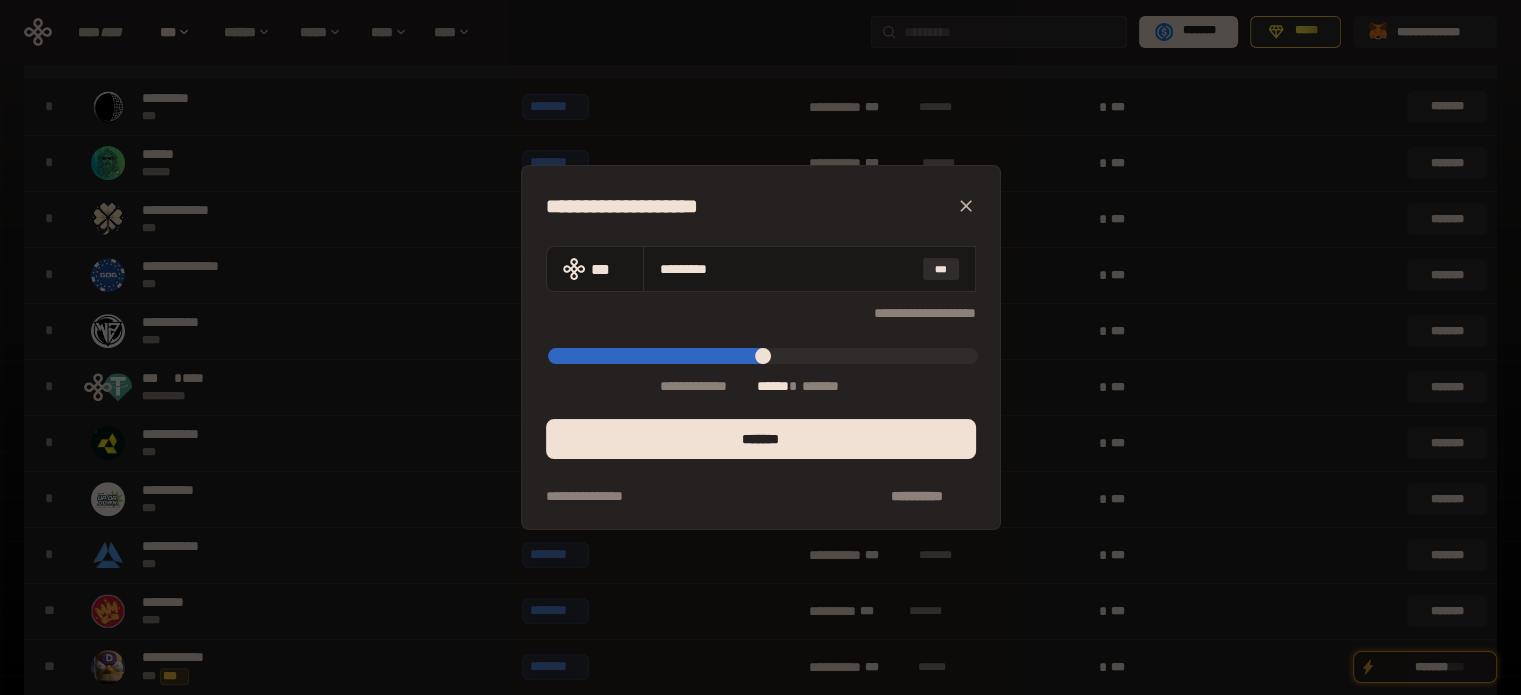 type on "*********" 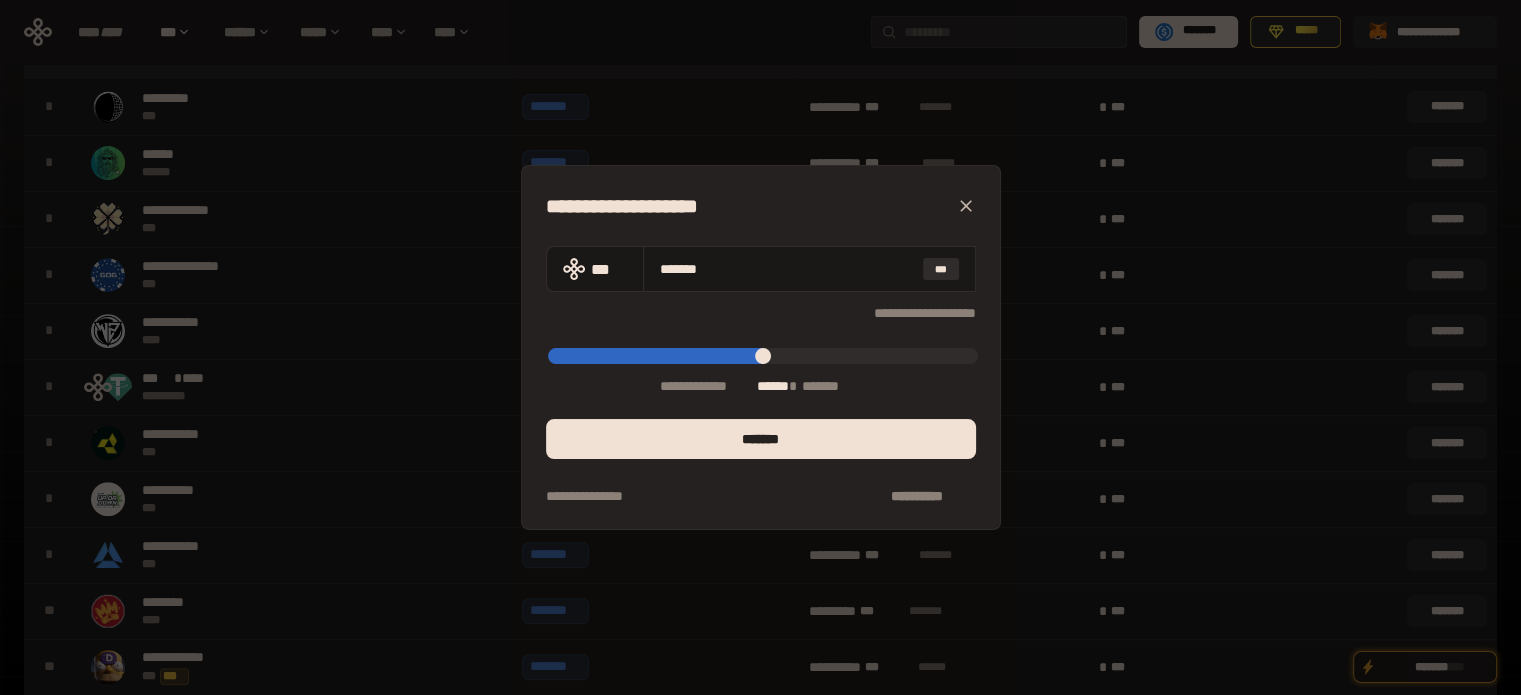 type on "*****" 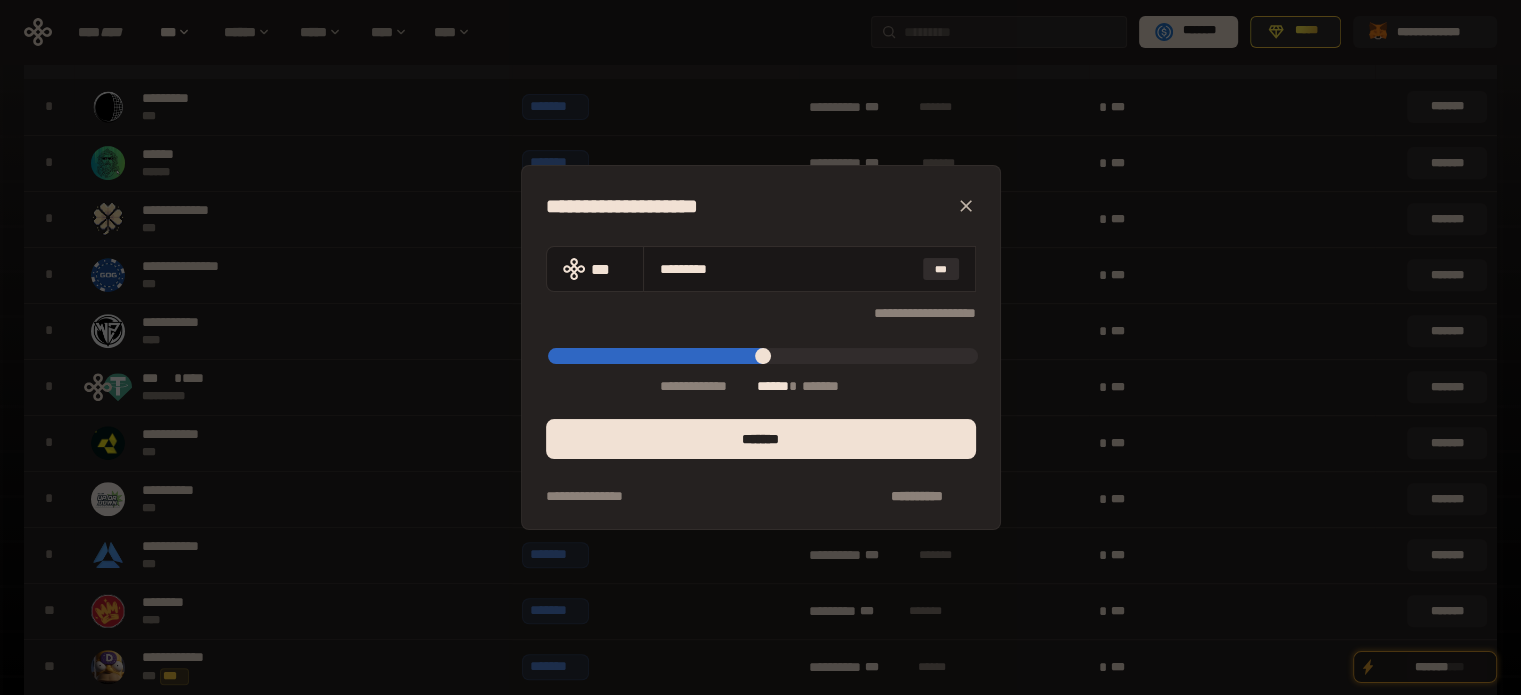 type on "*****" 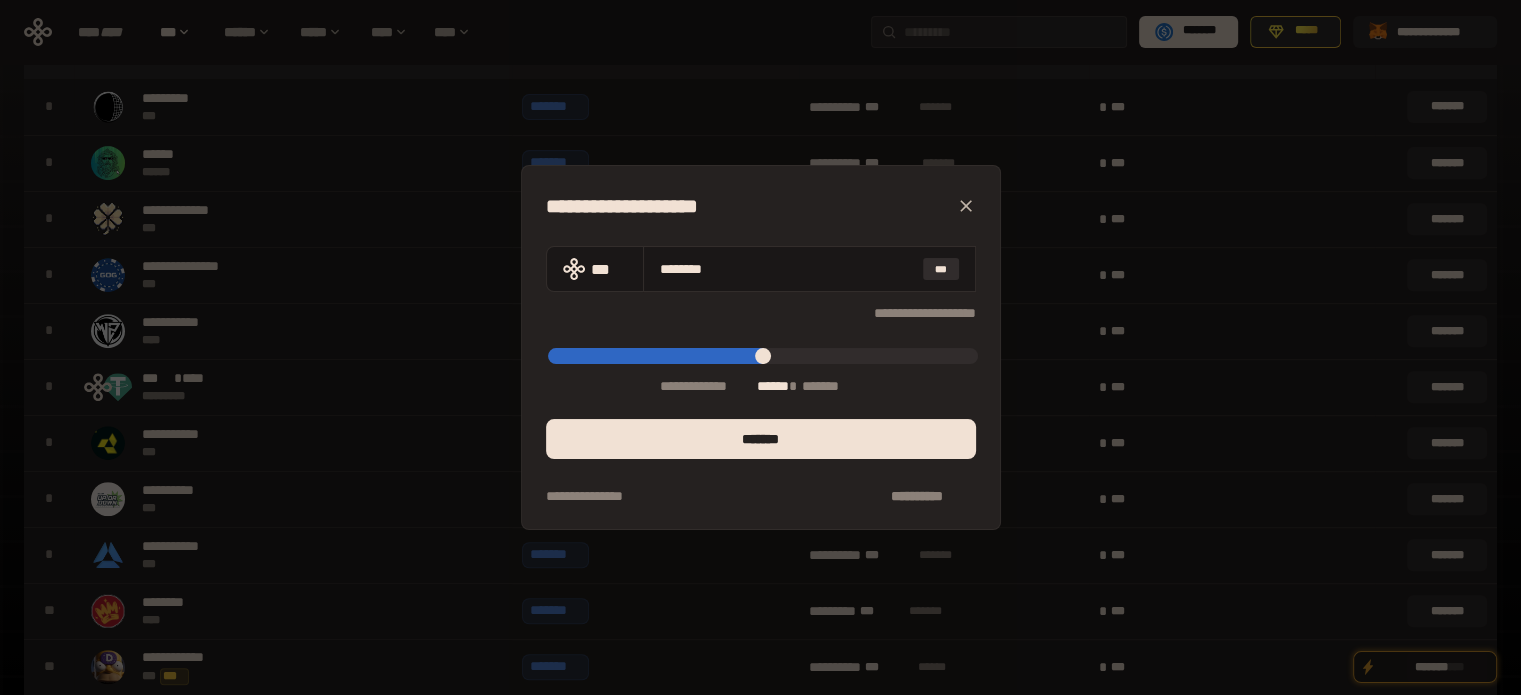 type on "*****" 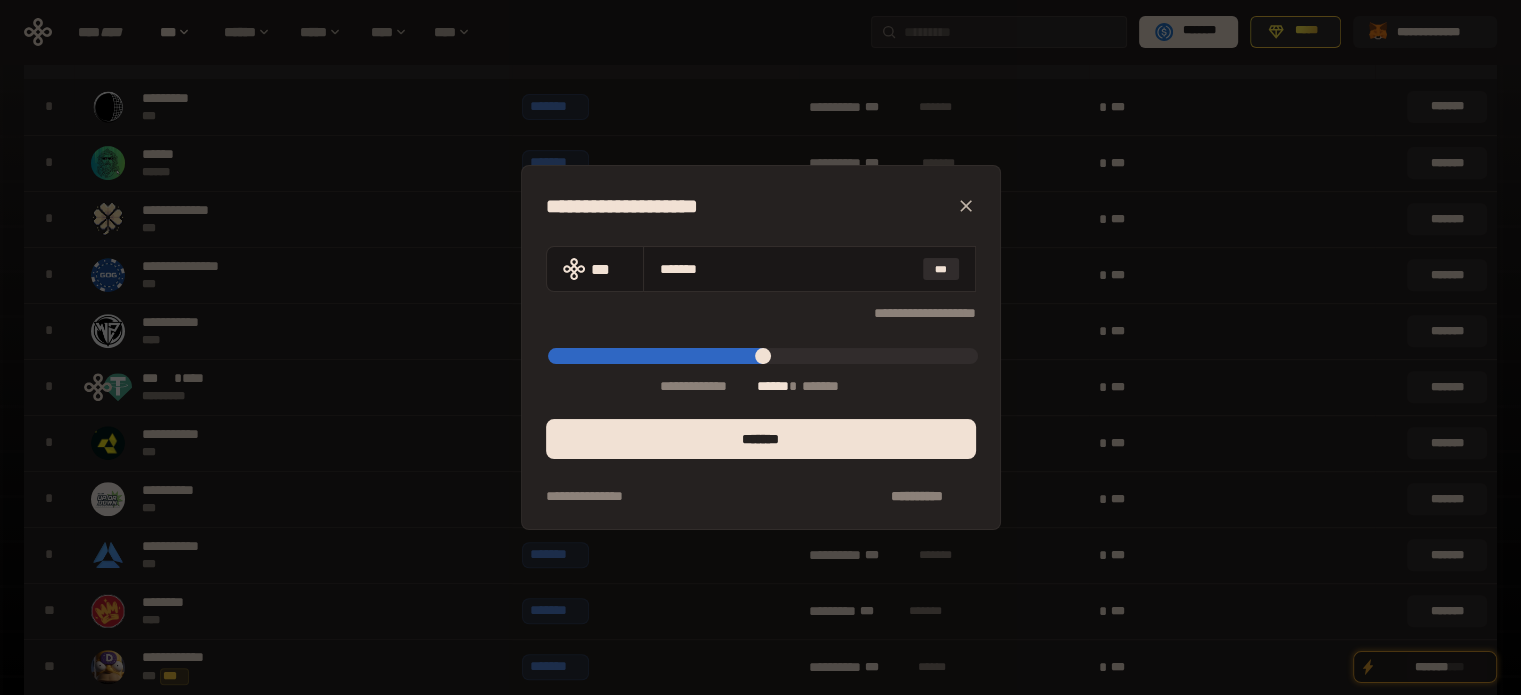 type on "*****" 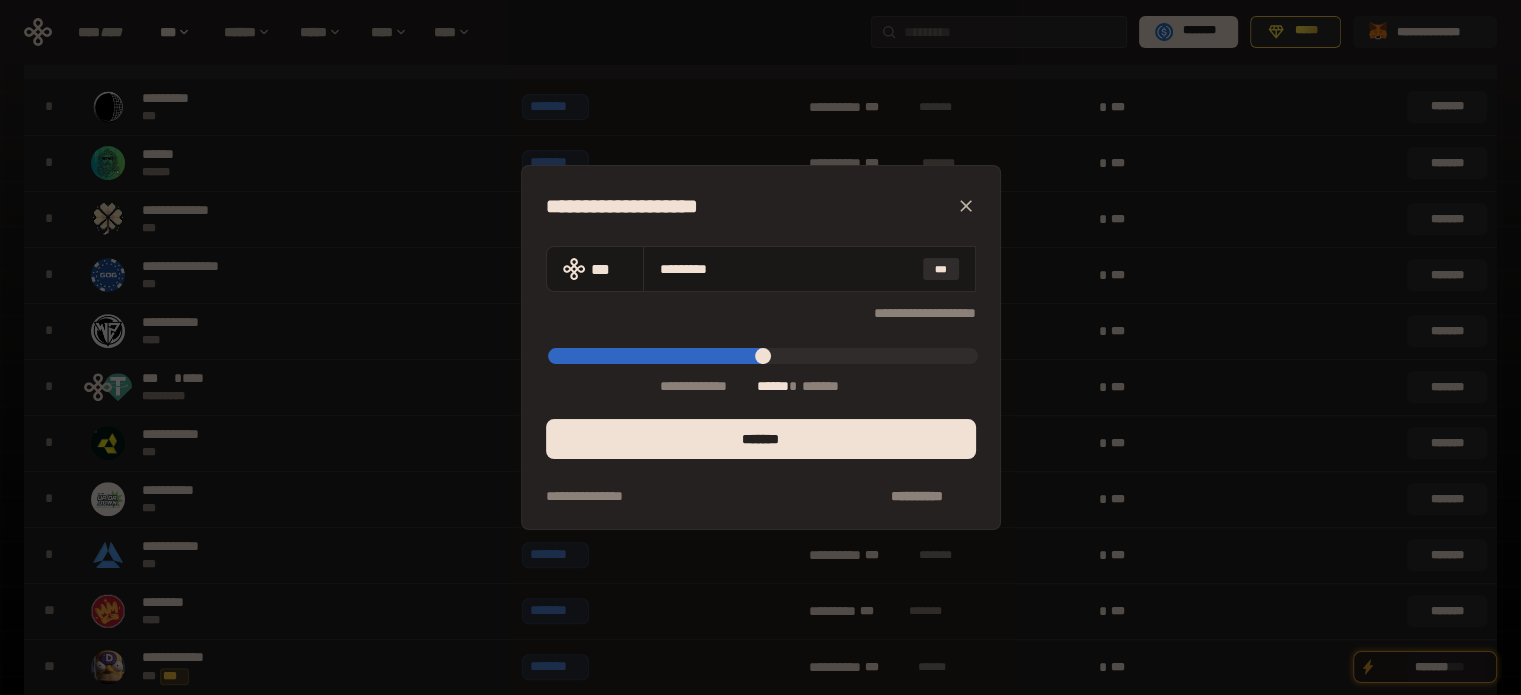 type on "*****" 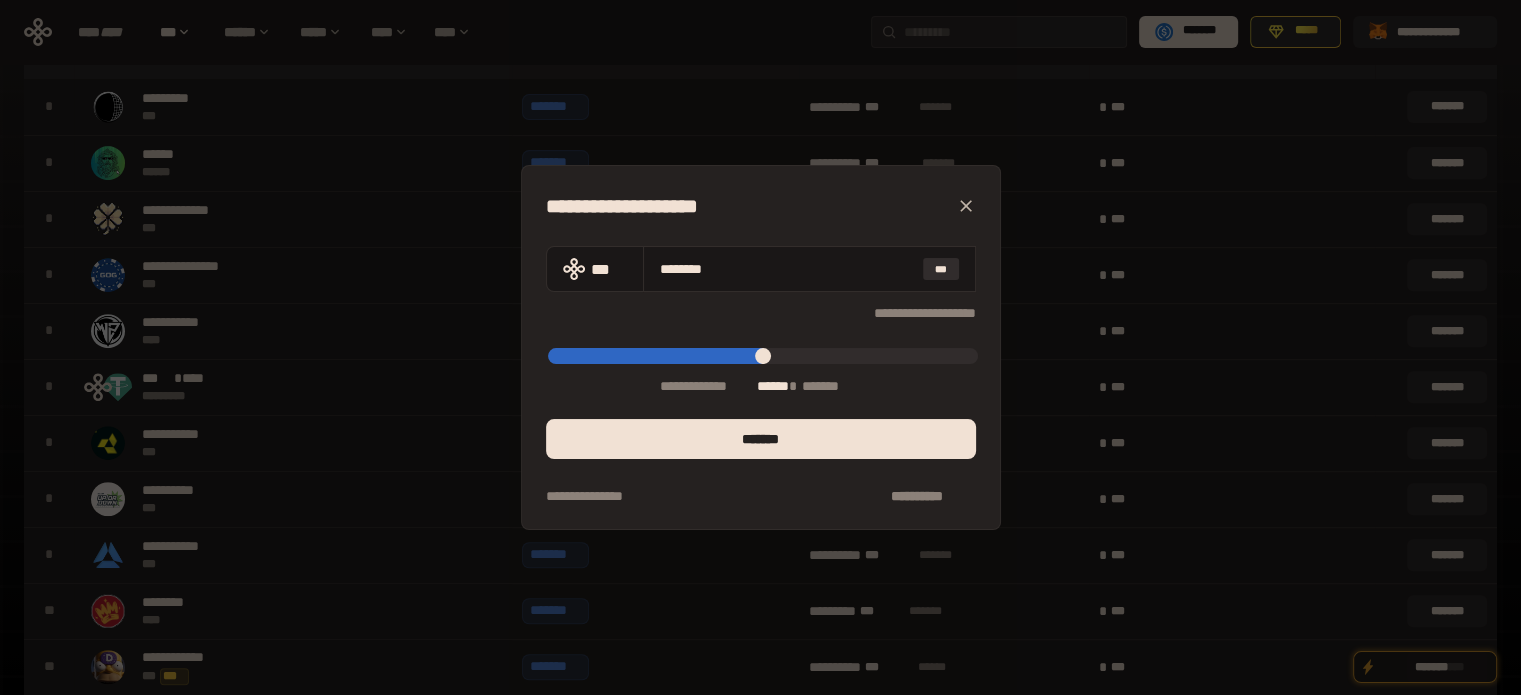 type on "*****" 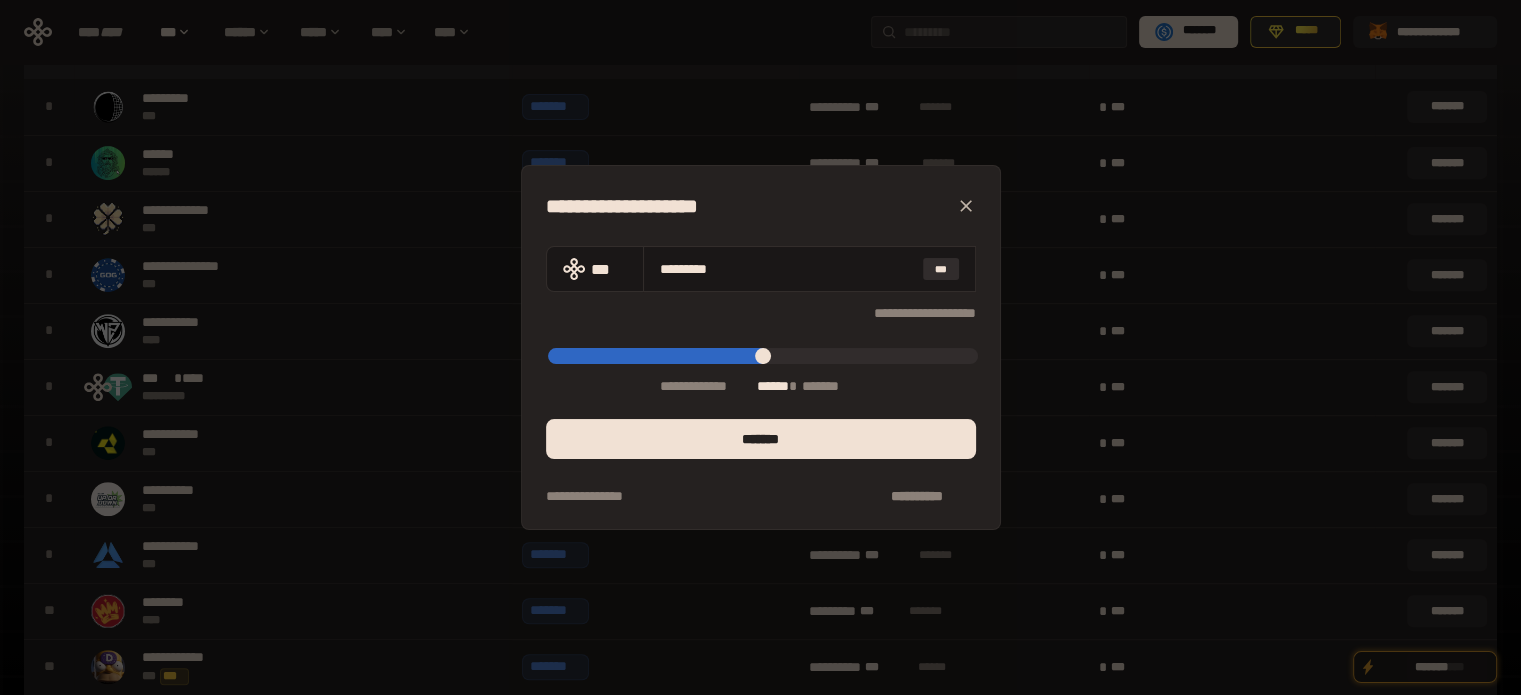 type on "****" 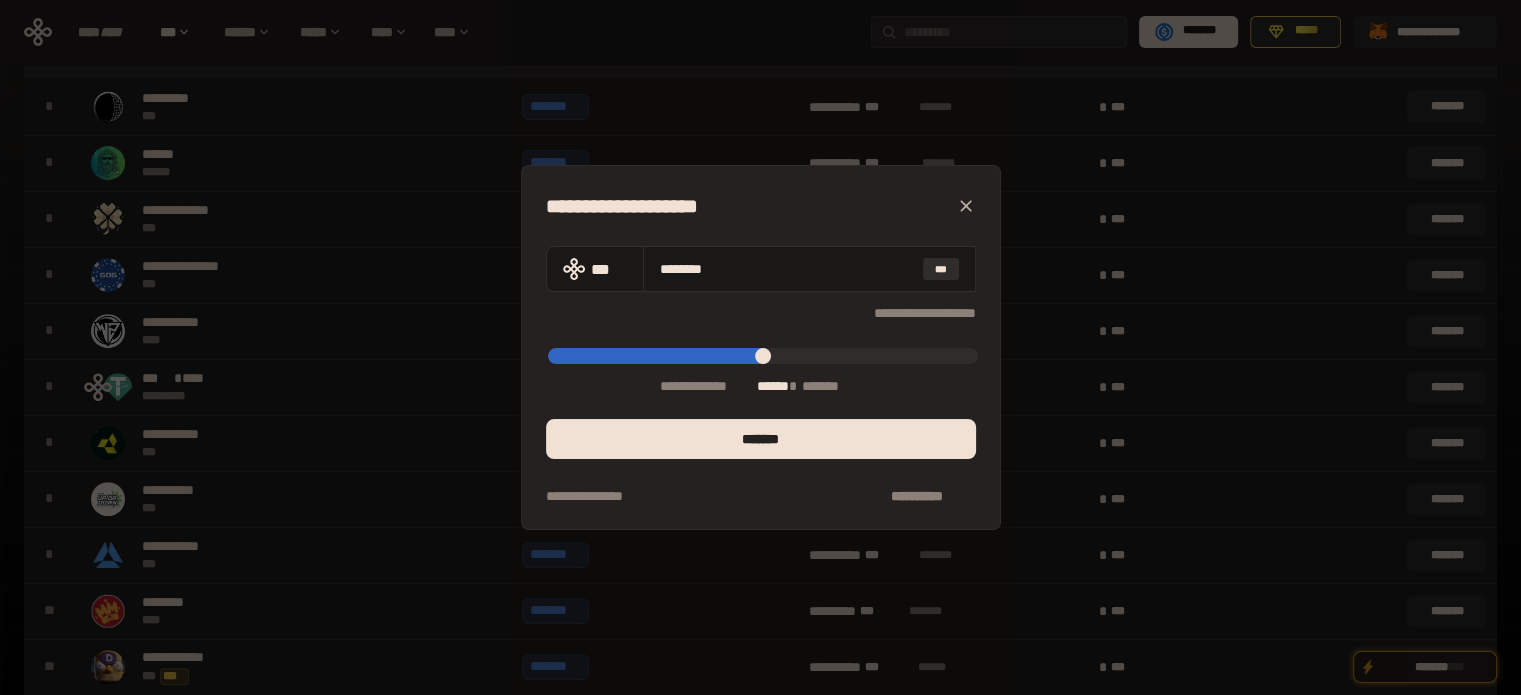 type on "*****" 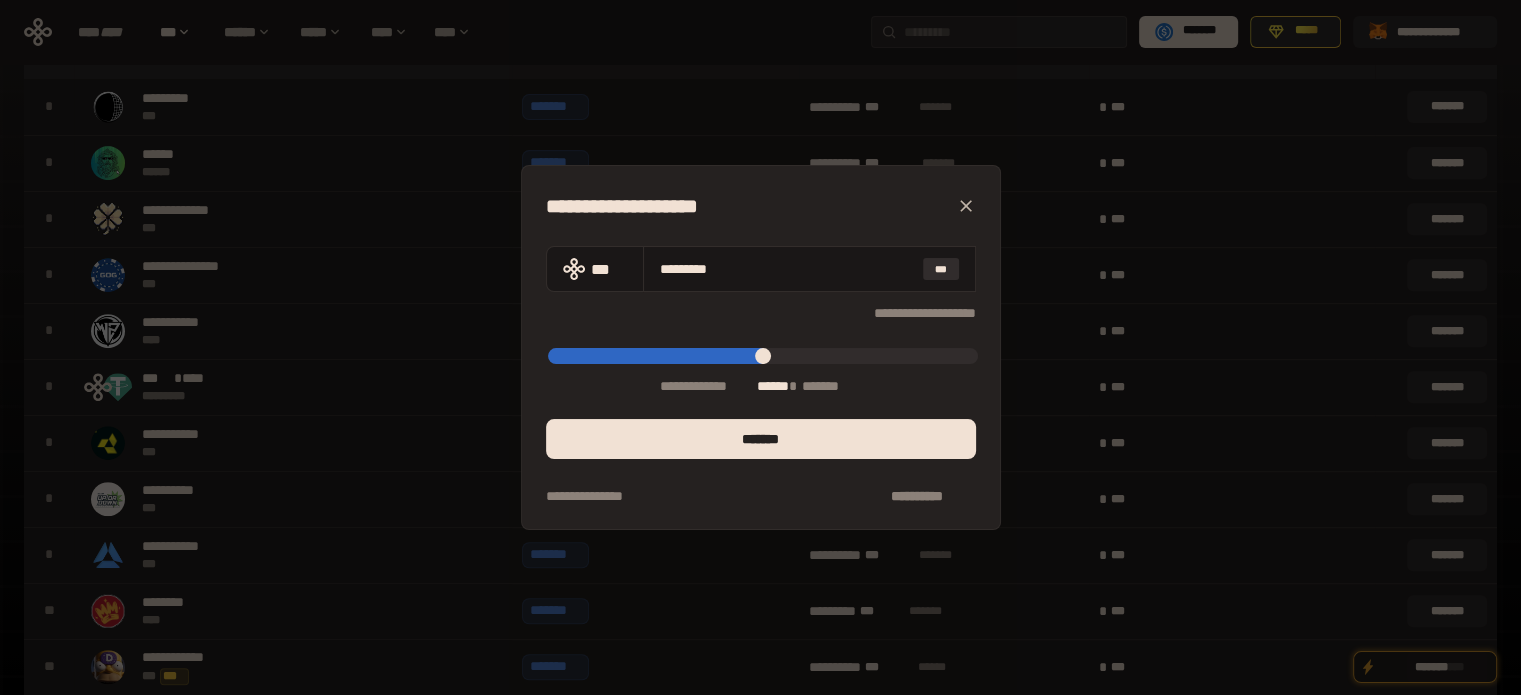 type on "*****" 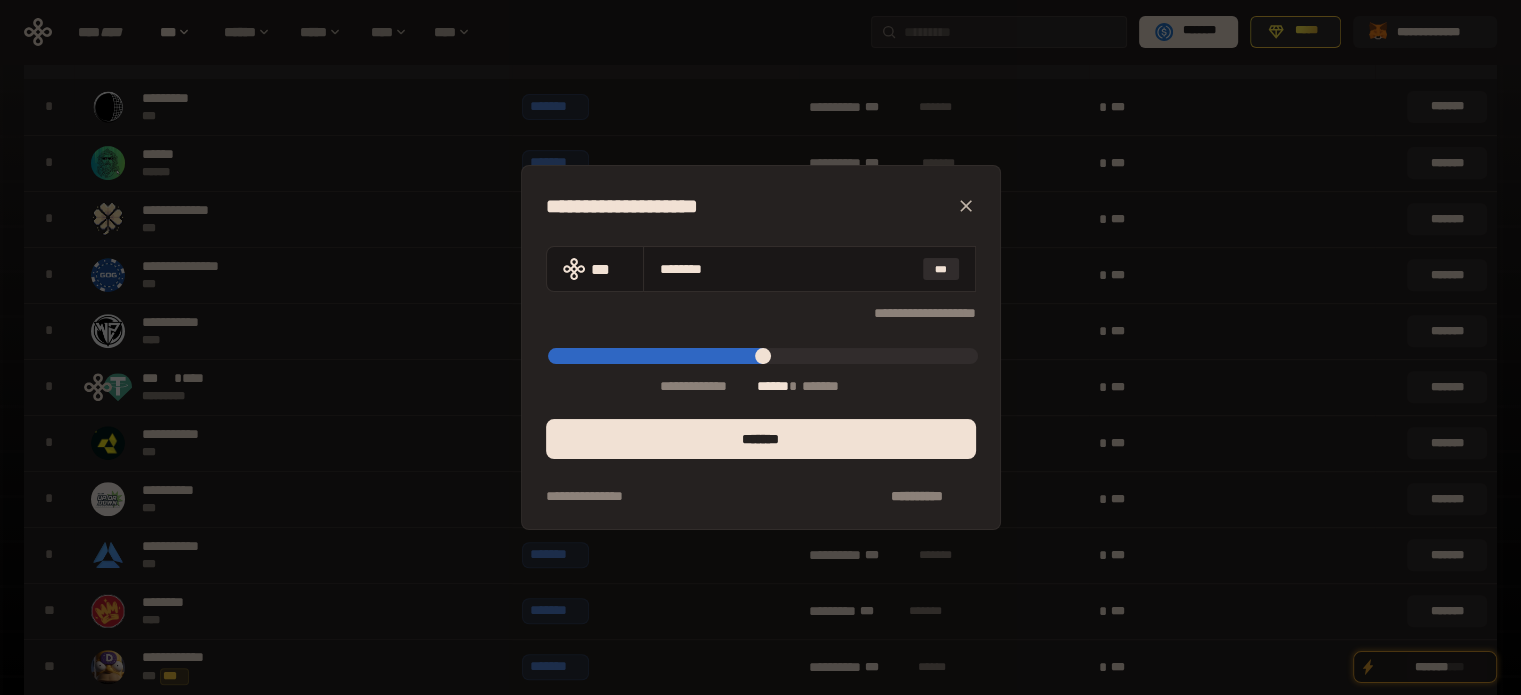 type on "*****" 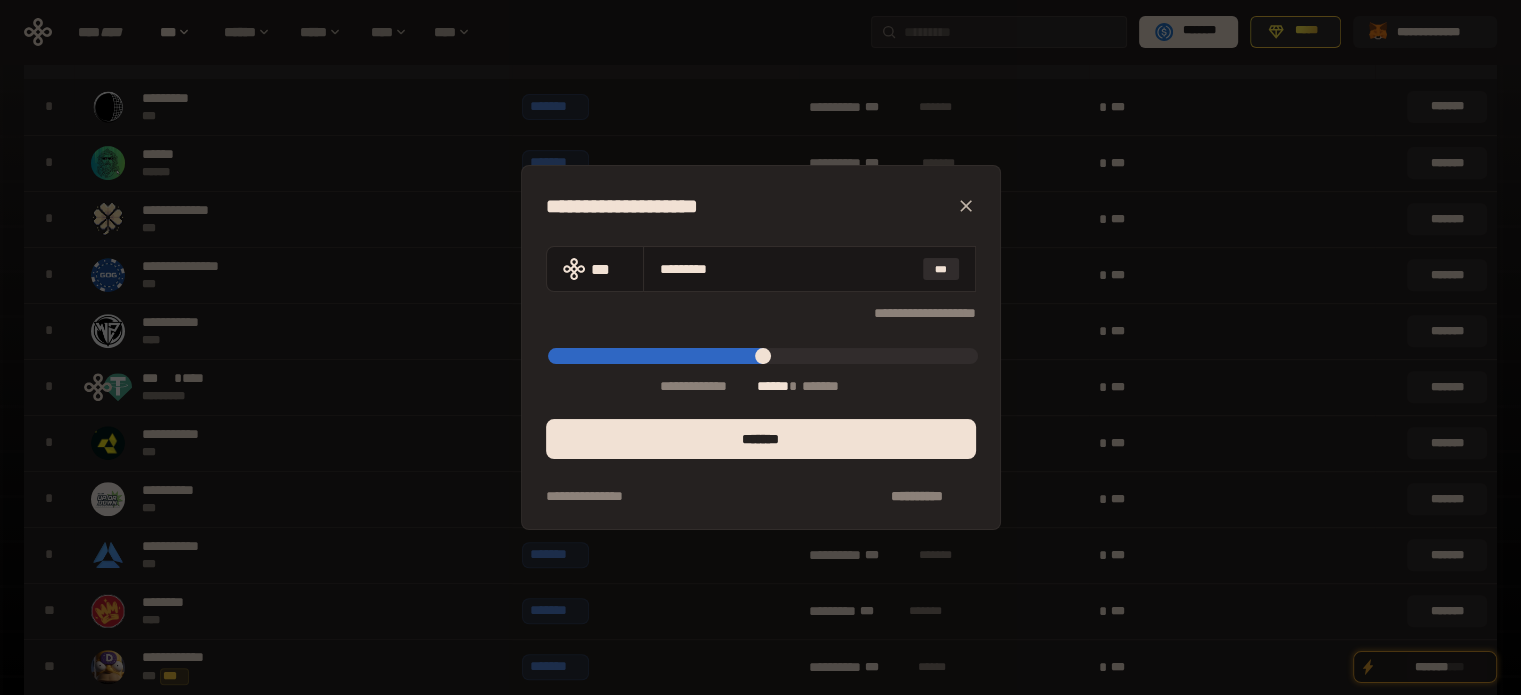 type on "****" 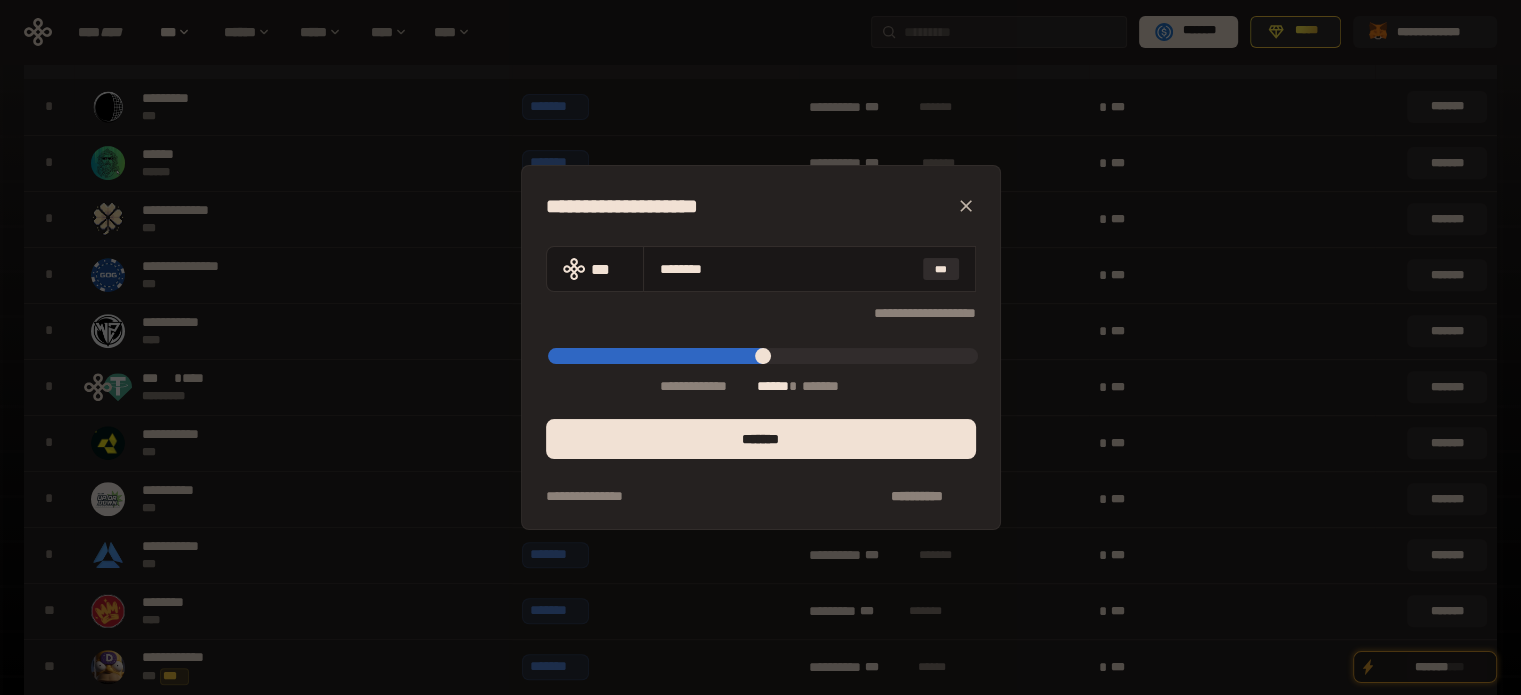 type on "*****" 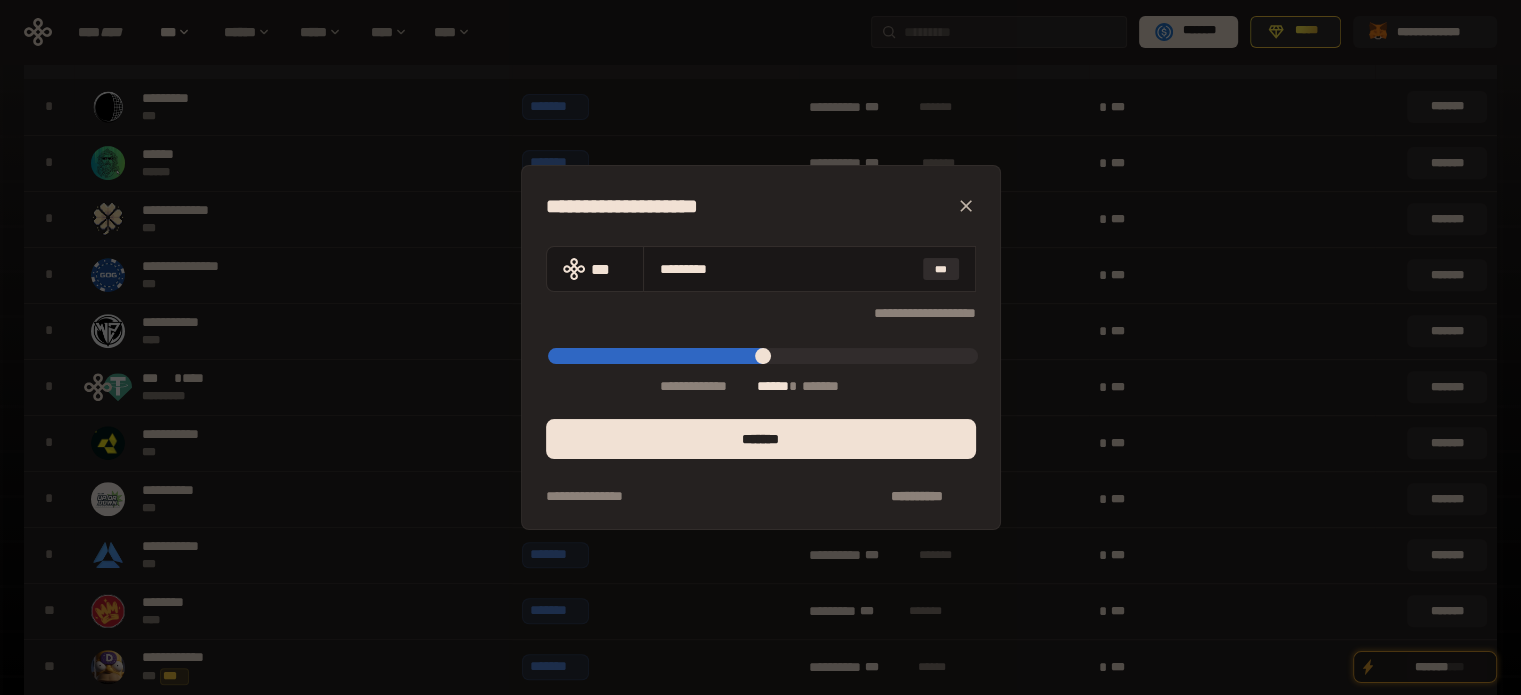 type on "*****" 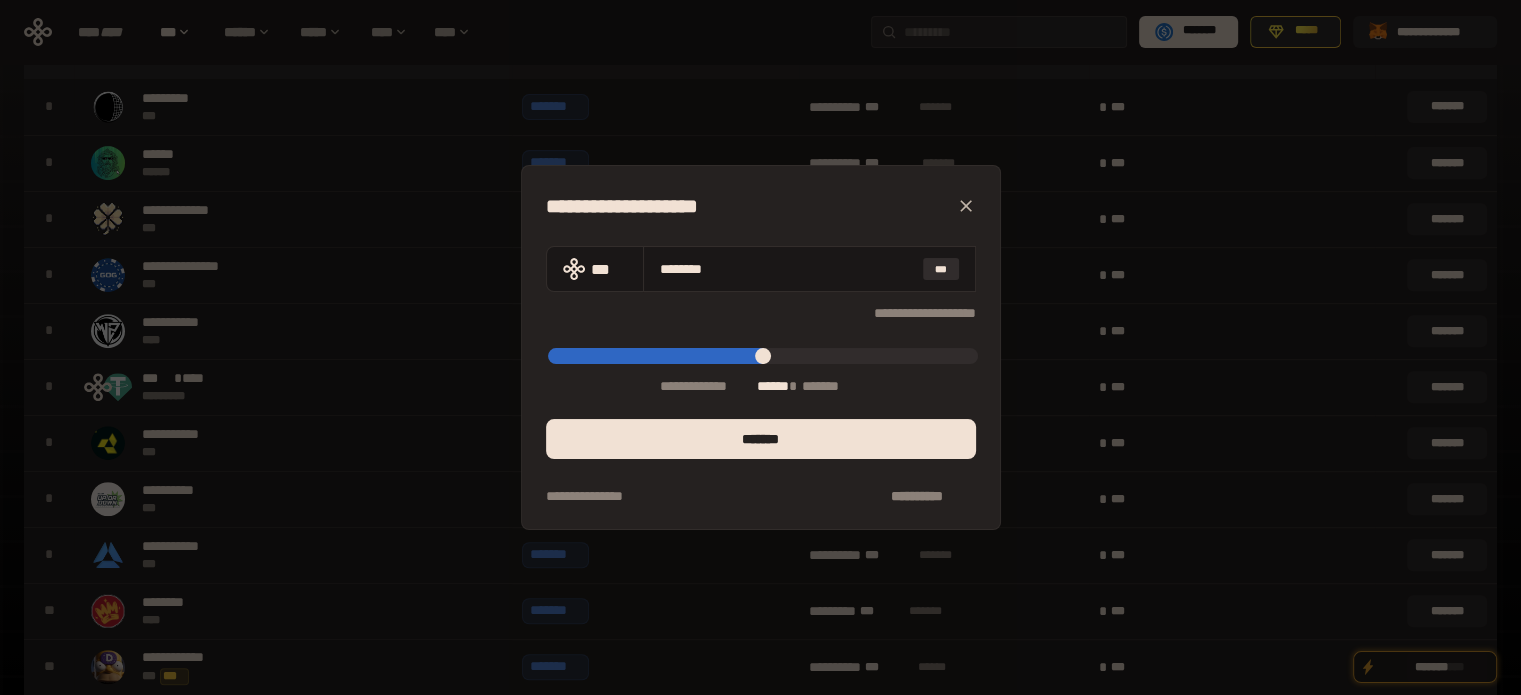 type on "*****" 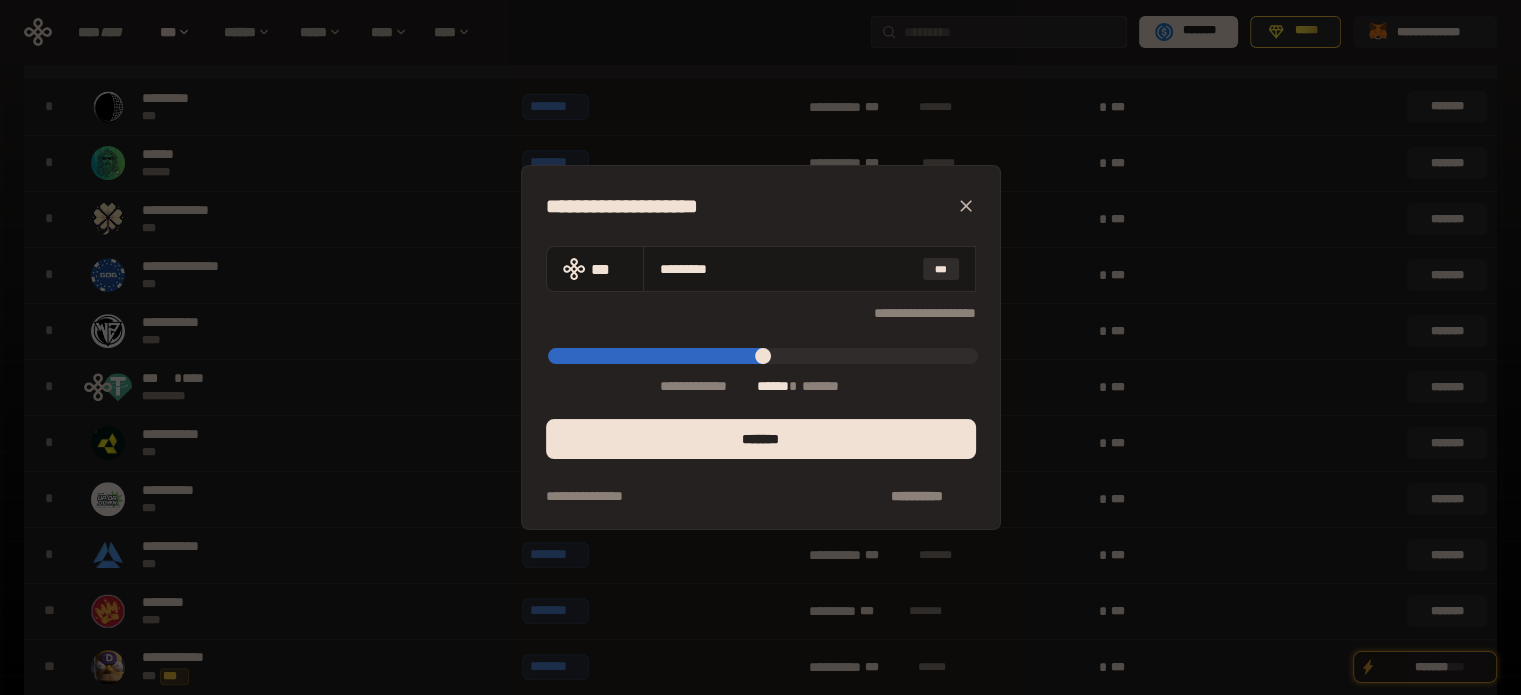 type on "*****" 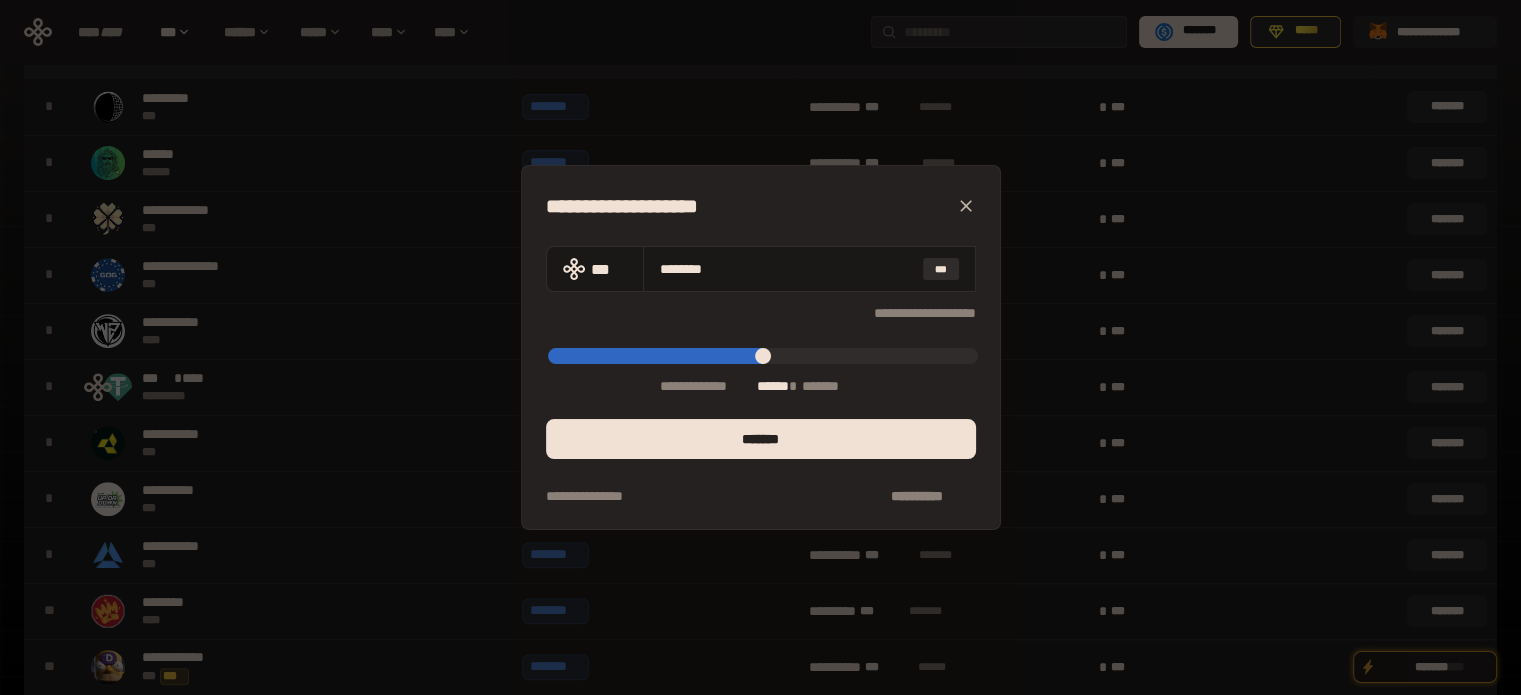 type on "*****" 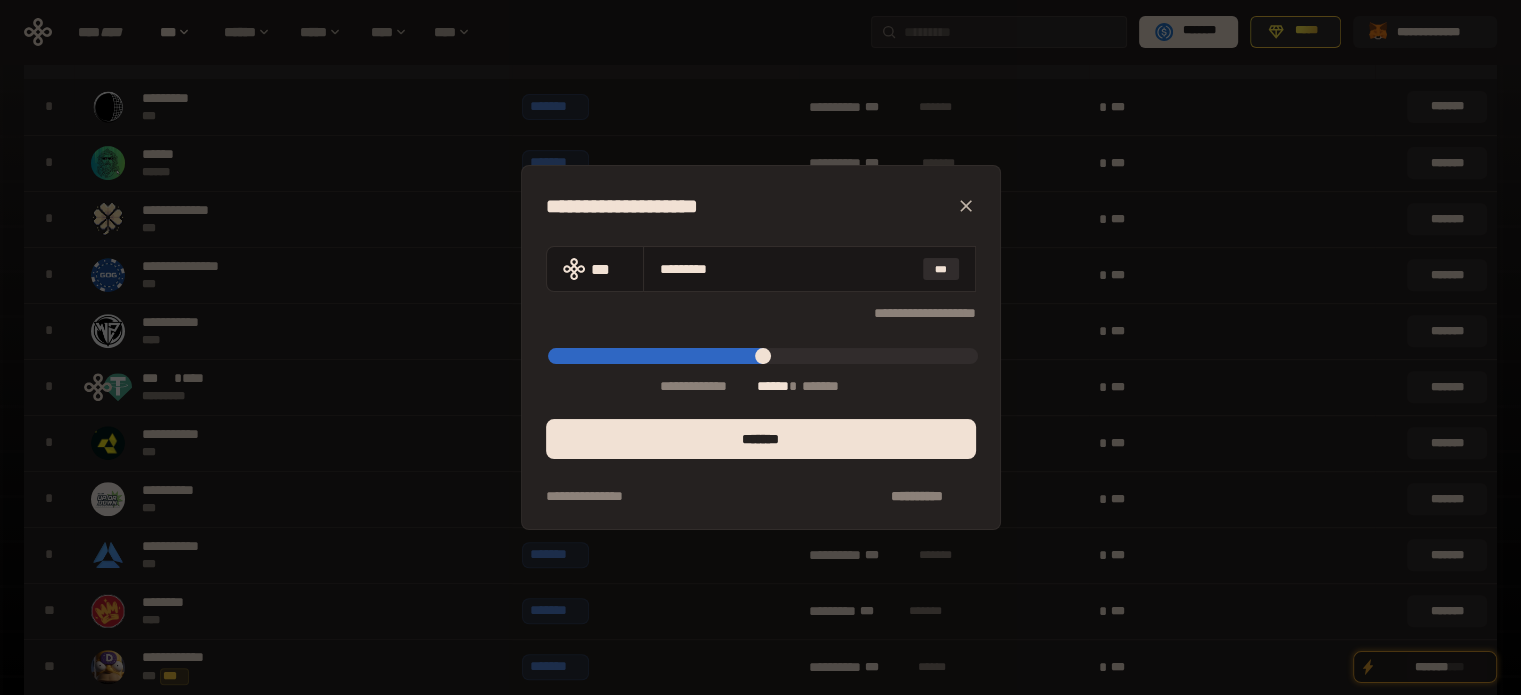 type on "*****" 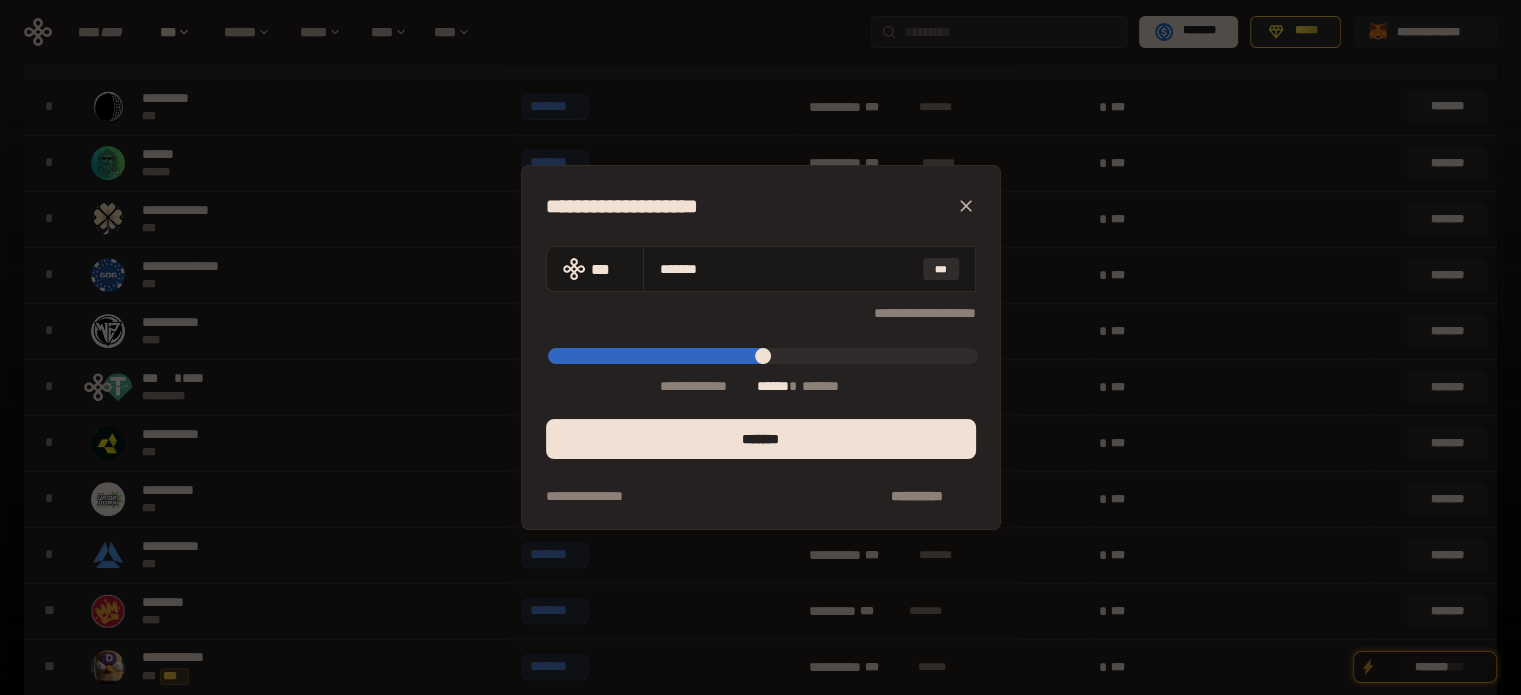 type on "*****" 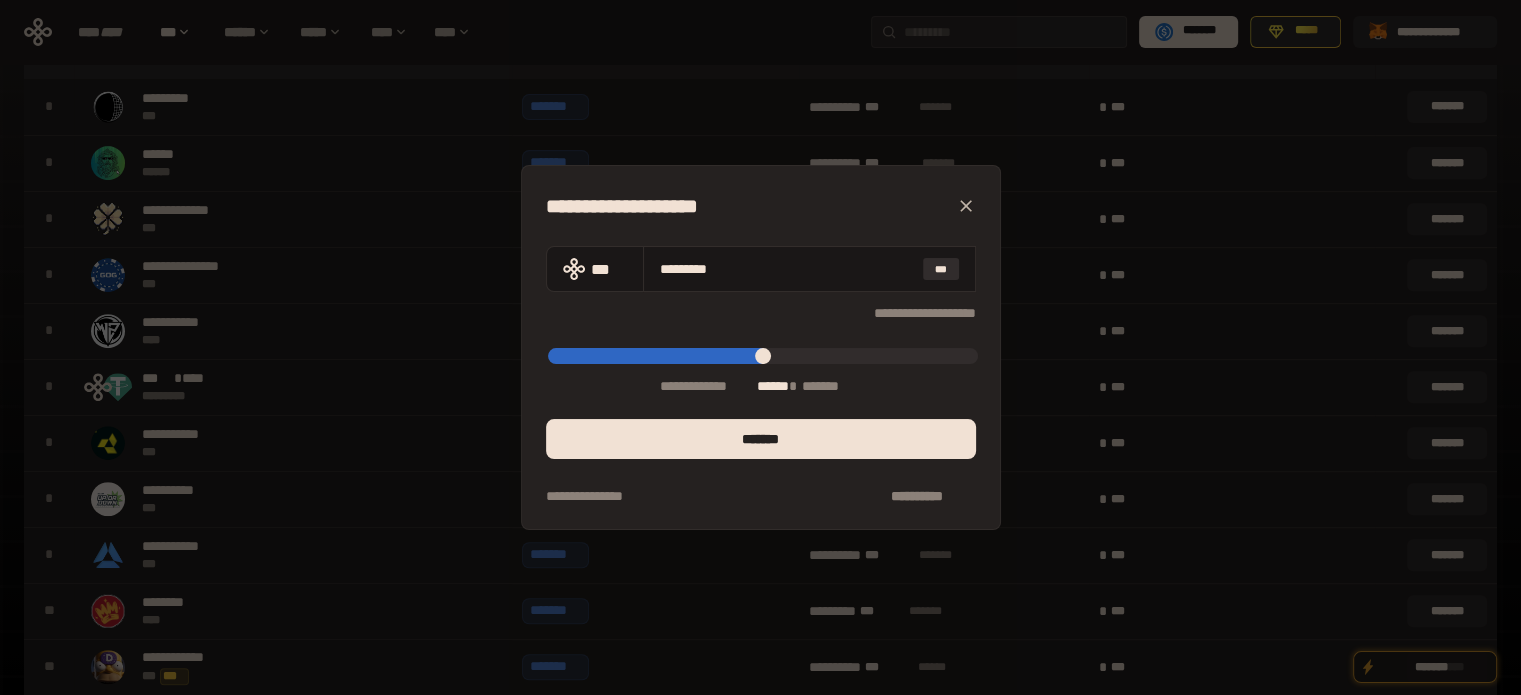 type on "*****" 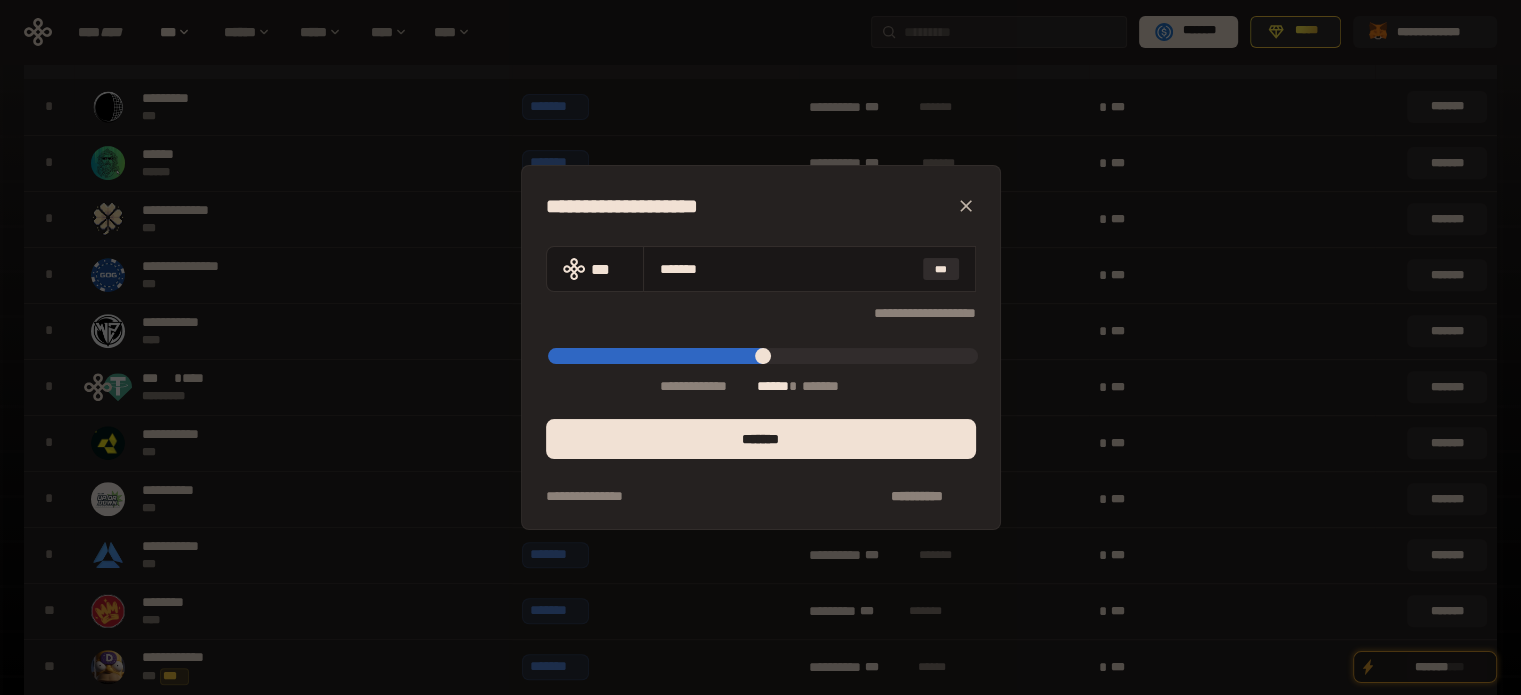 type on "*****" 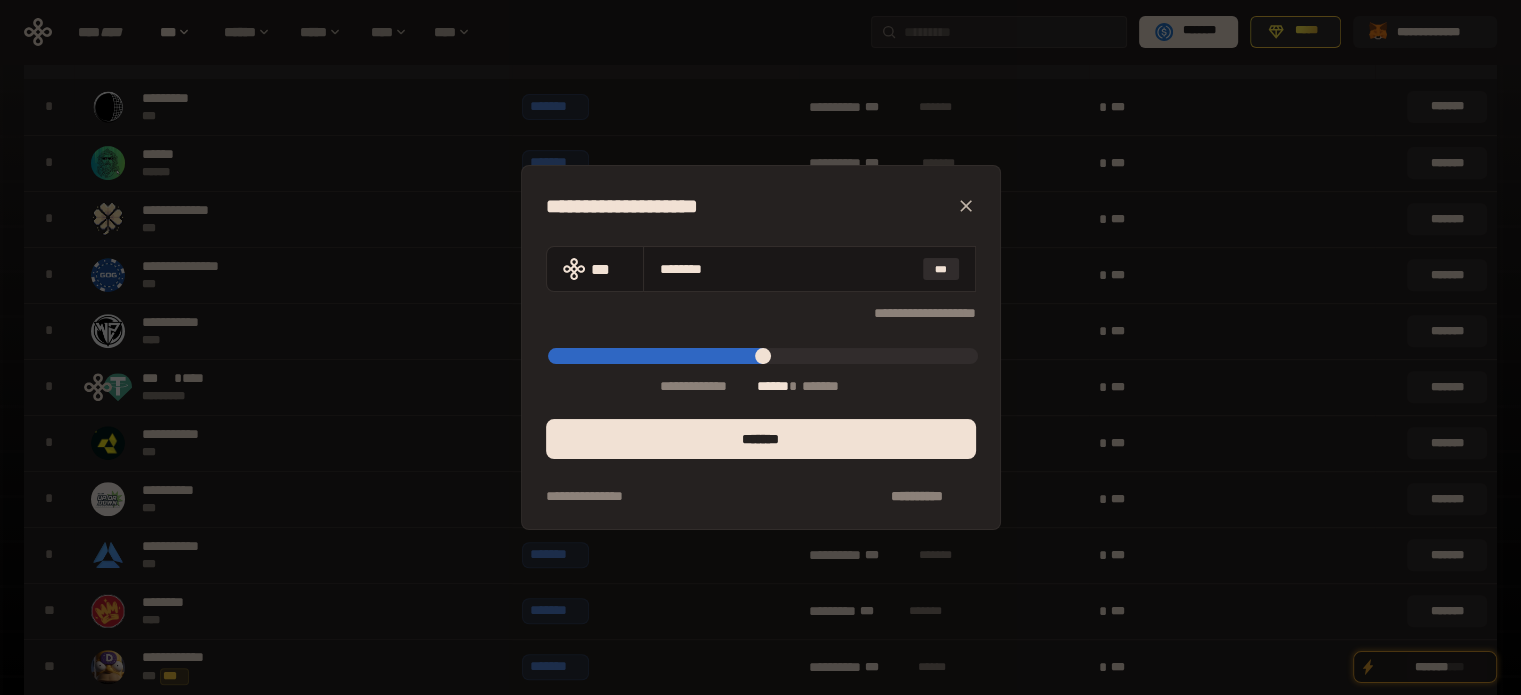 type on "*****" 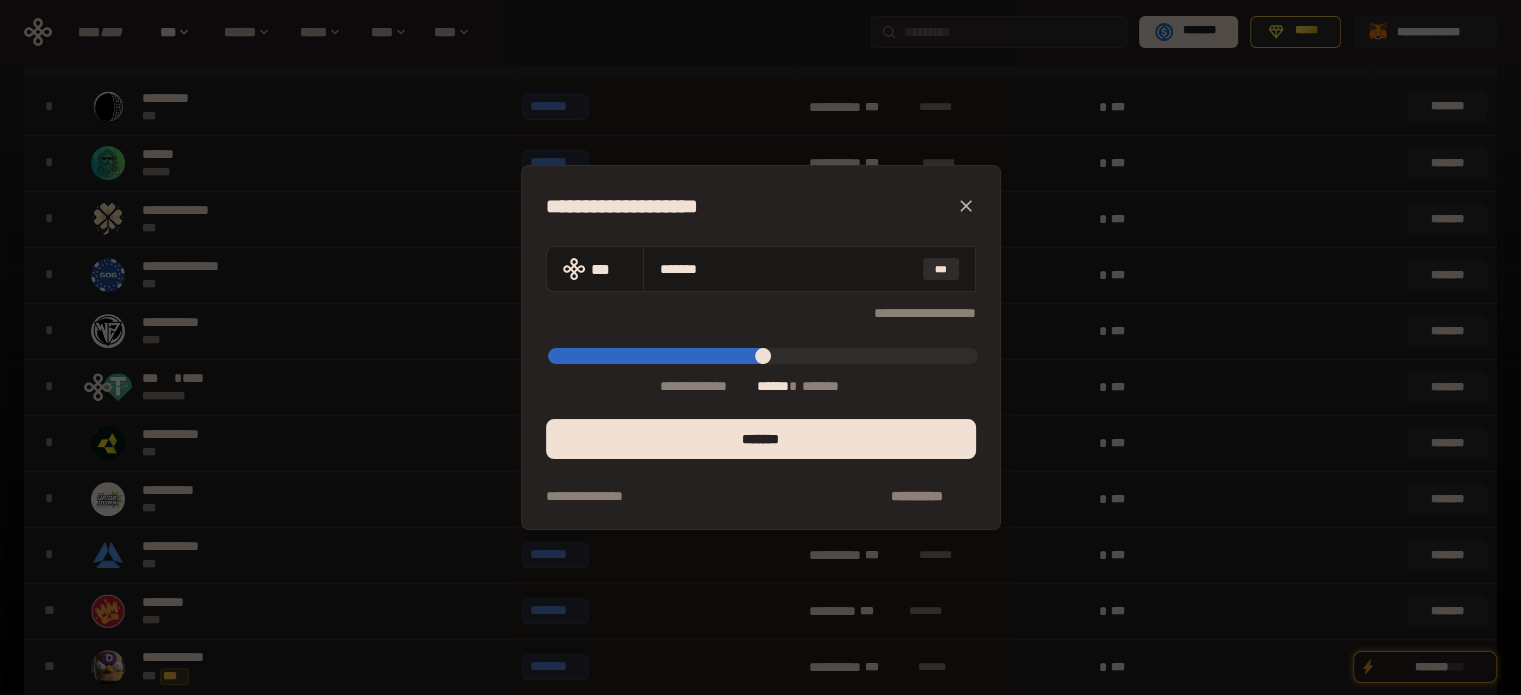 type on "*****" 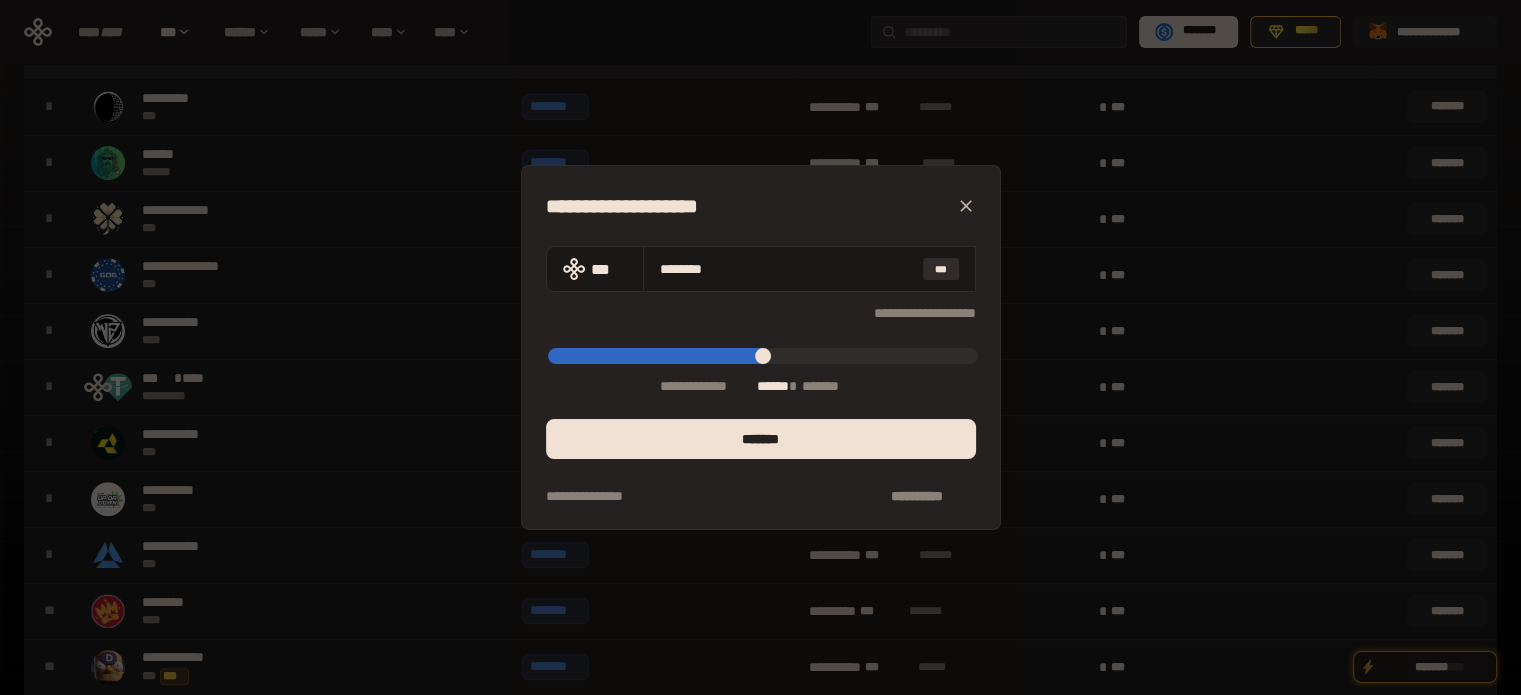 type on "***" 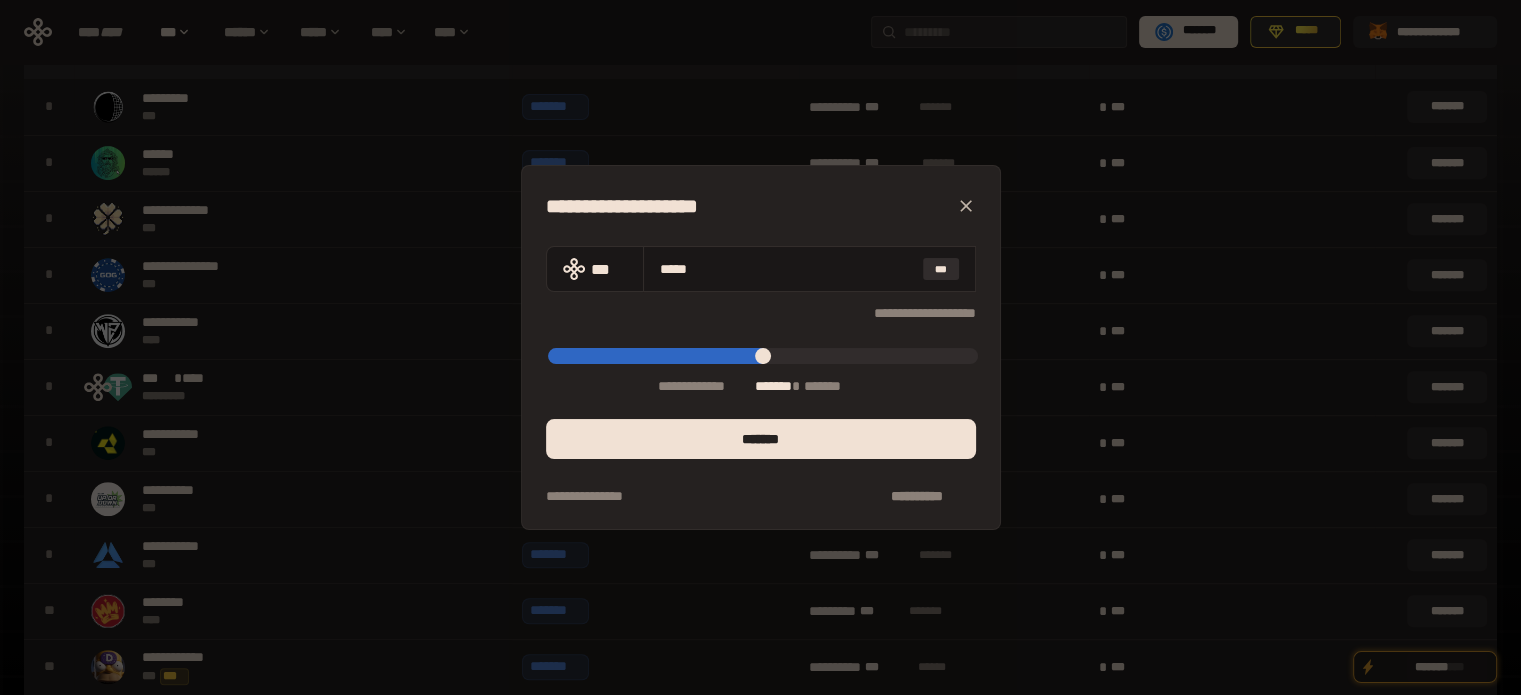 type on "*****" 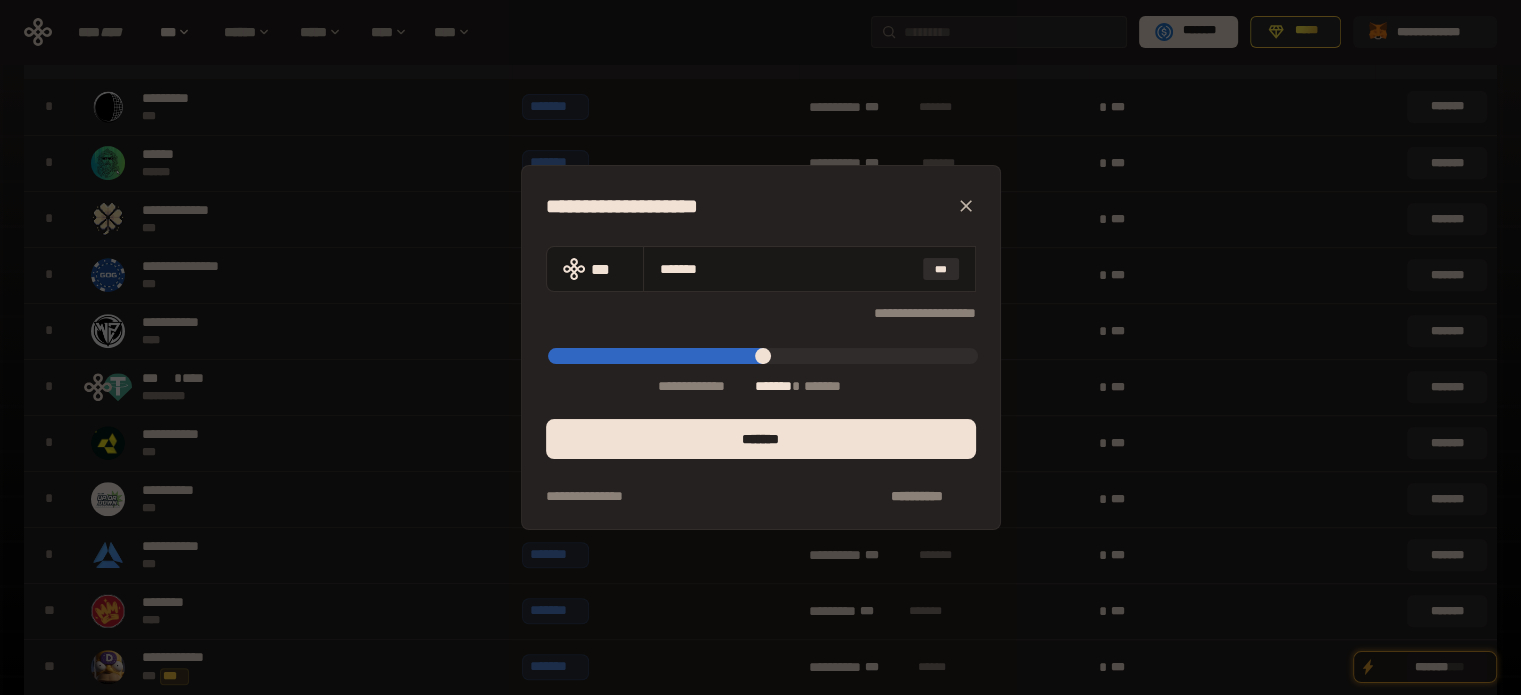 type on "*****" 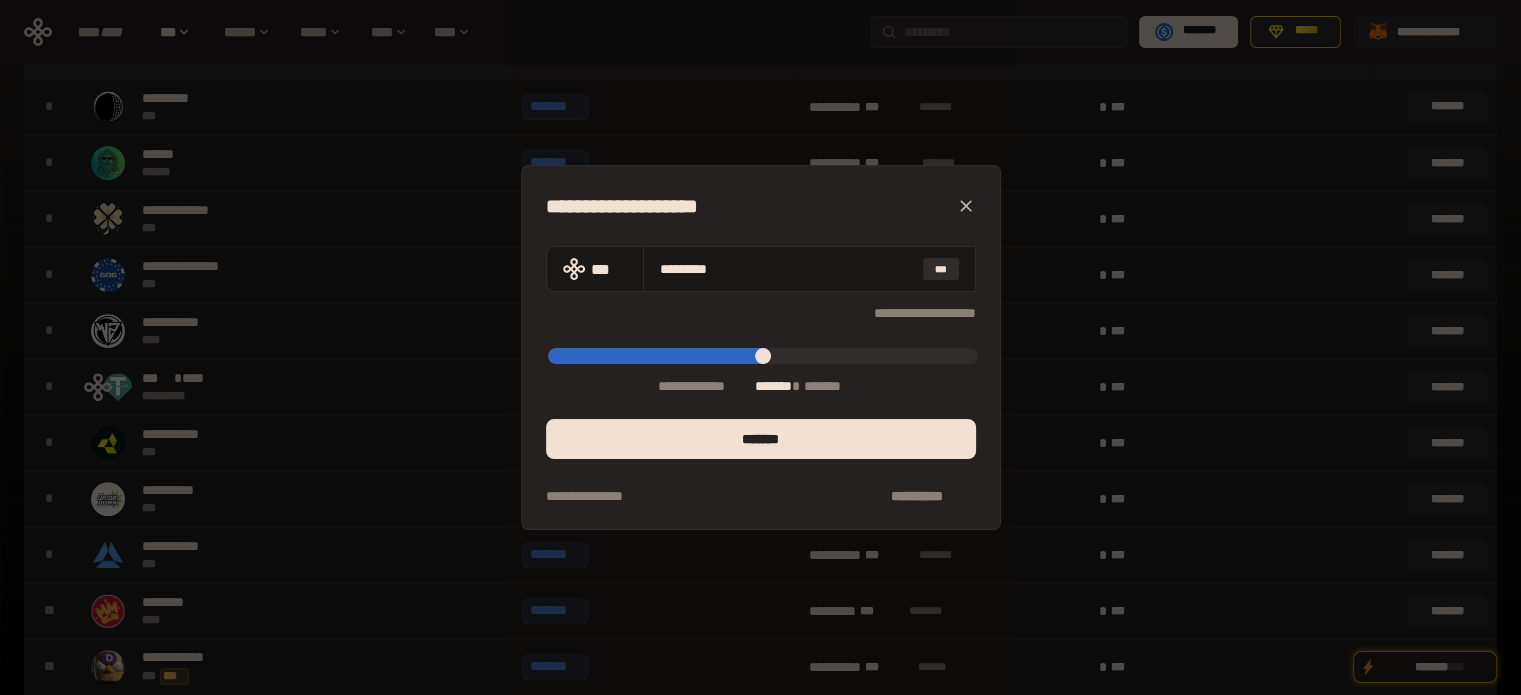 type on "*****" 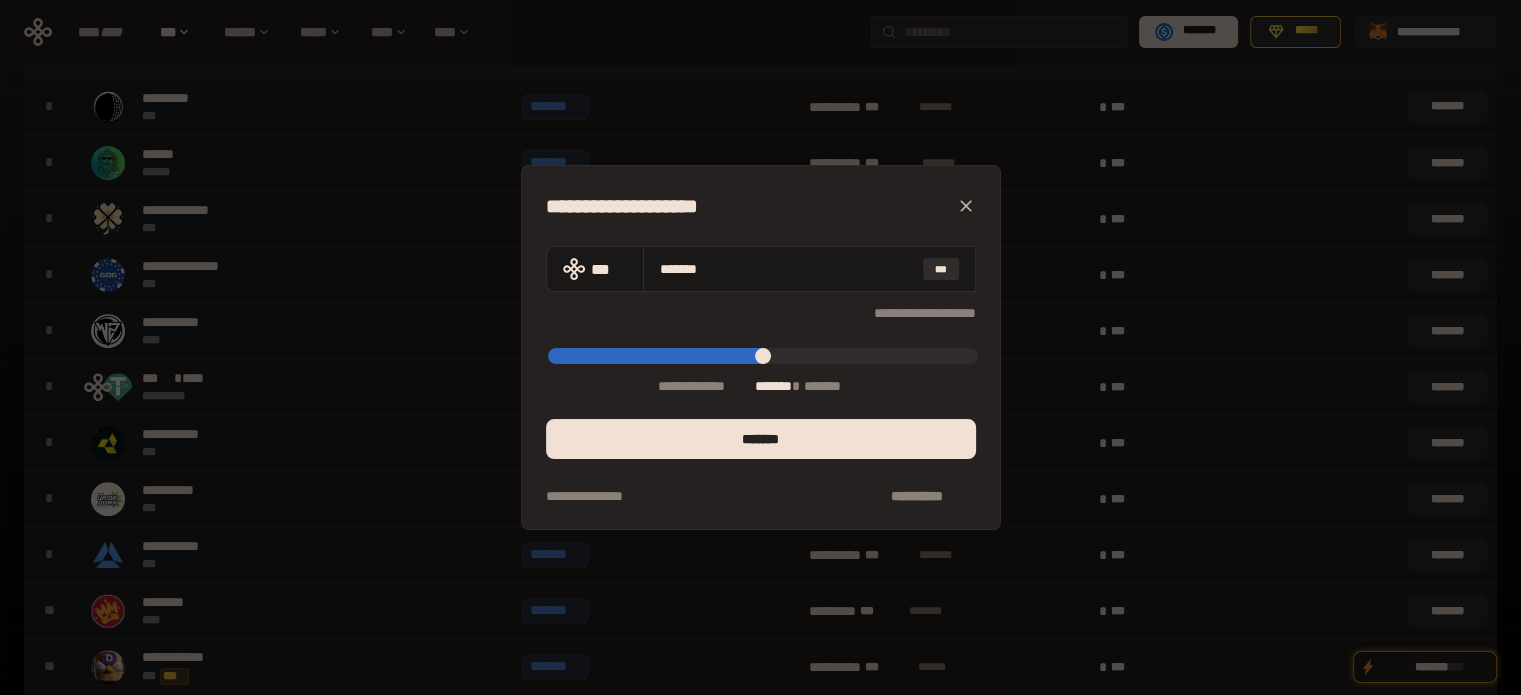 type on "*****" 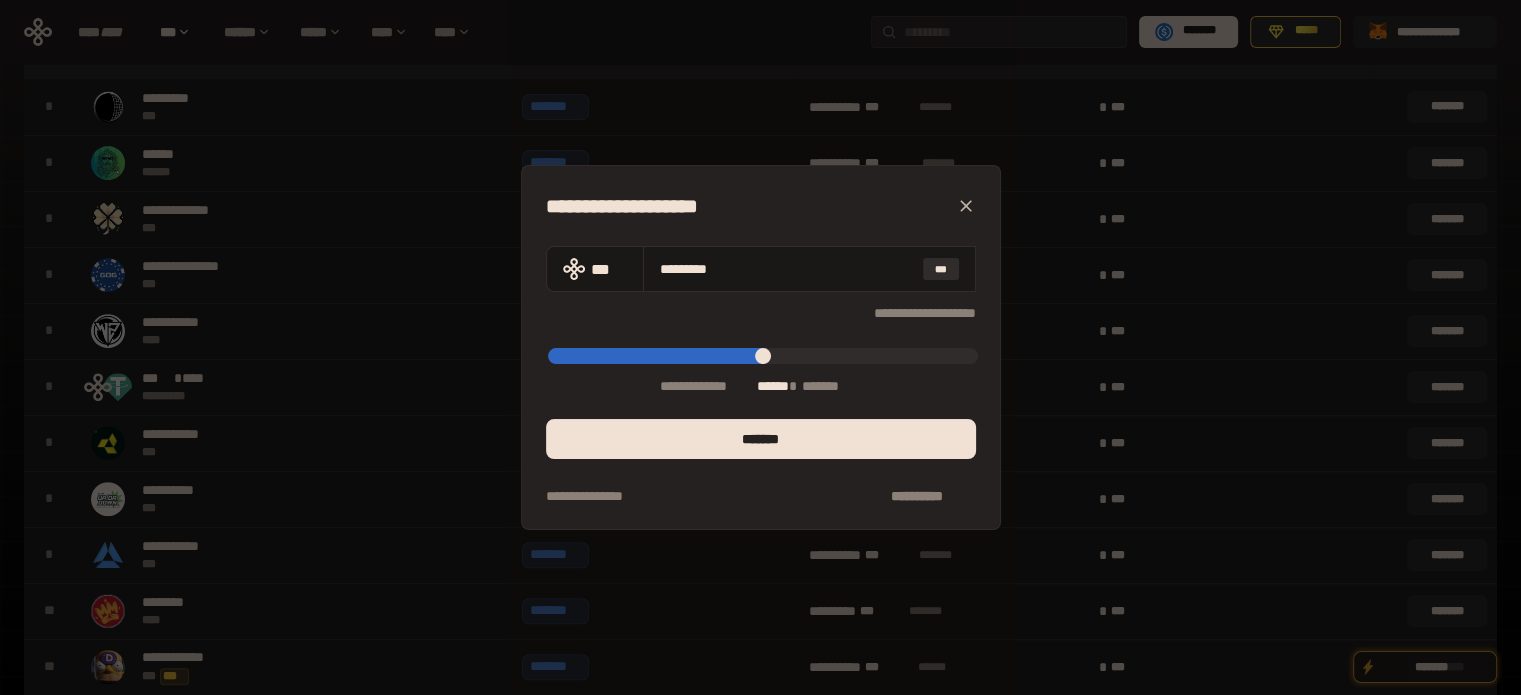 type on "*****" 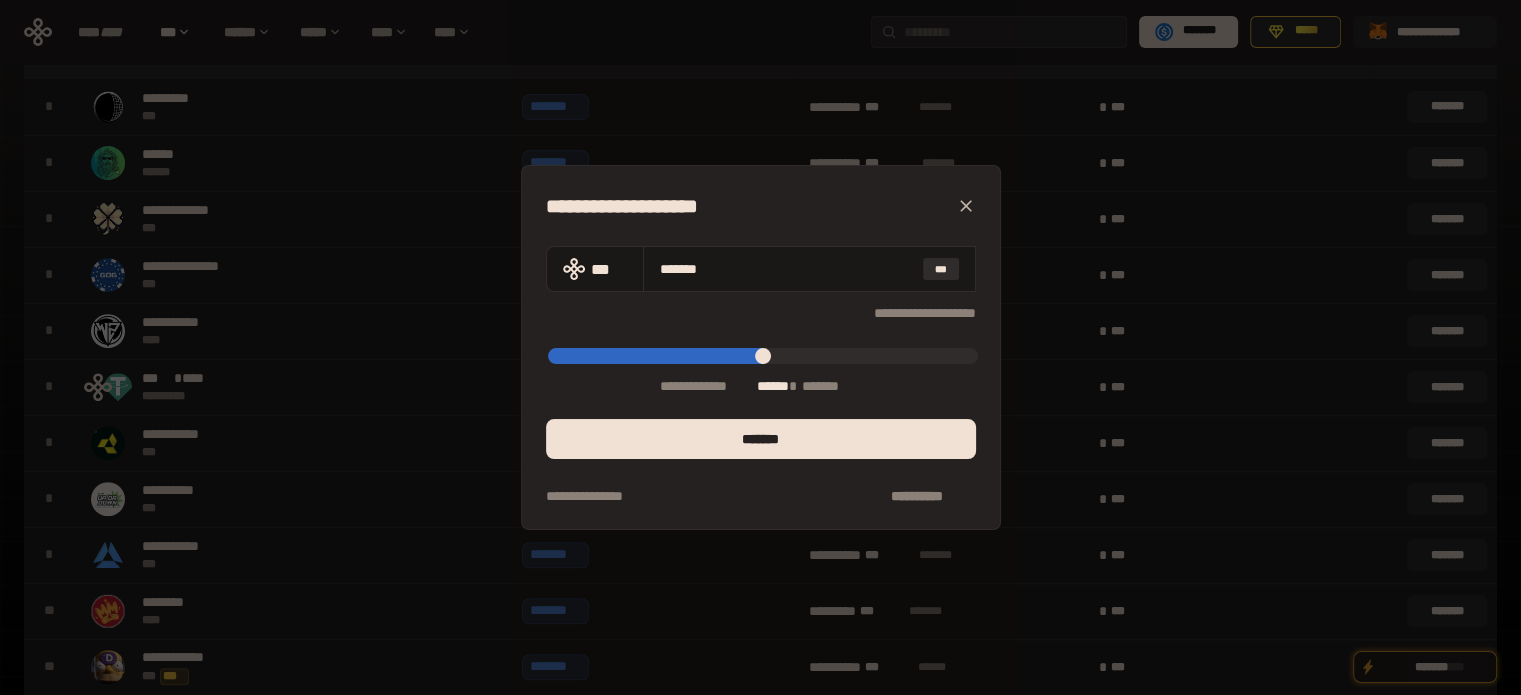 type on "*****" 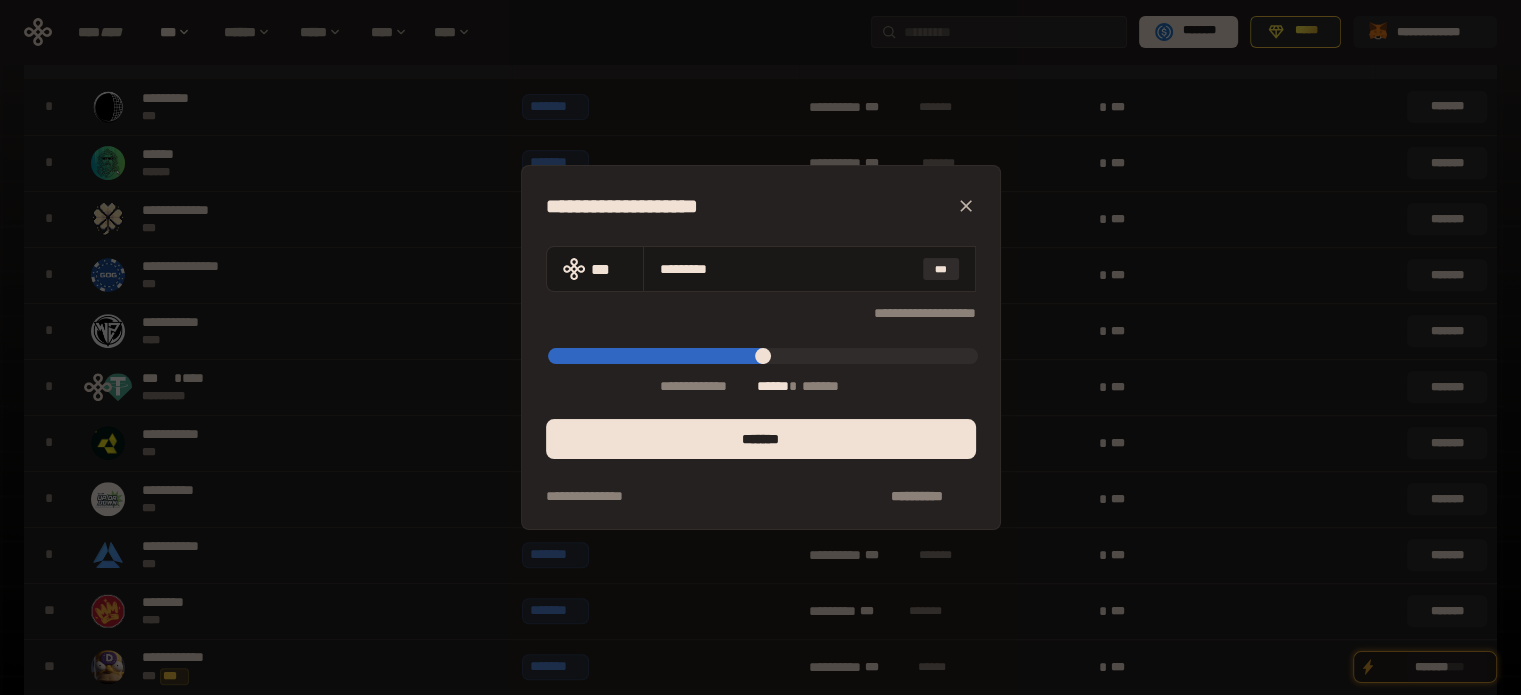 type on "*****" 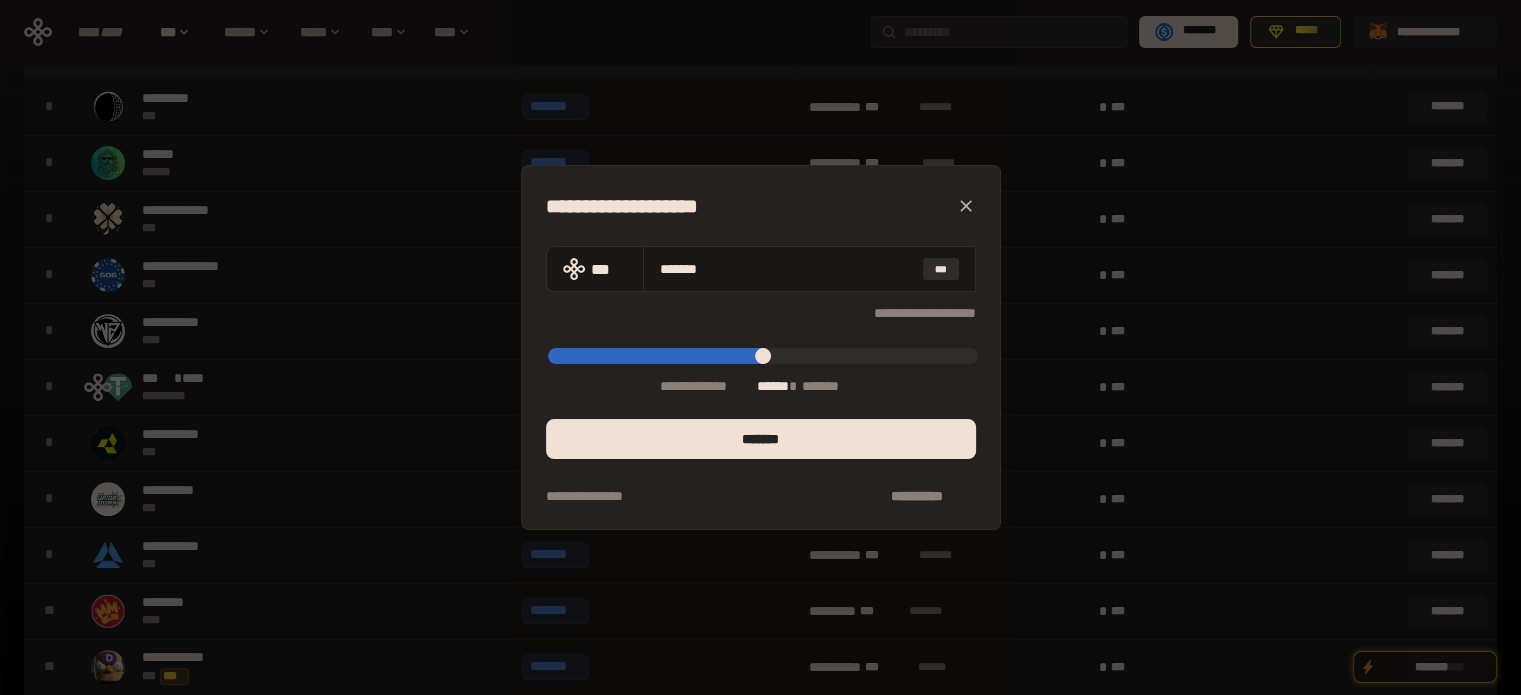 type on "*****" 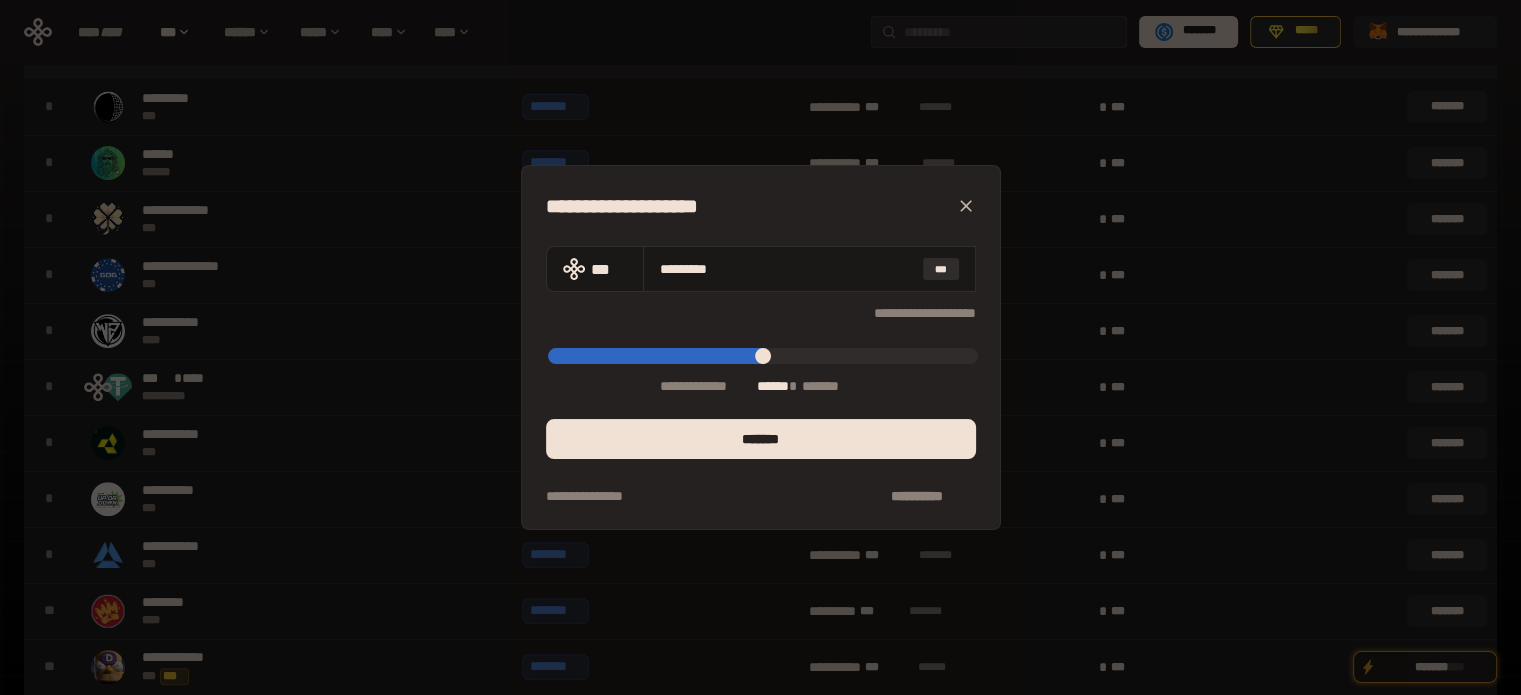type on "*****" 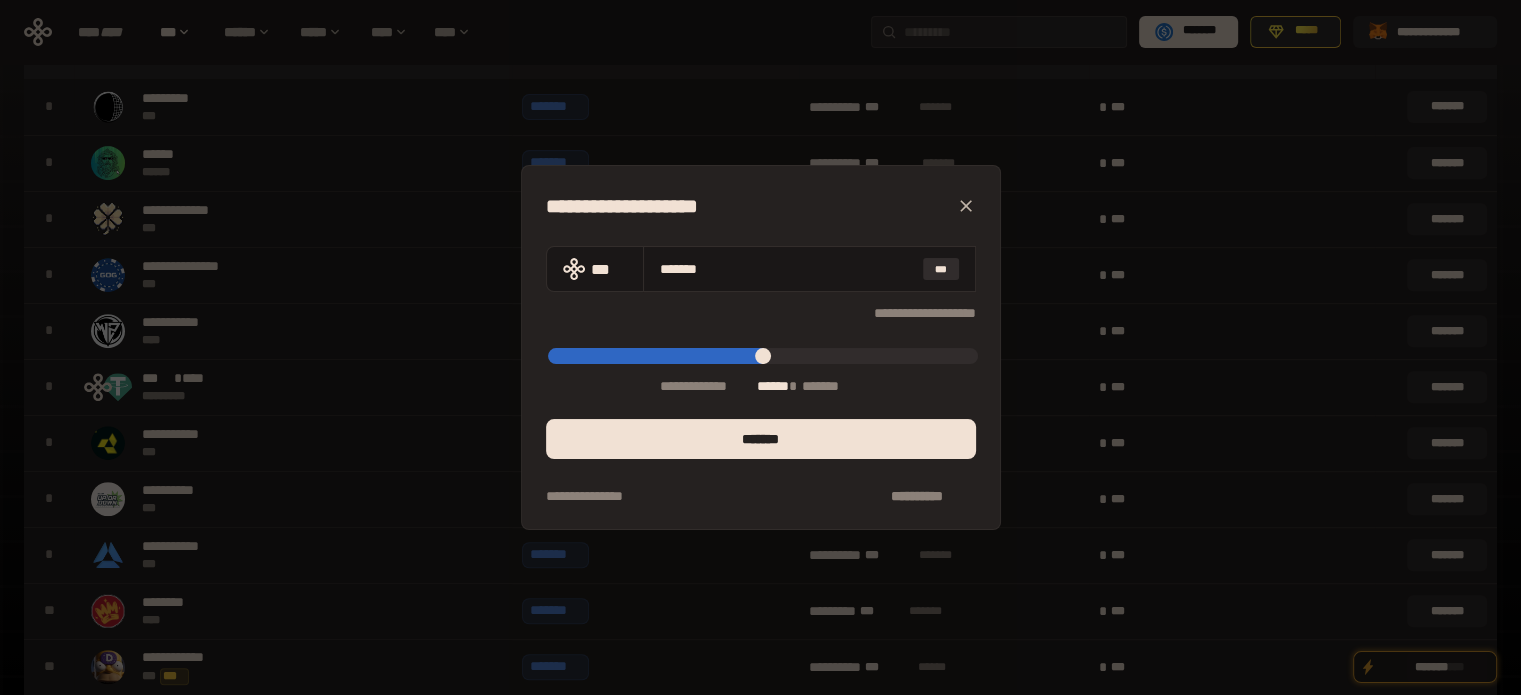 type on "*****" 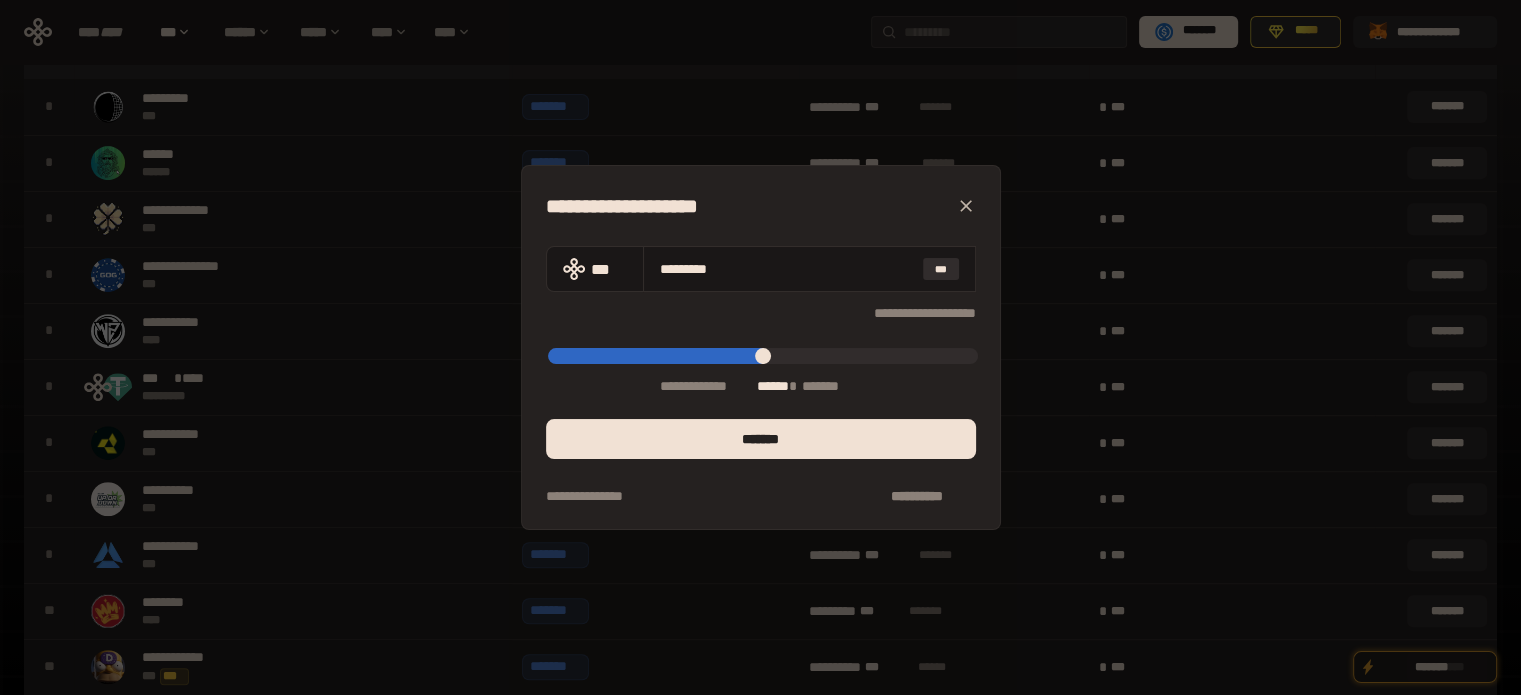 type on "*****" 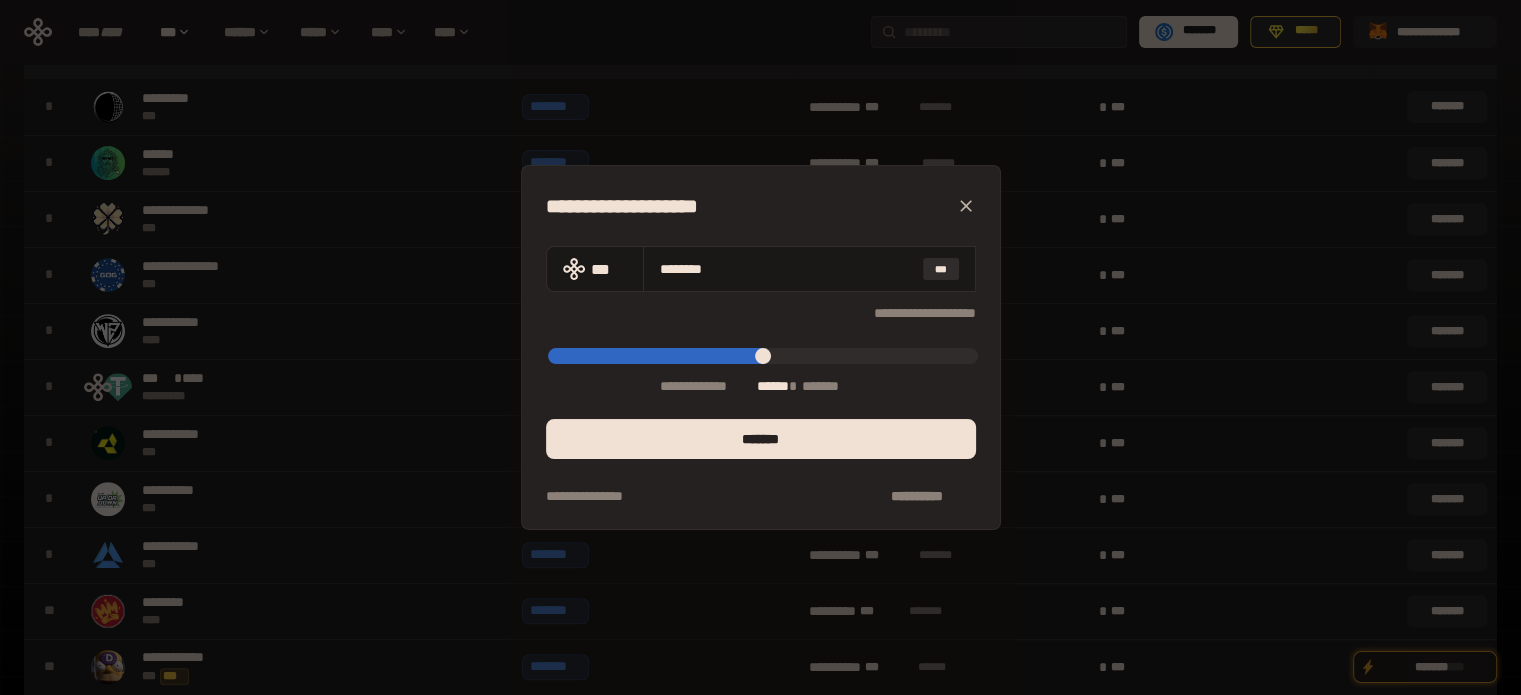 type on "*****" 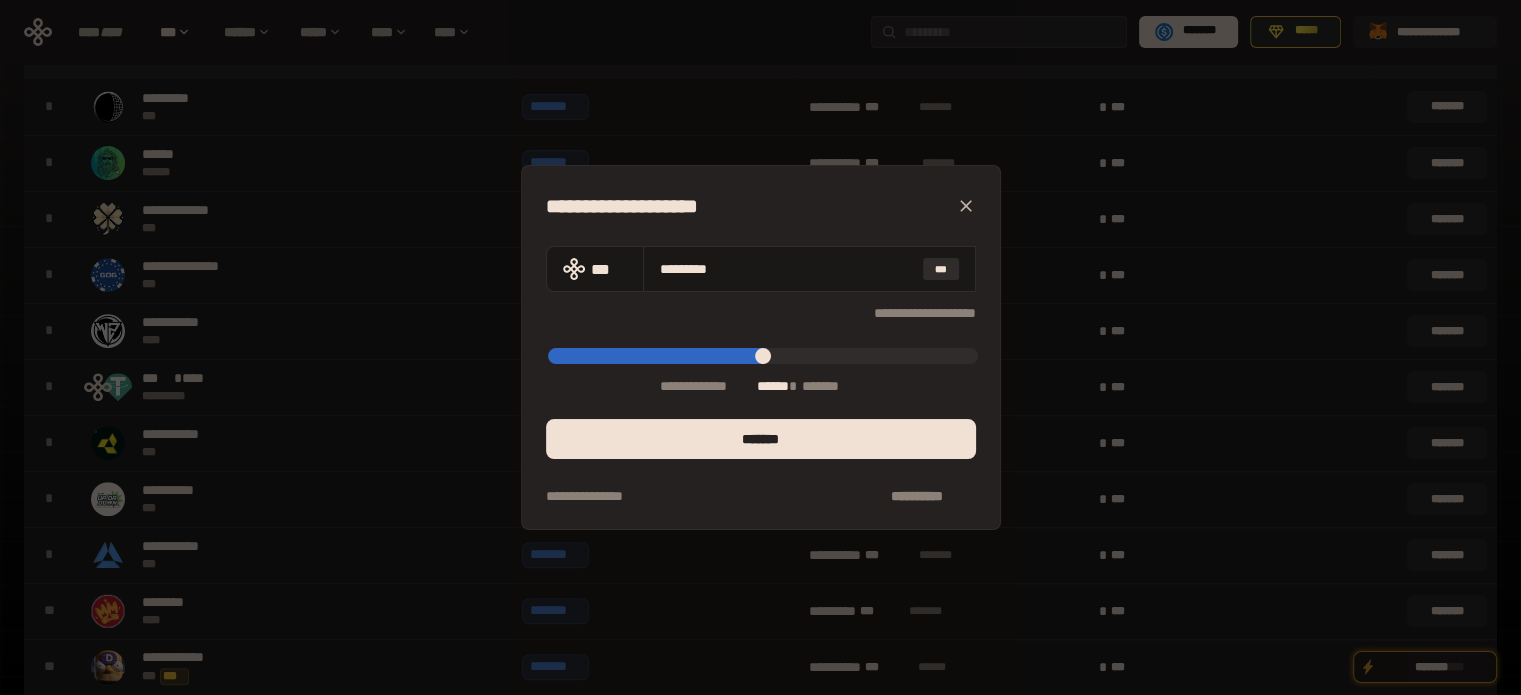 type on "*****" 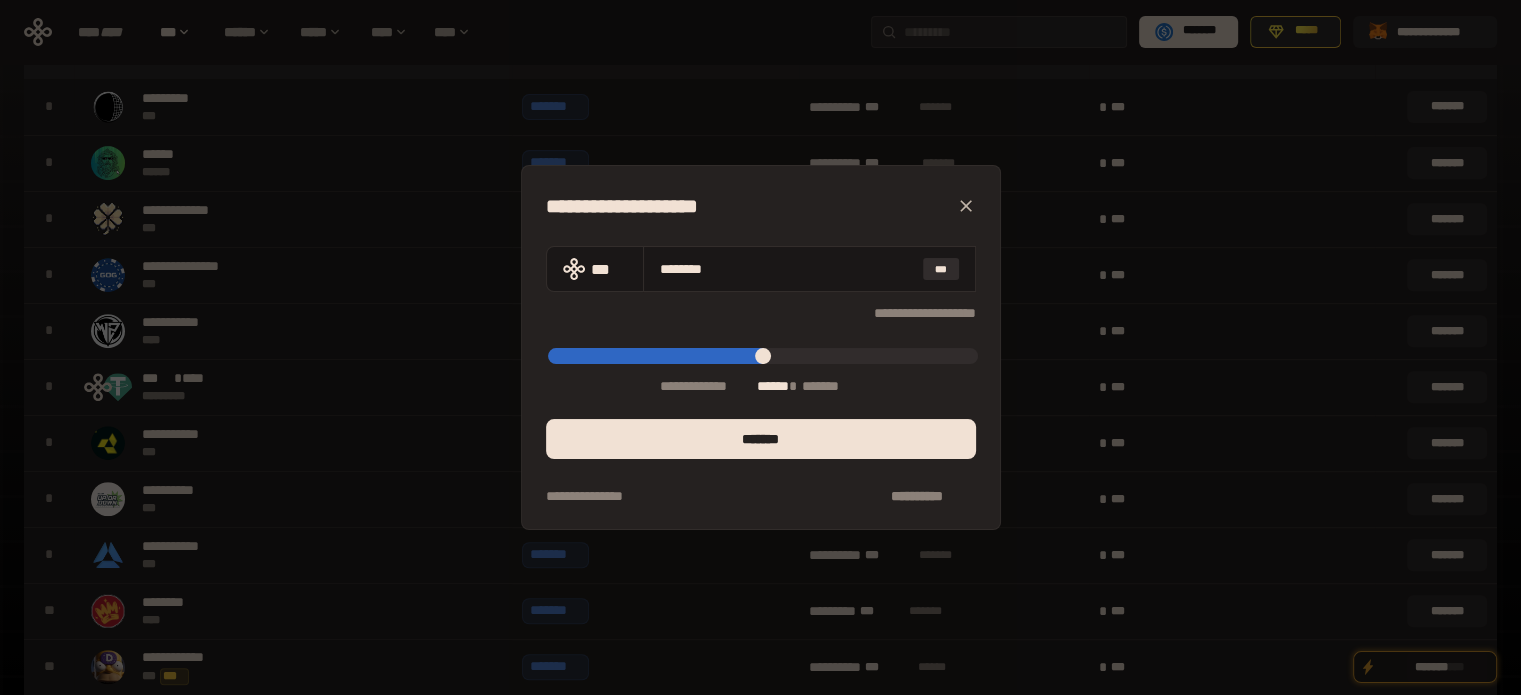 type on "*****" 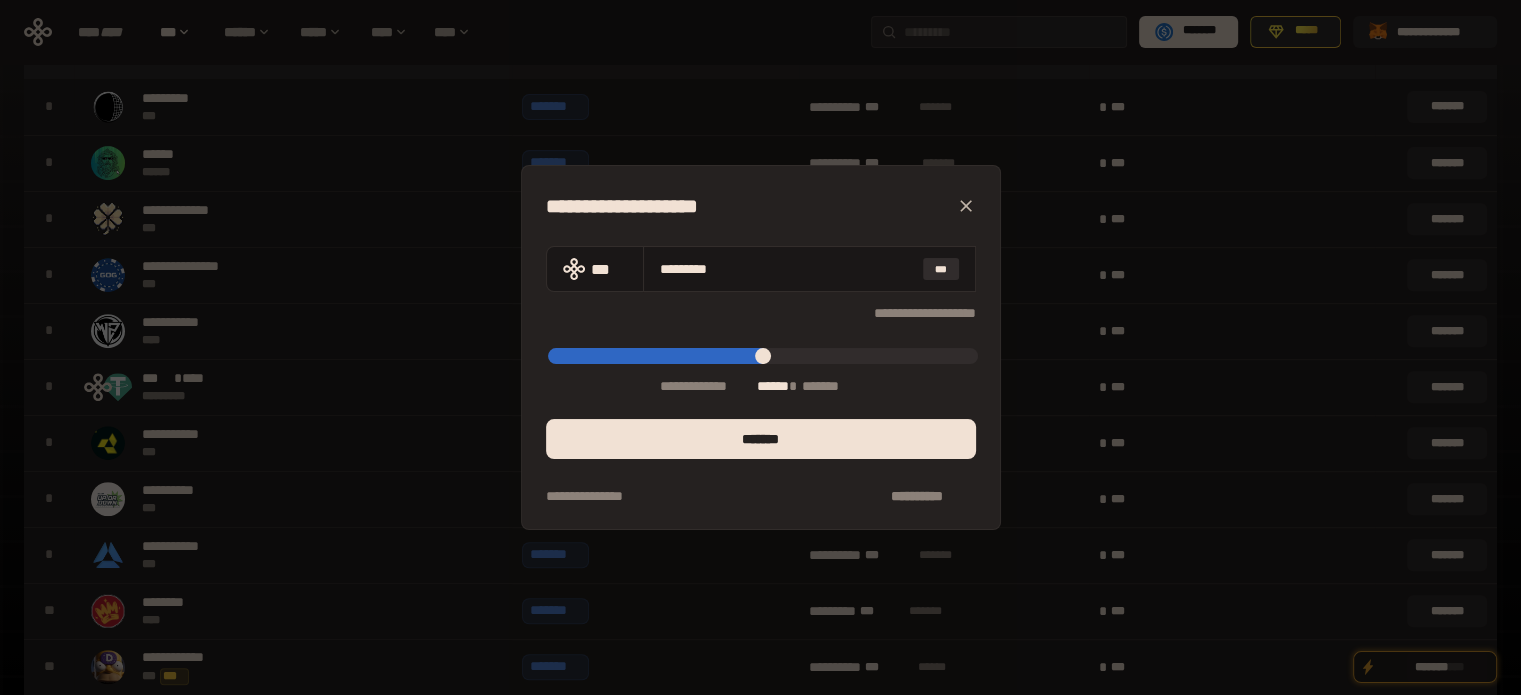 type on "*****" 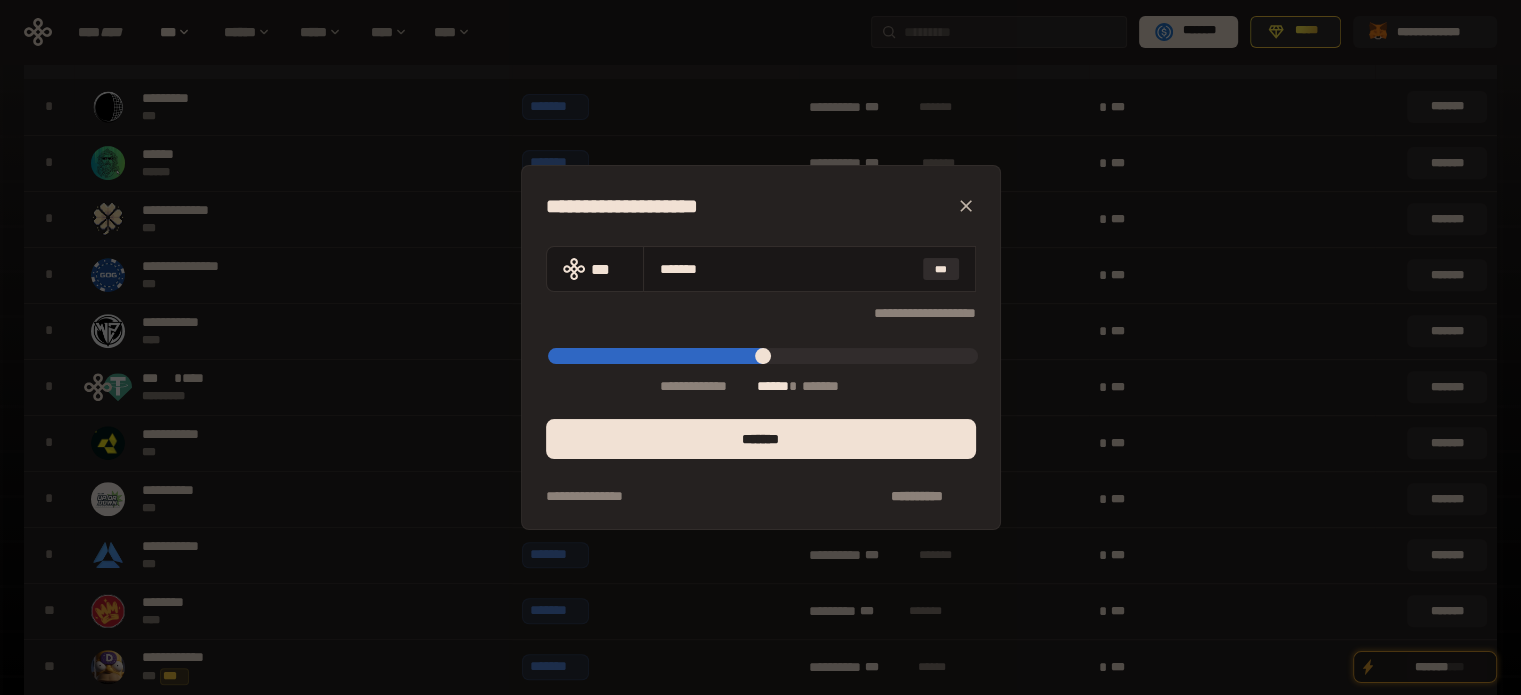 type on "*****" 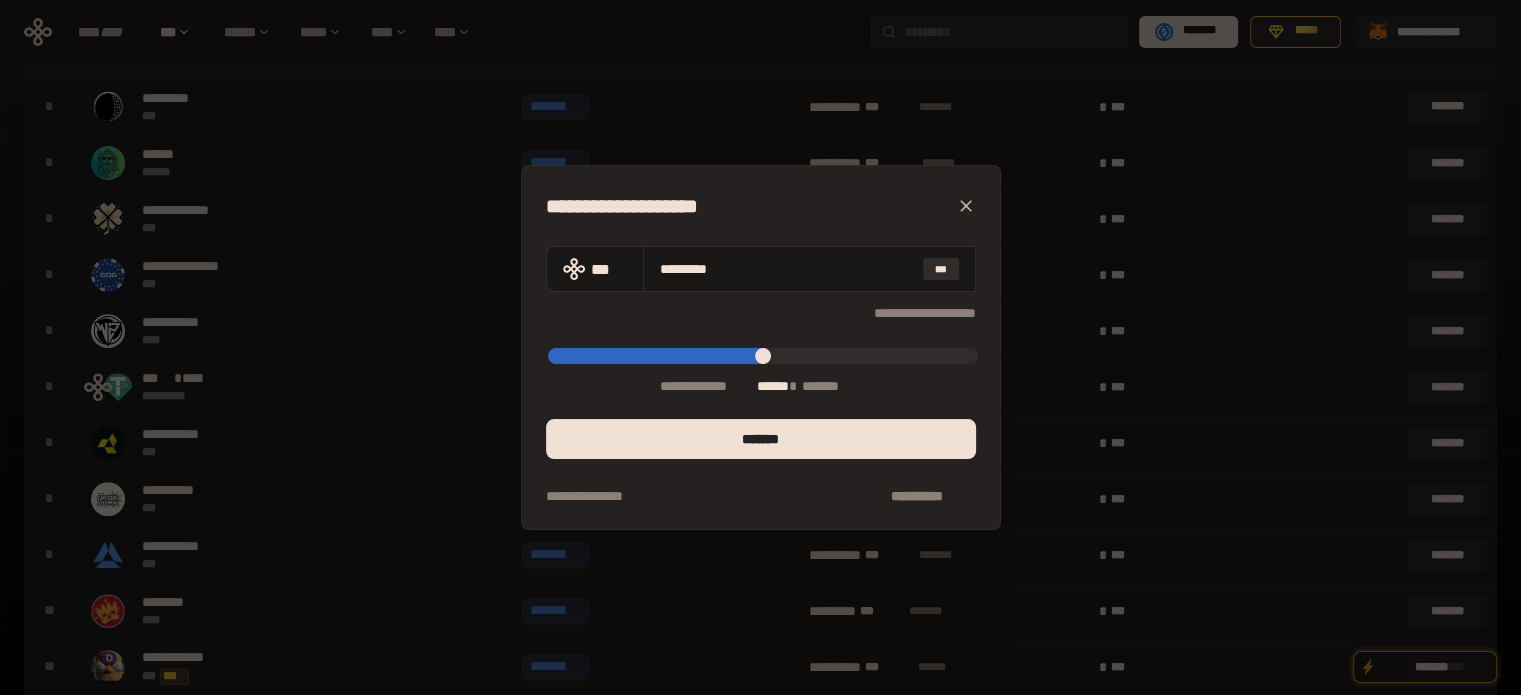 type on "*****" 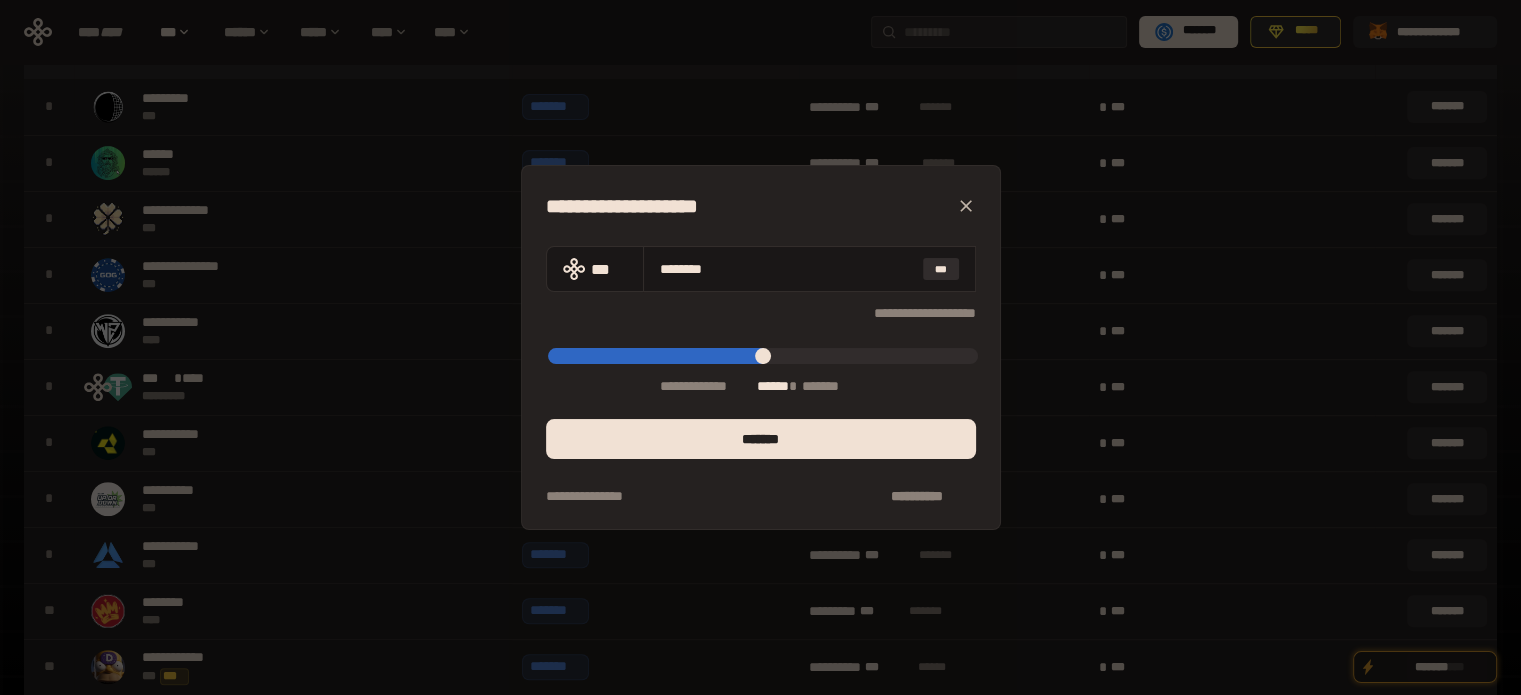 type on "*****" 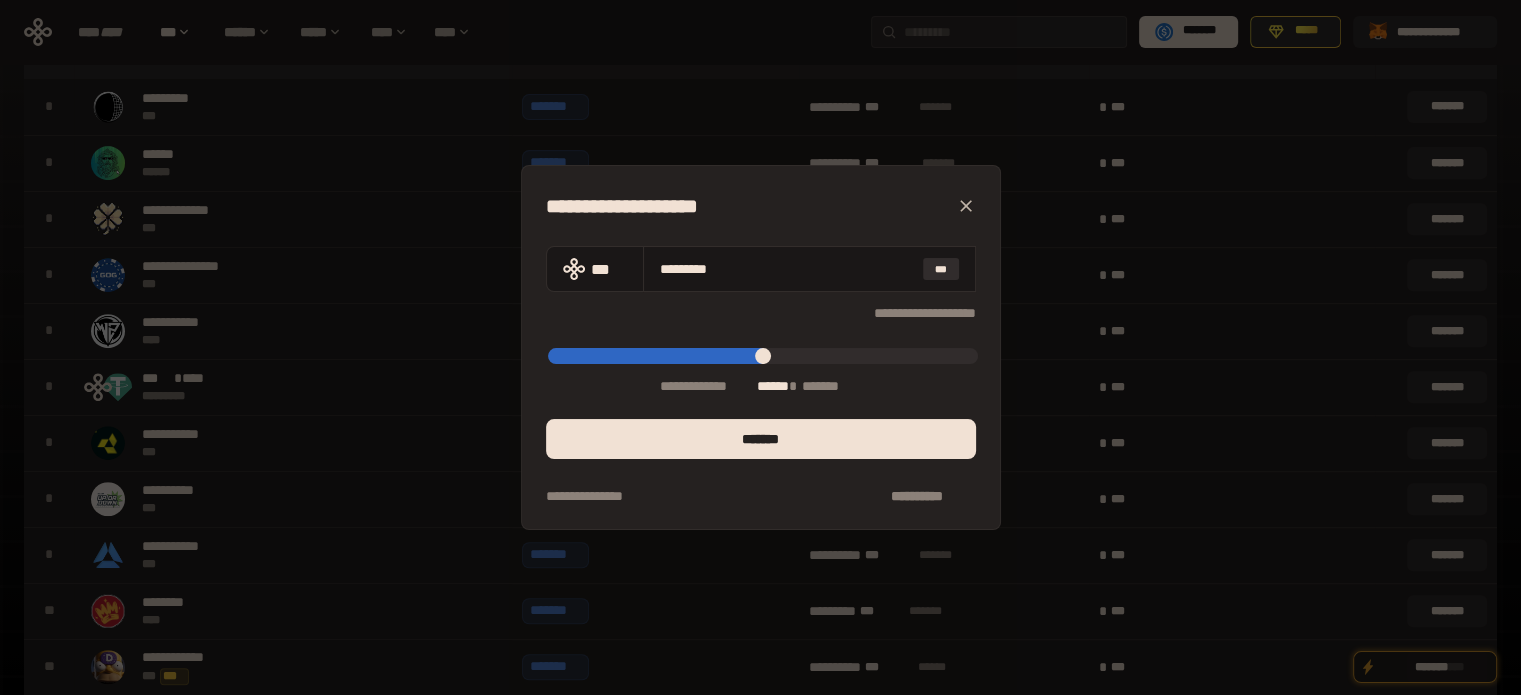 type on "*****" 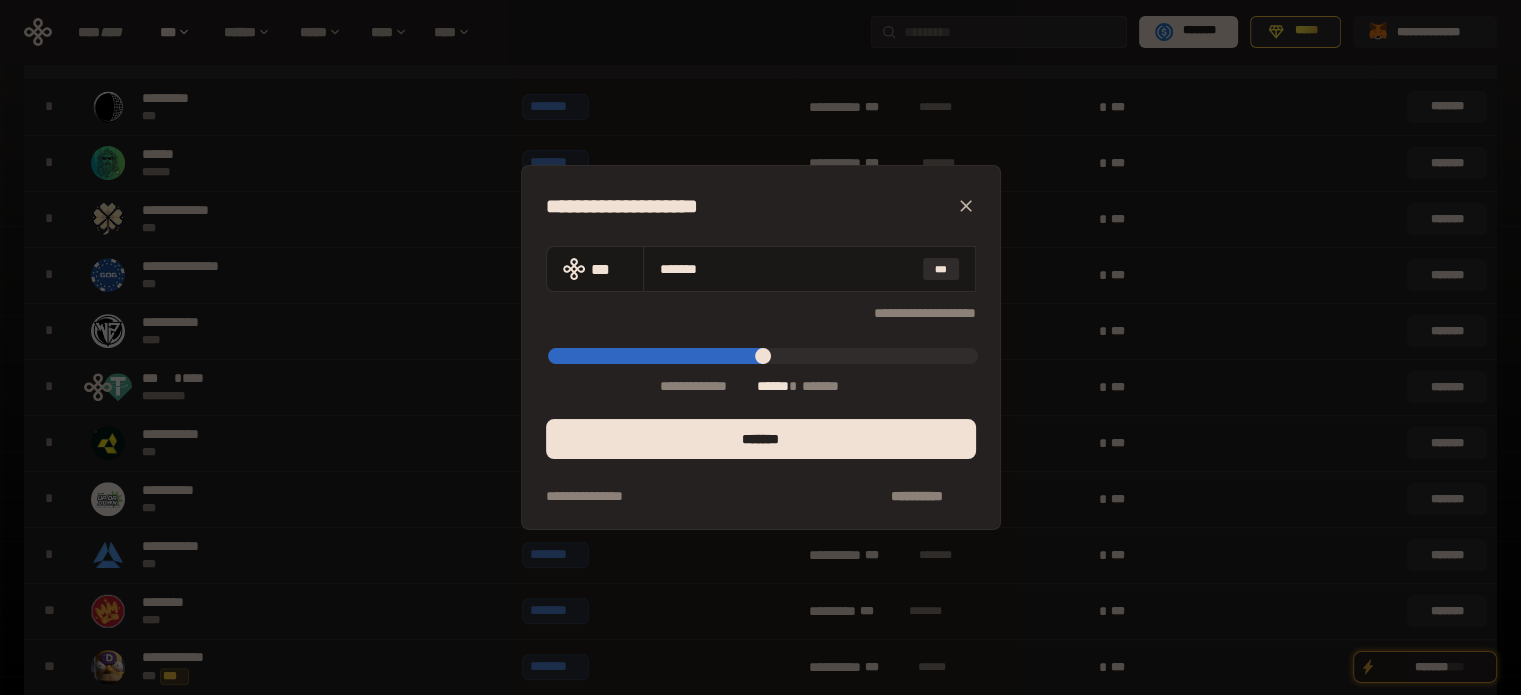 type on "*****" 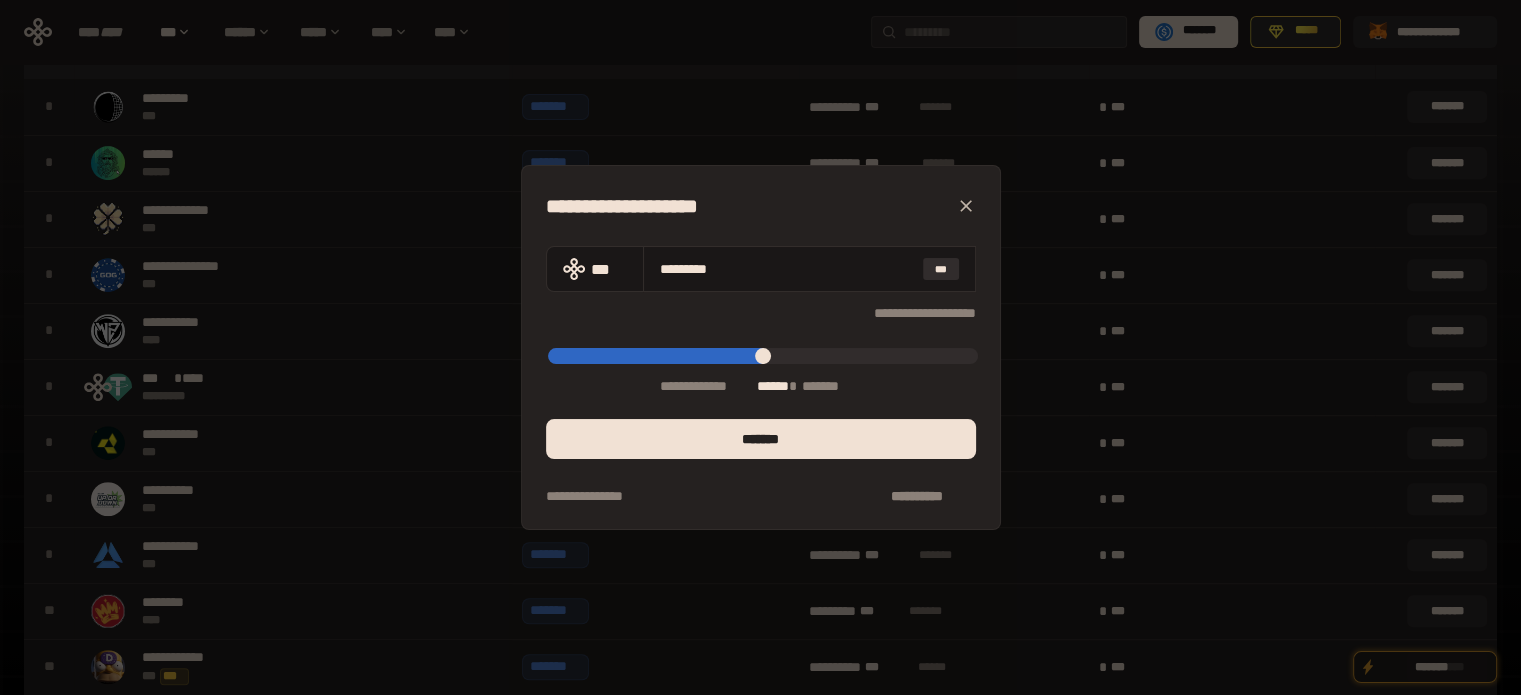 type on "*****" 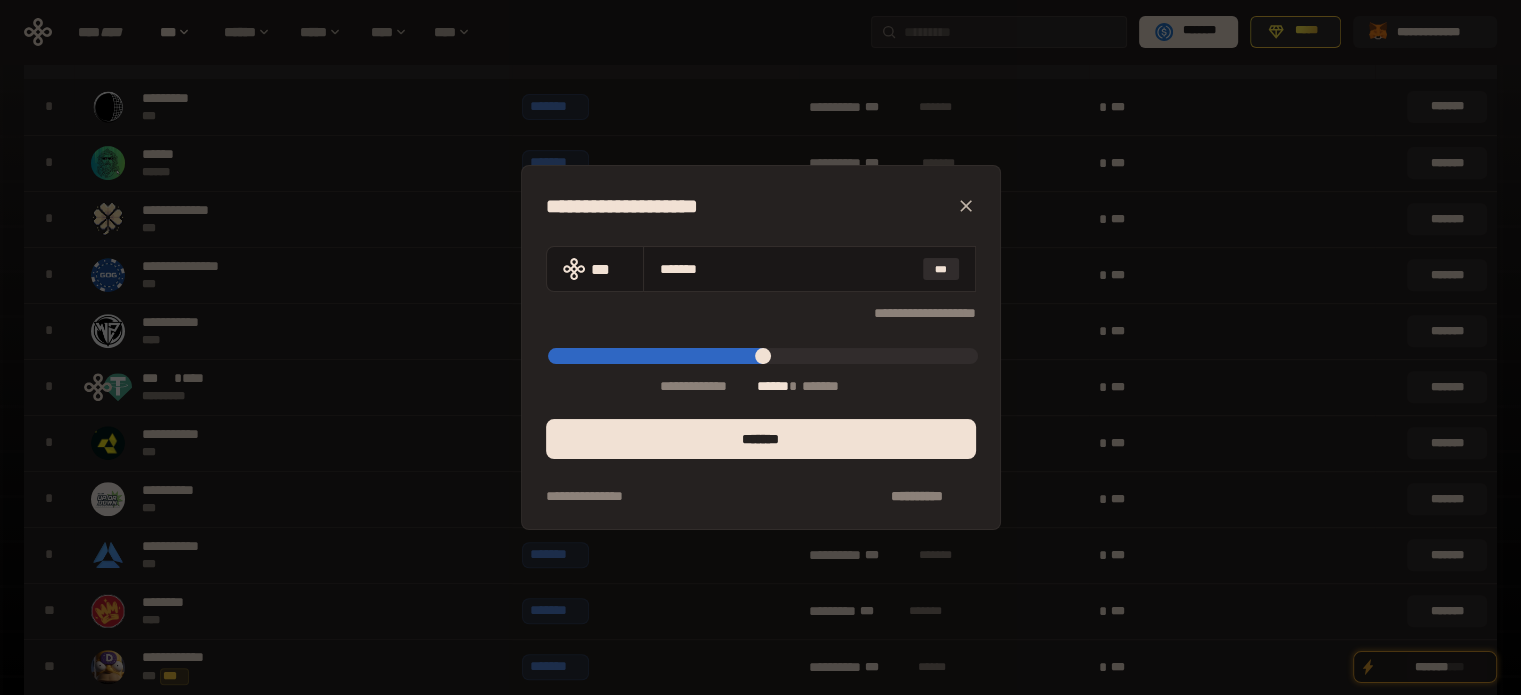 type on "*****" 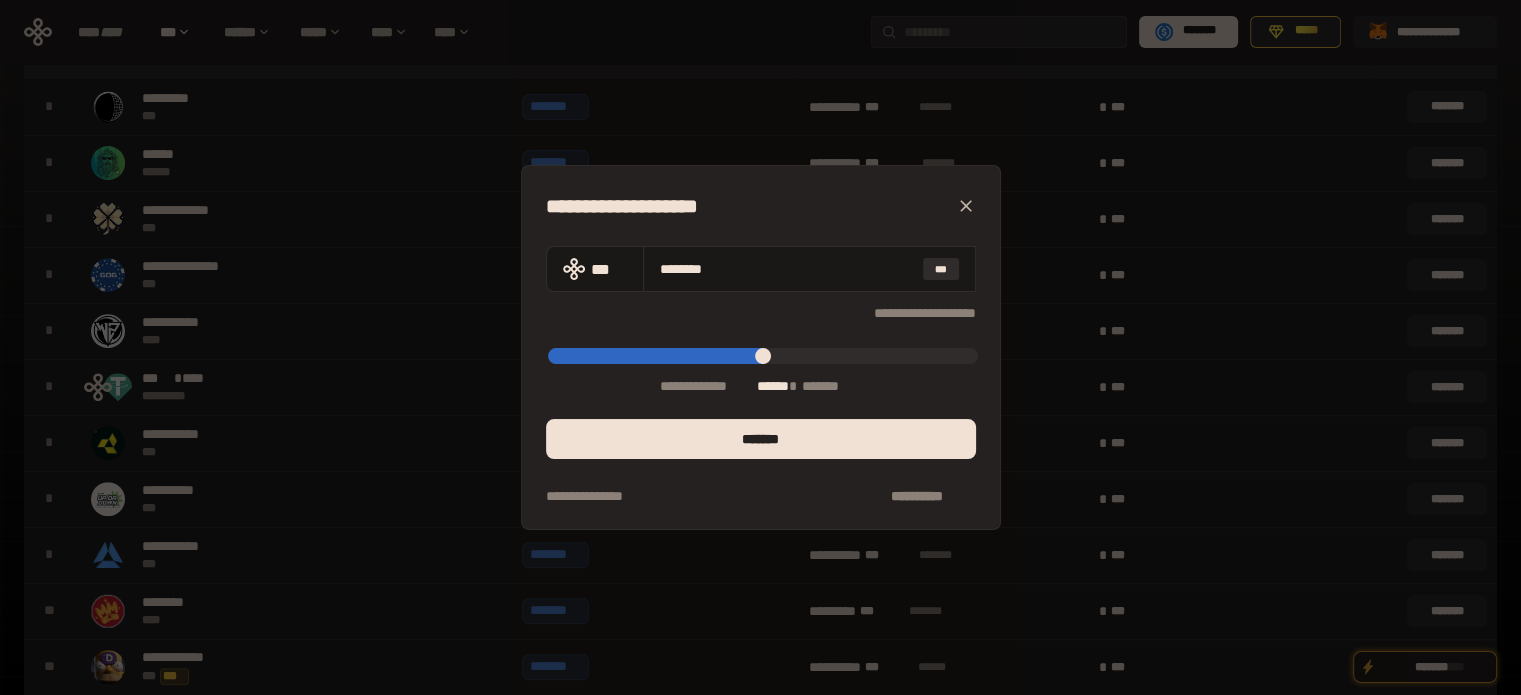 type on "*****" 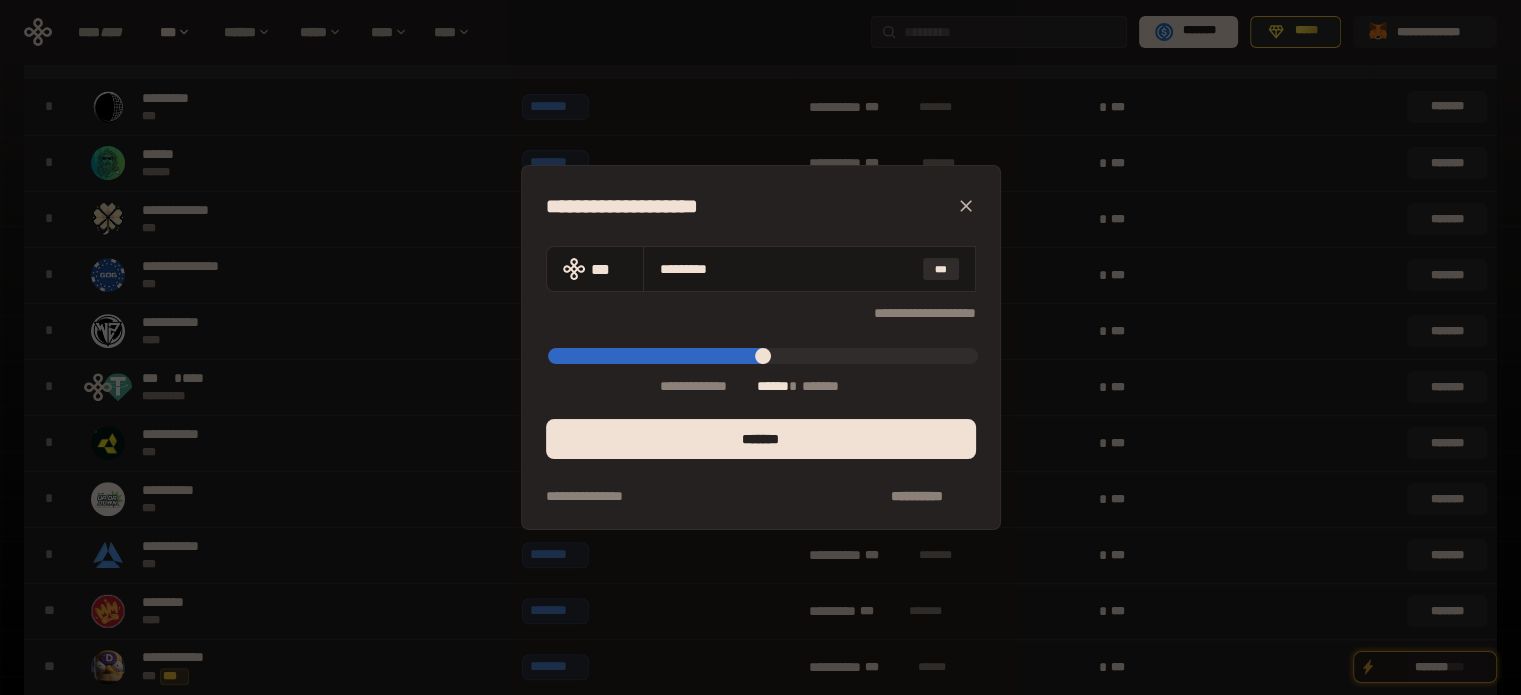 type on "*****" 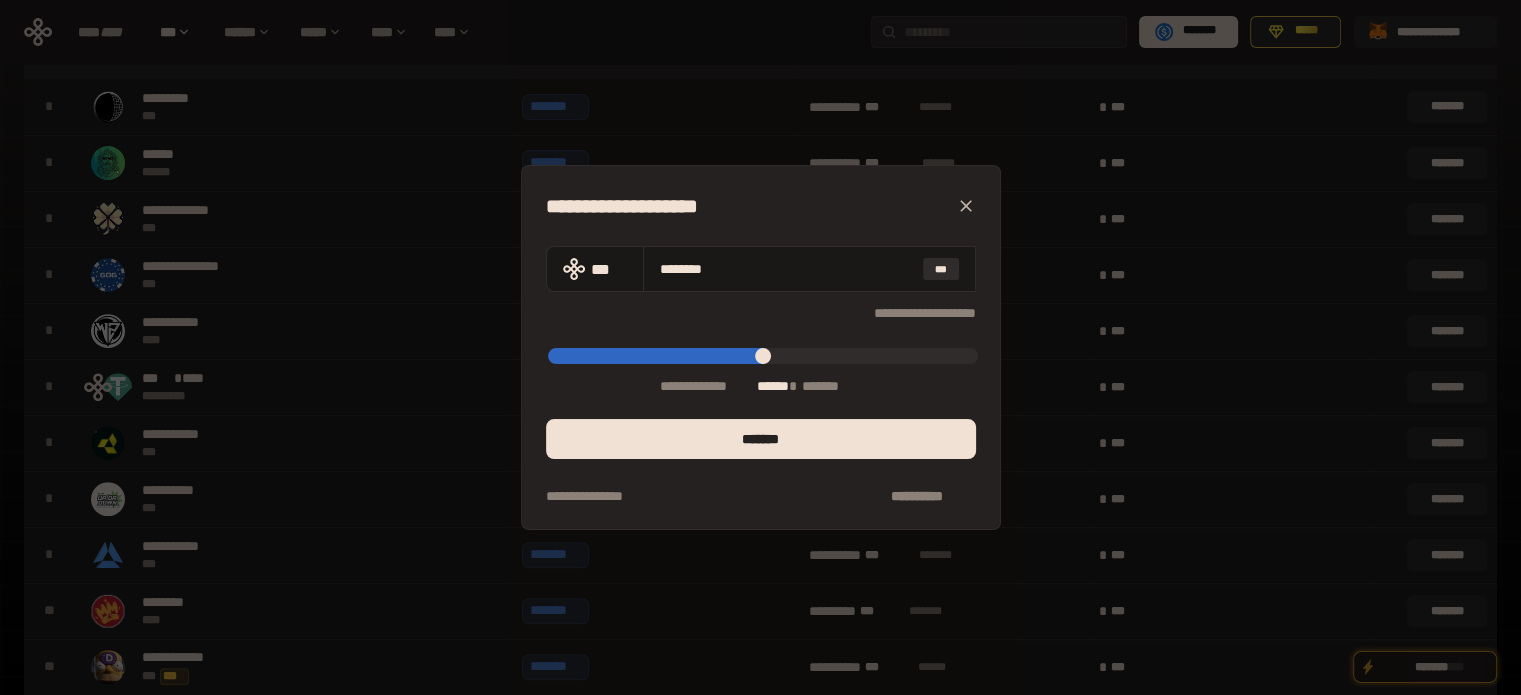 type on "*****" 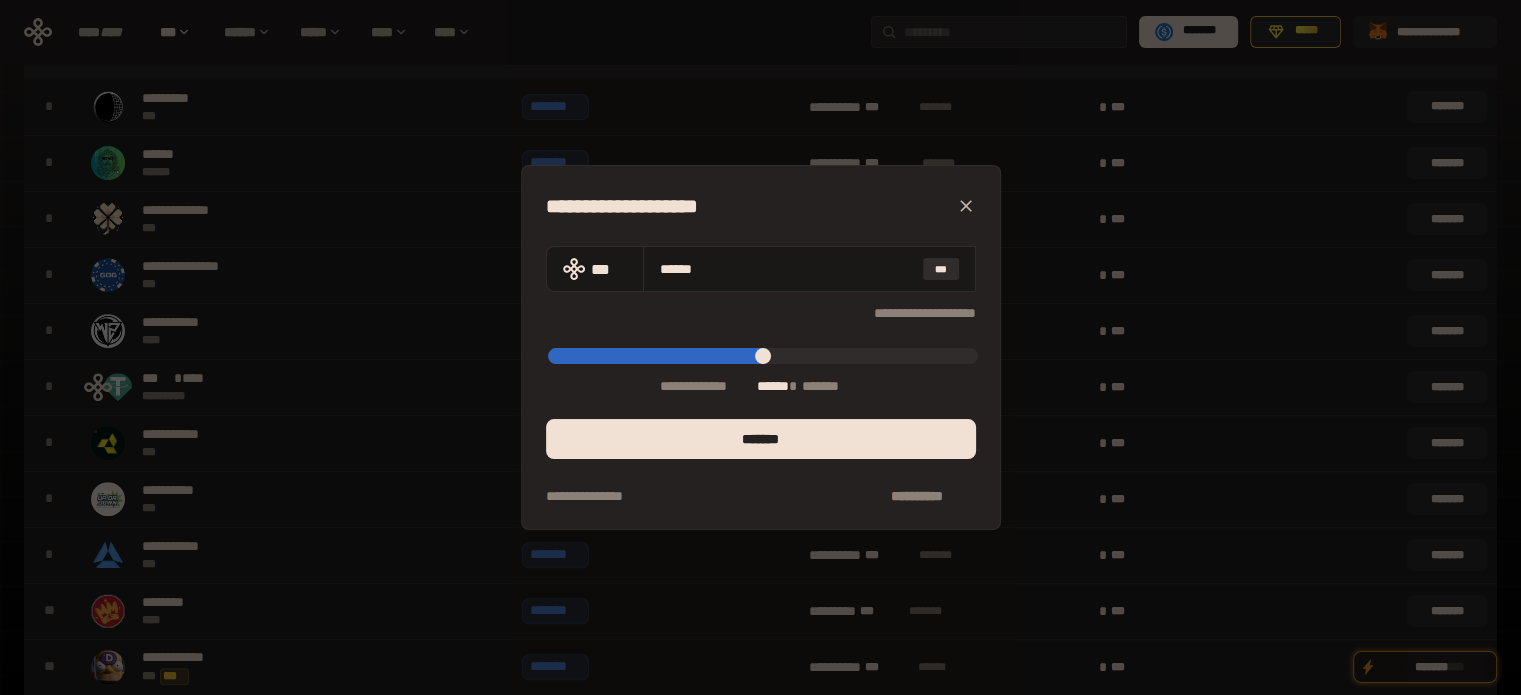 type on "*****" 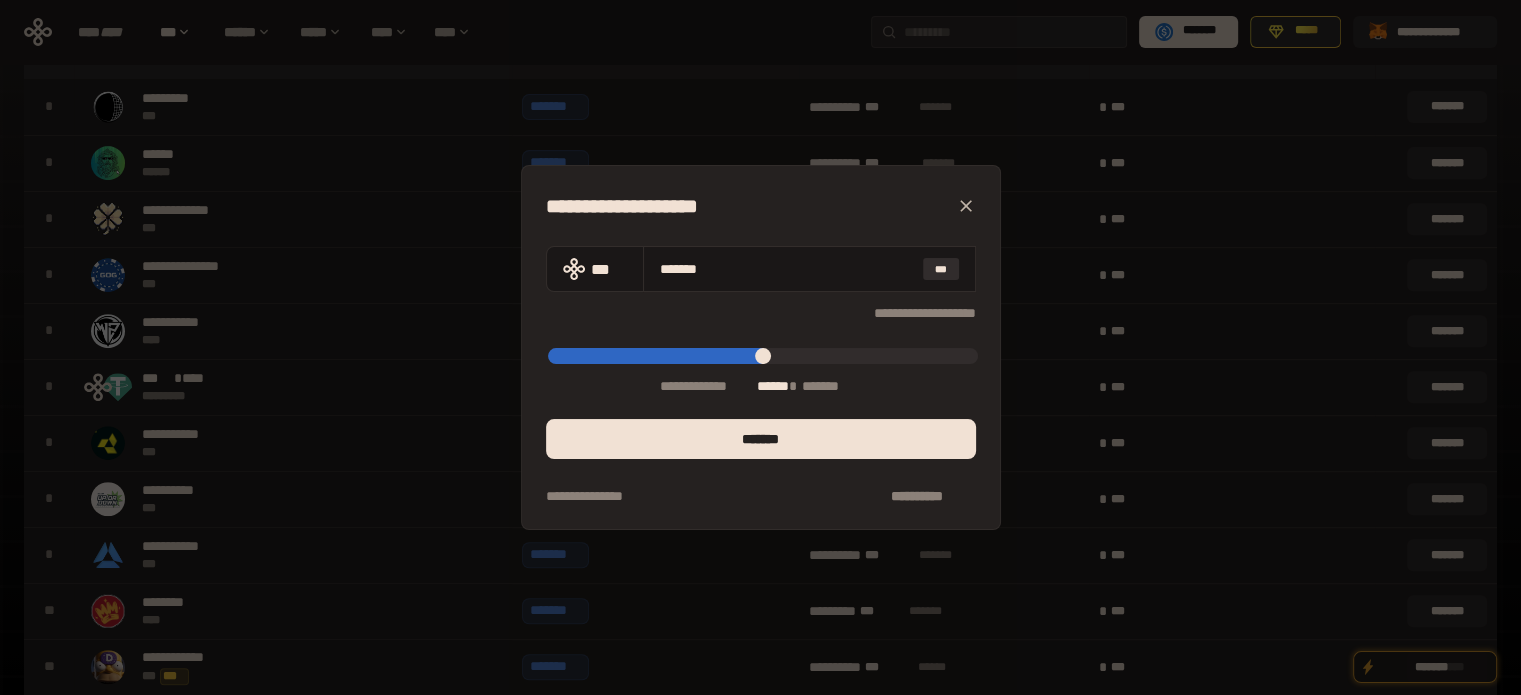 type on "****" 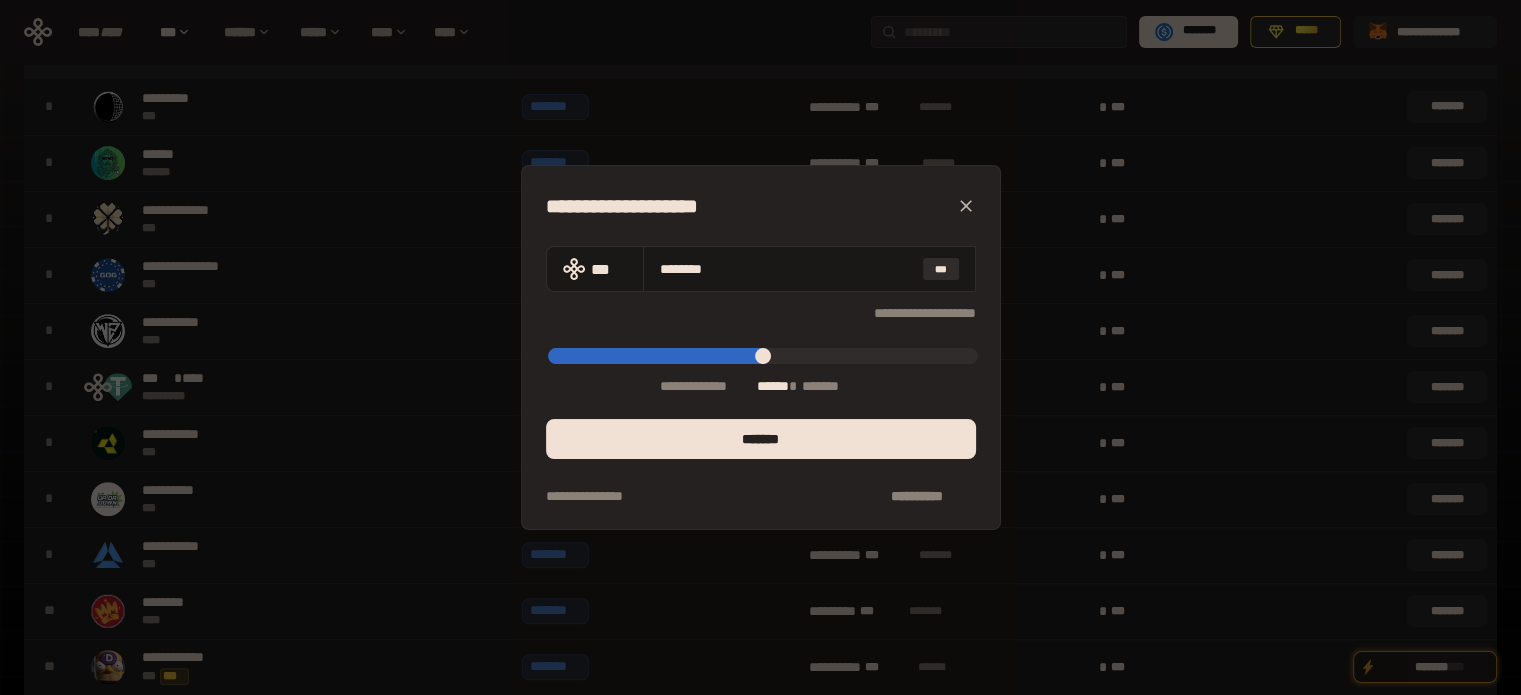 type on "****" 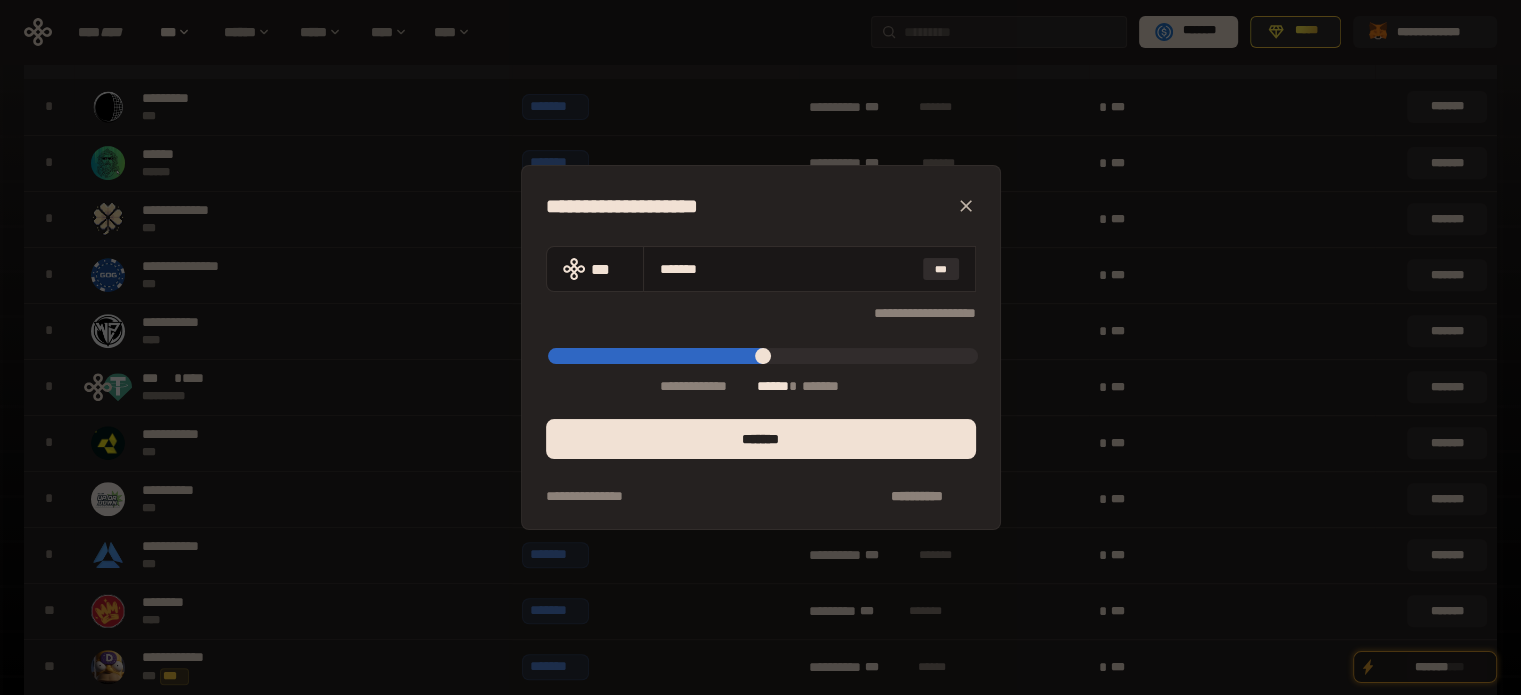 type on "****" 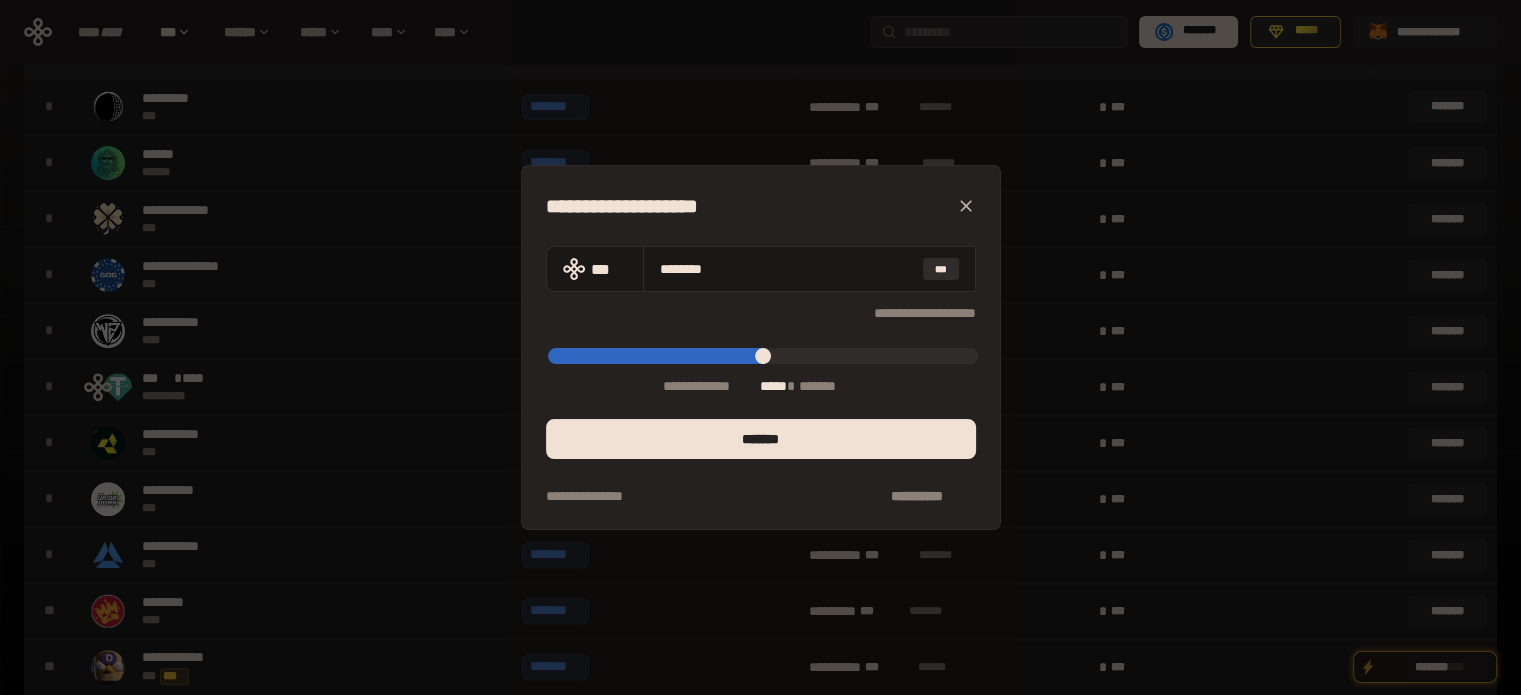 type on "***" 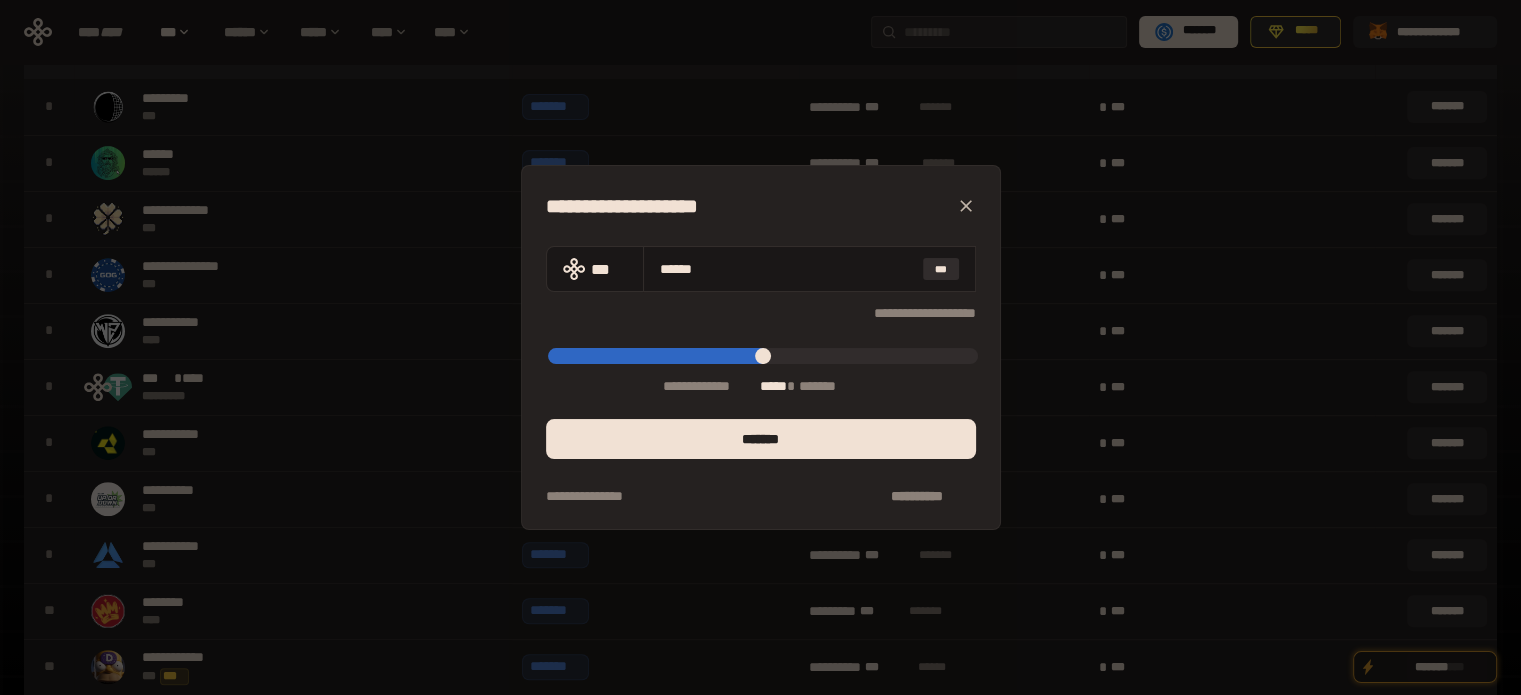 type on "****" 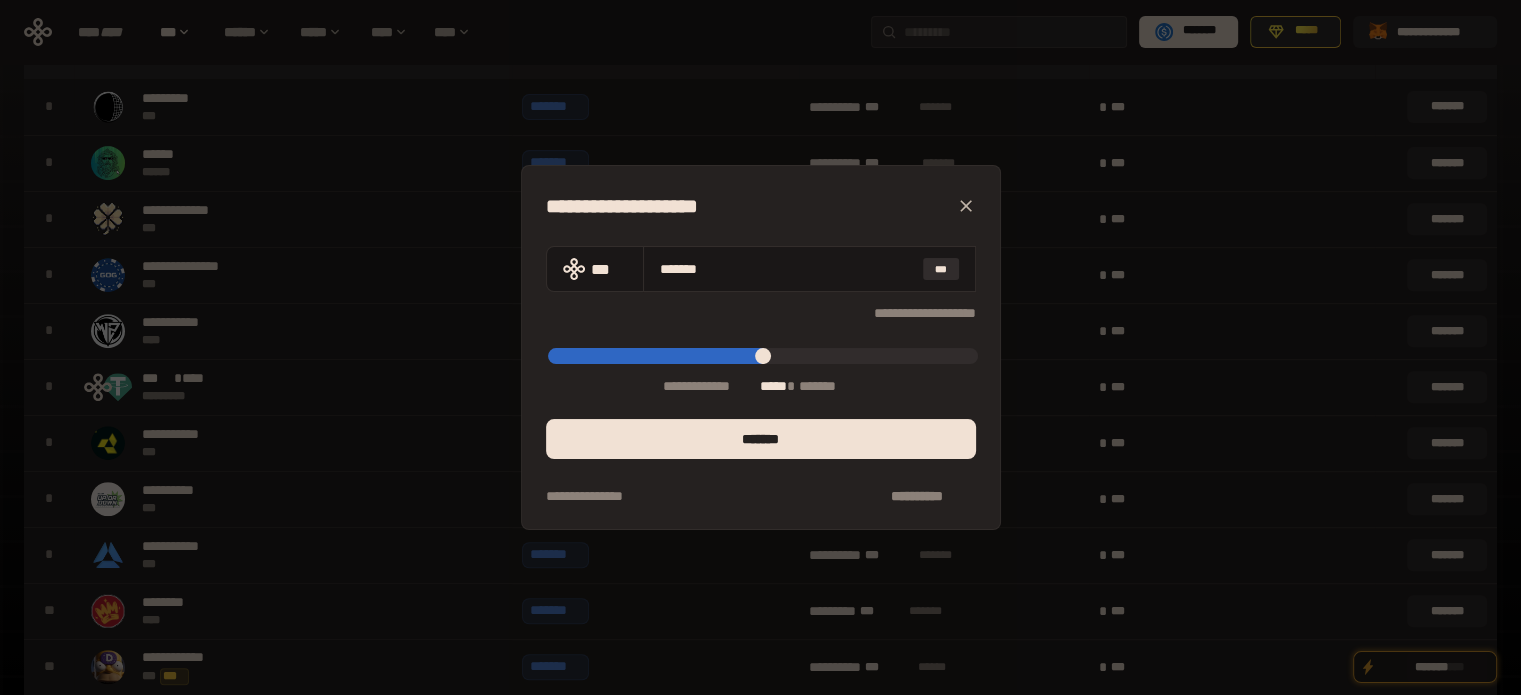 type on "****" 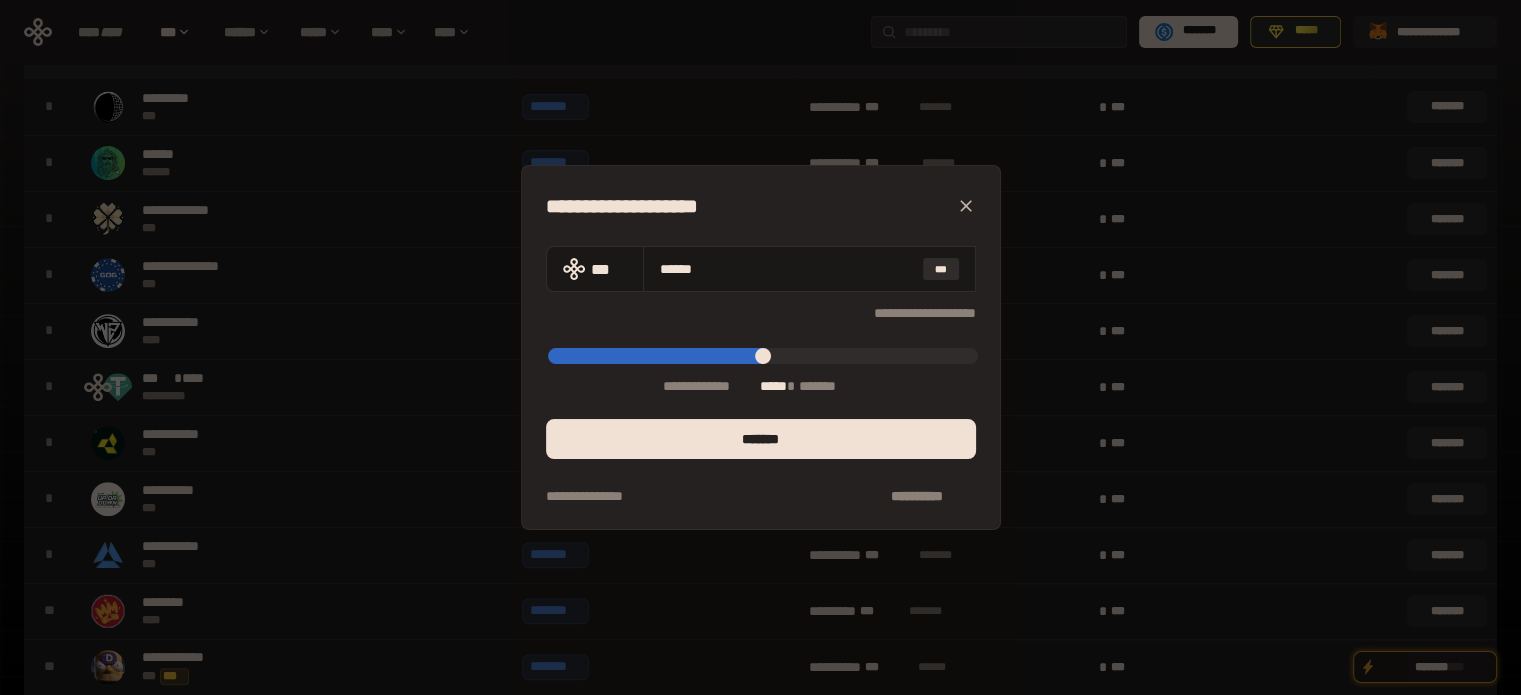 drag, startPoint x: 556, startPoint y: 355, endPoint x: 535, endPoint y: 366, distance: 23.70654 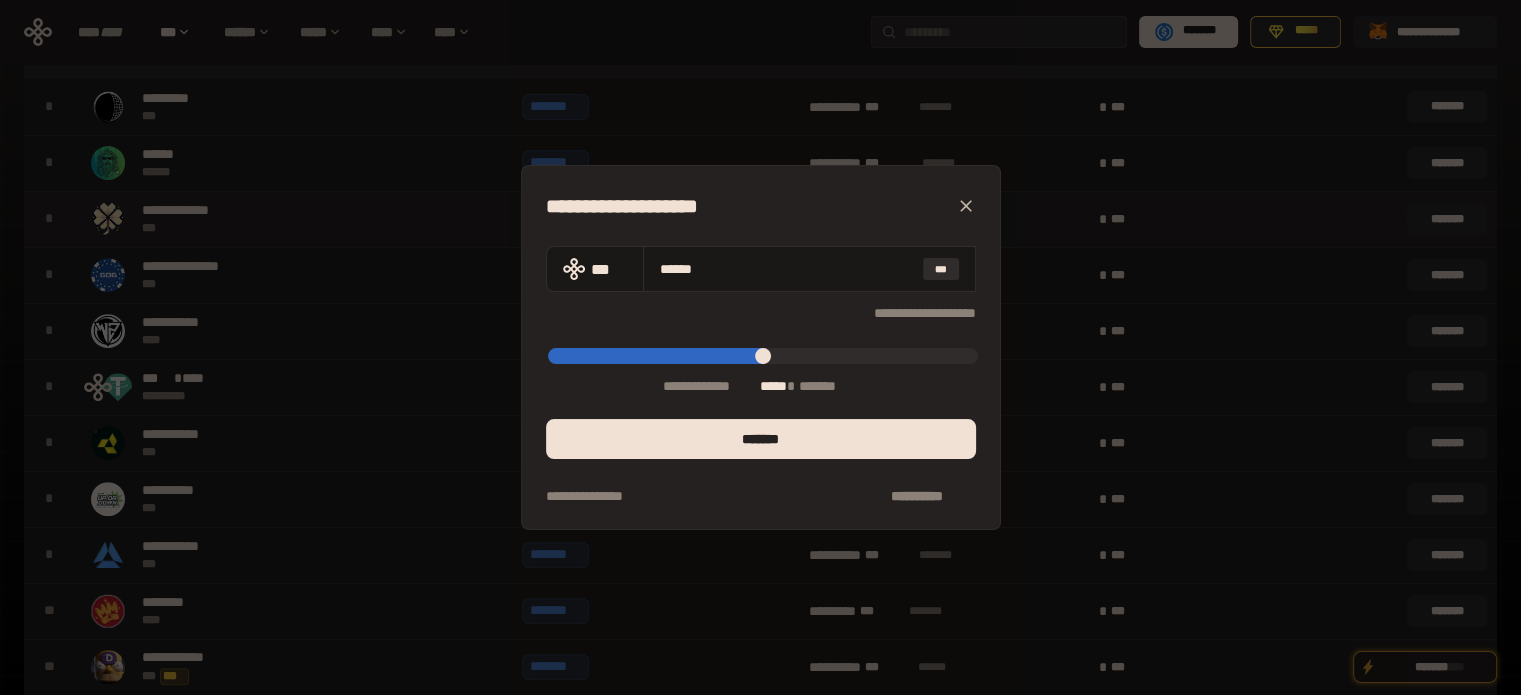 click 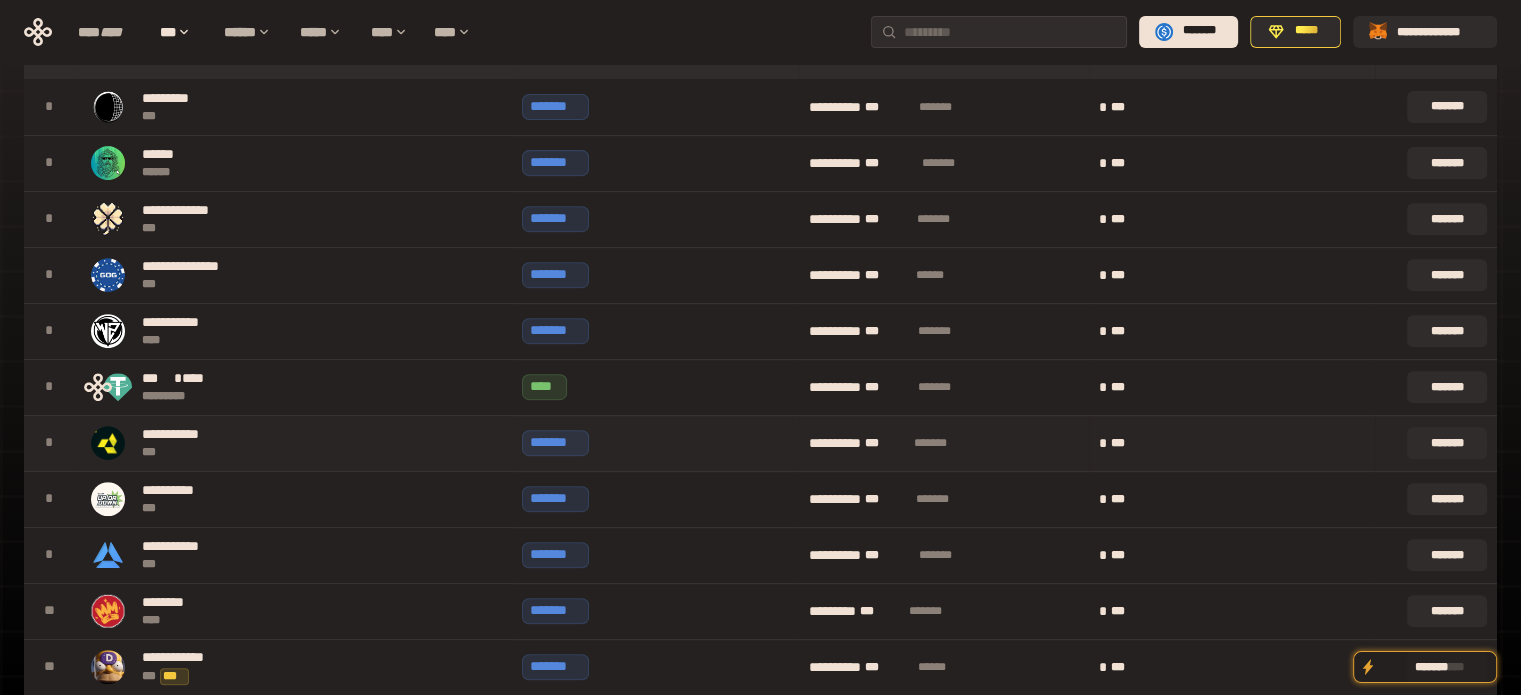 drag, startPoint x: 193, startPoint y: 539, endPoint x: 407, endPoint y: 443, distance: 234.54637 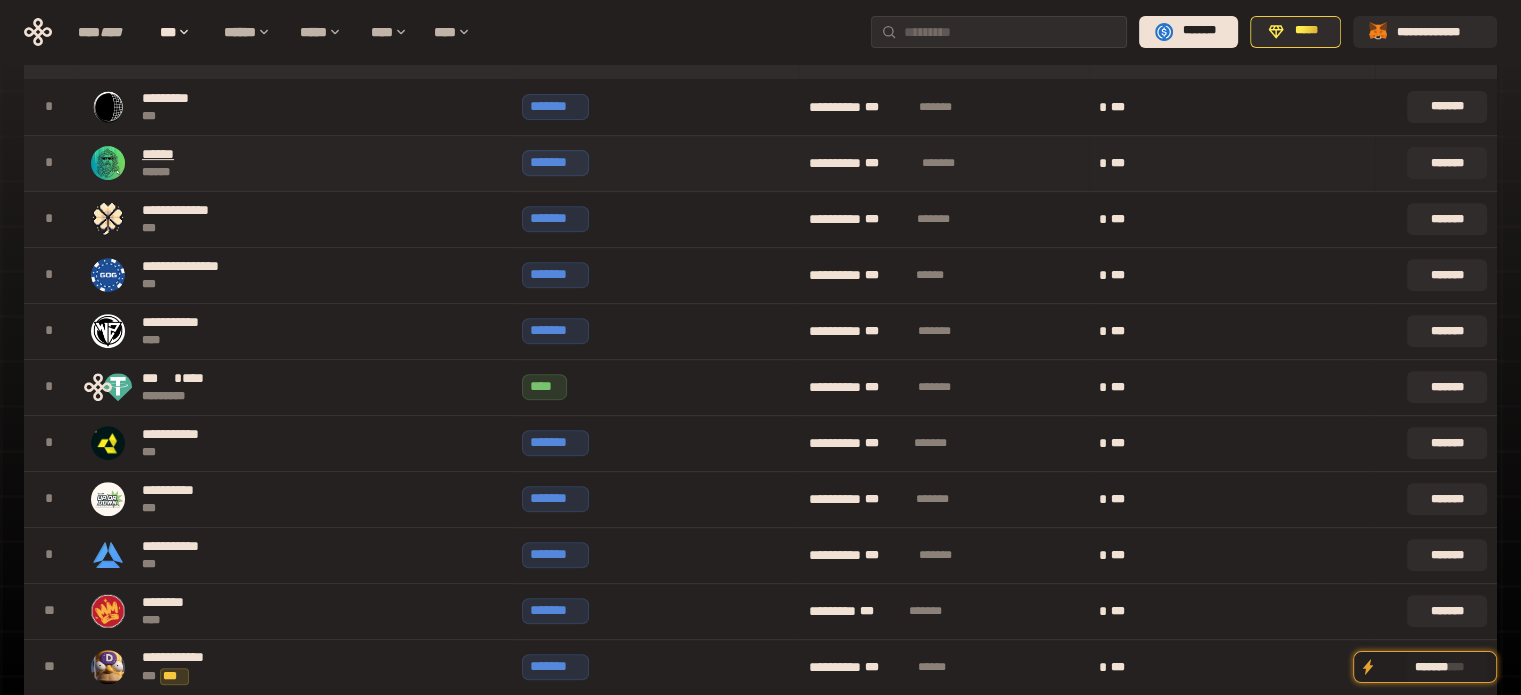 click on "******" at bounding box center [169, 155] 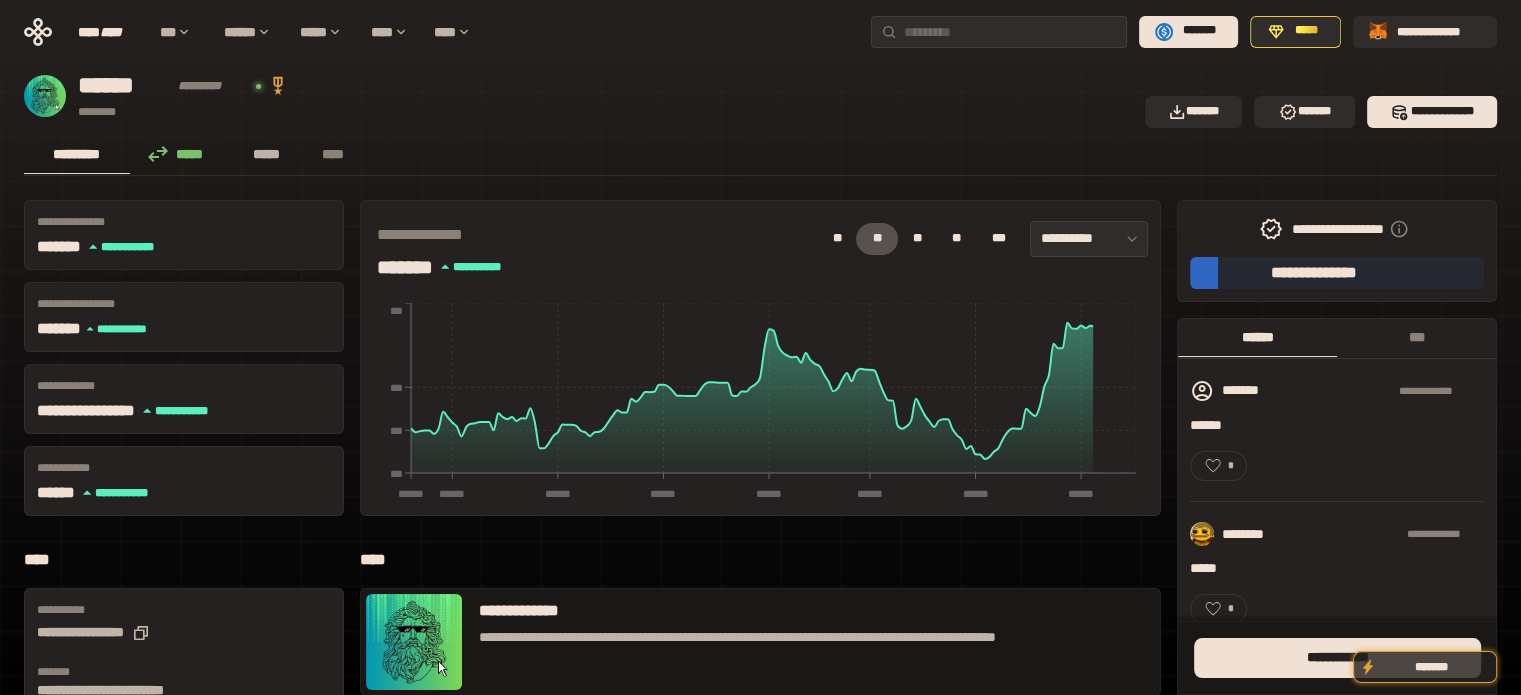 click on "*****" at bounding box center [267, 154] 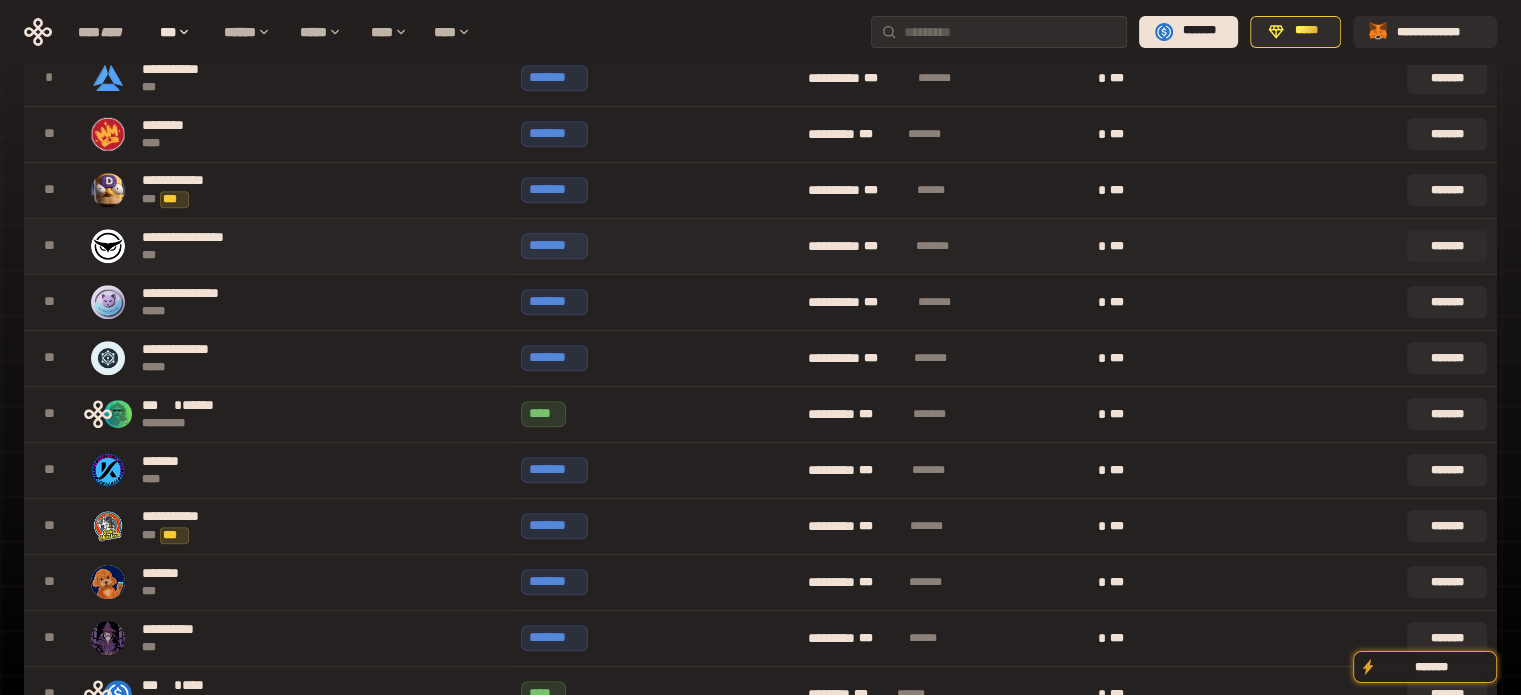 scroll, scrollTop: 1400, scrollLeft: 0, axis: vertical 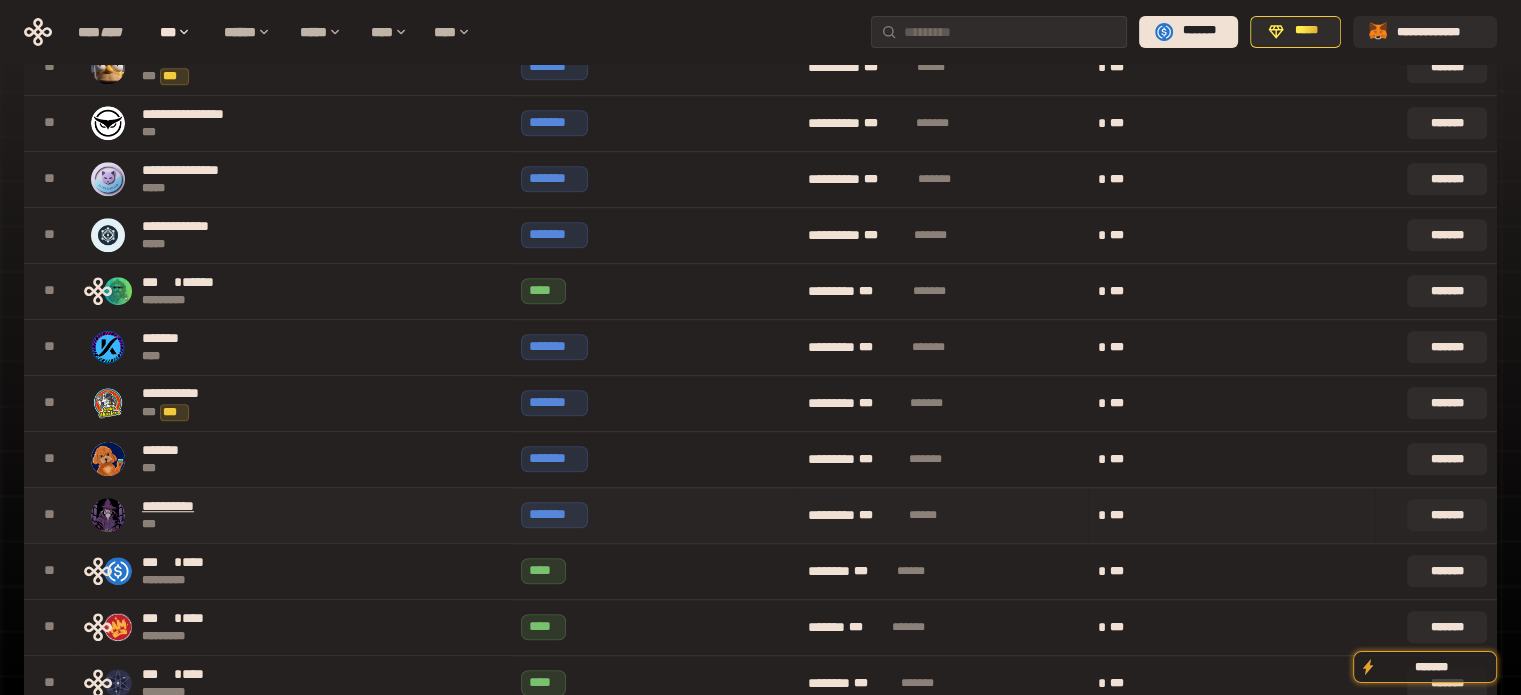 click on "**********" at bounding box center (185, 507) 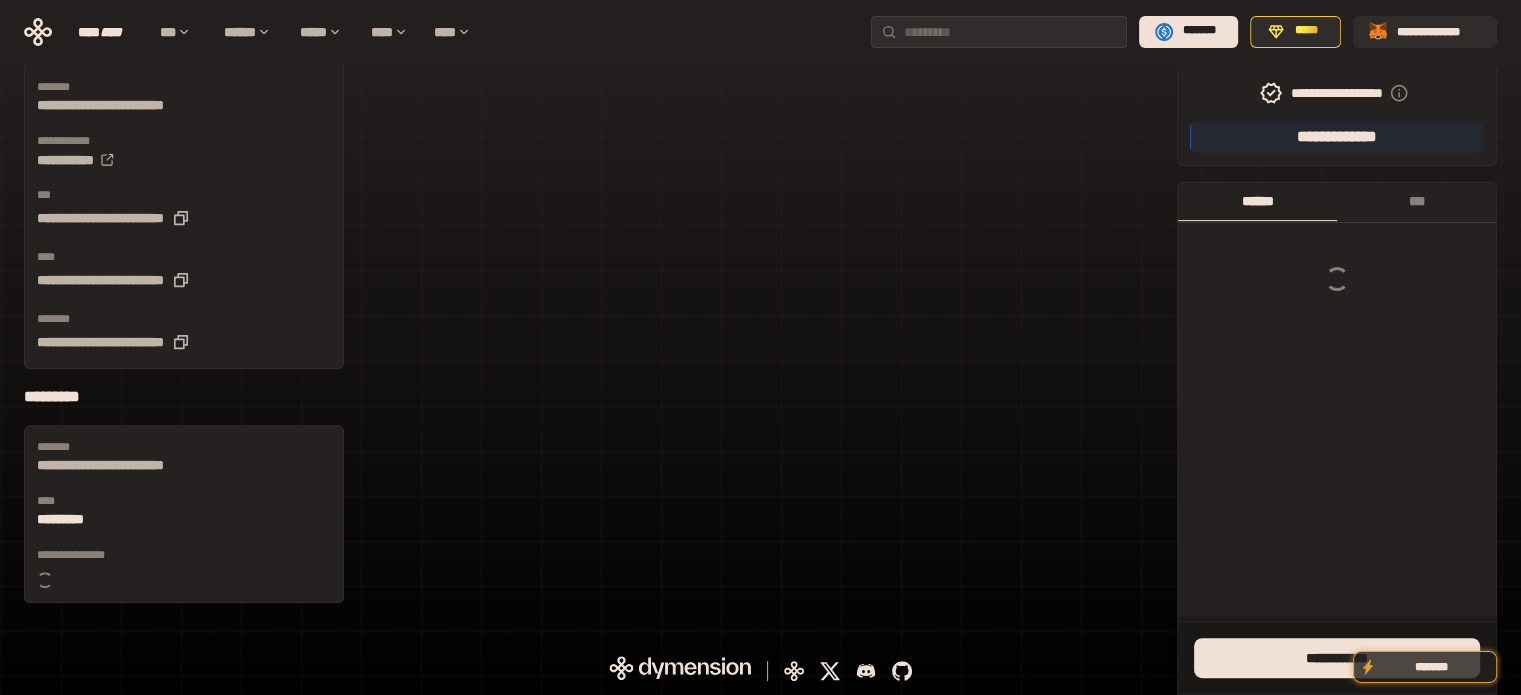 scroll, scrollTop: 0, scrollLeft: 0, axis: both 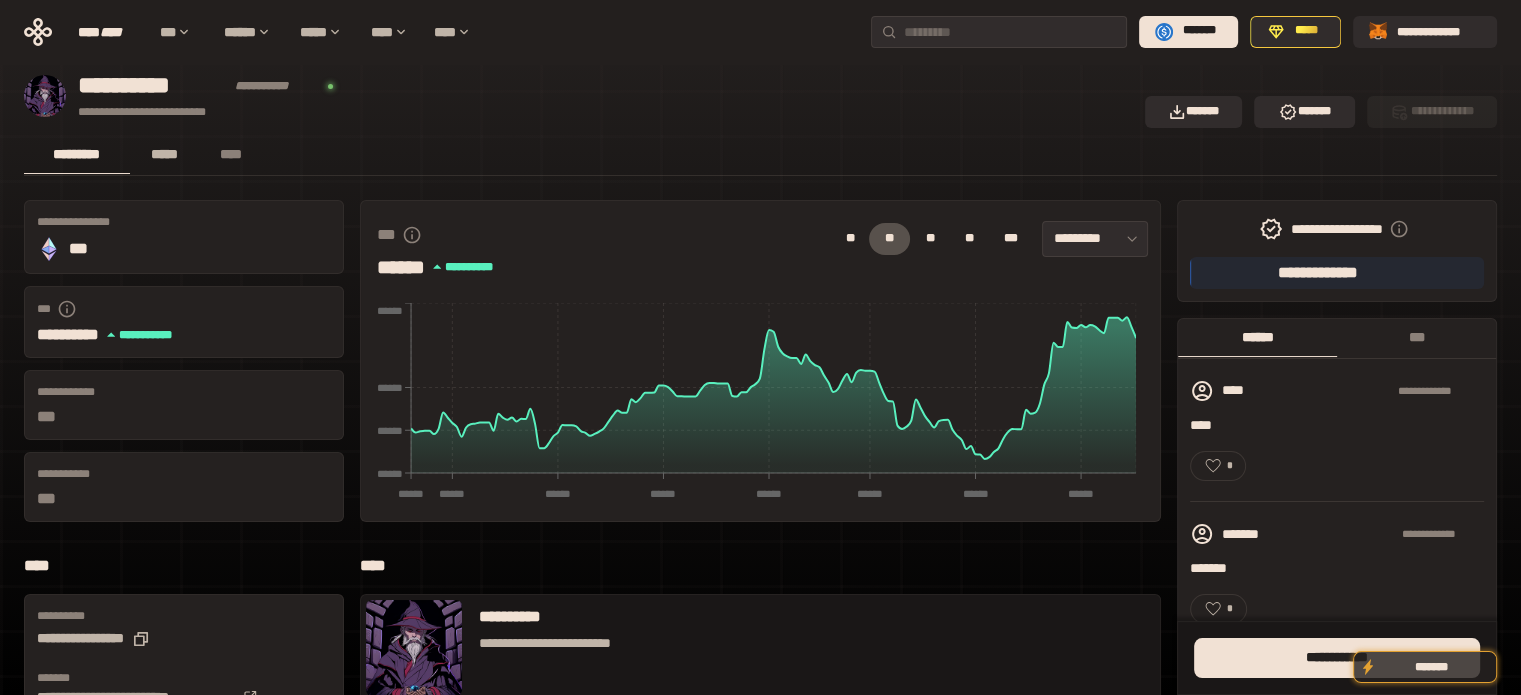 click on "*****" at bounding box center (165, 154) 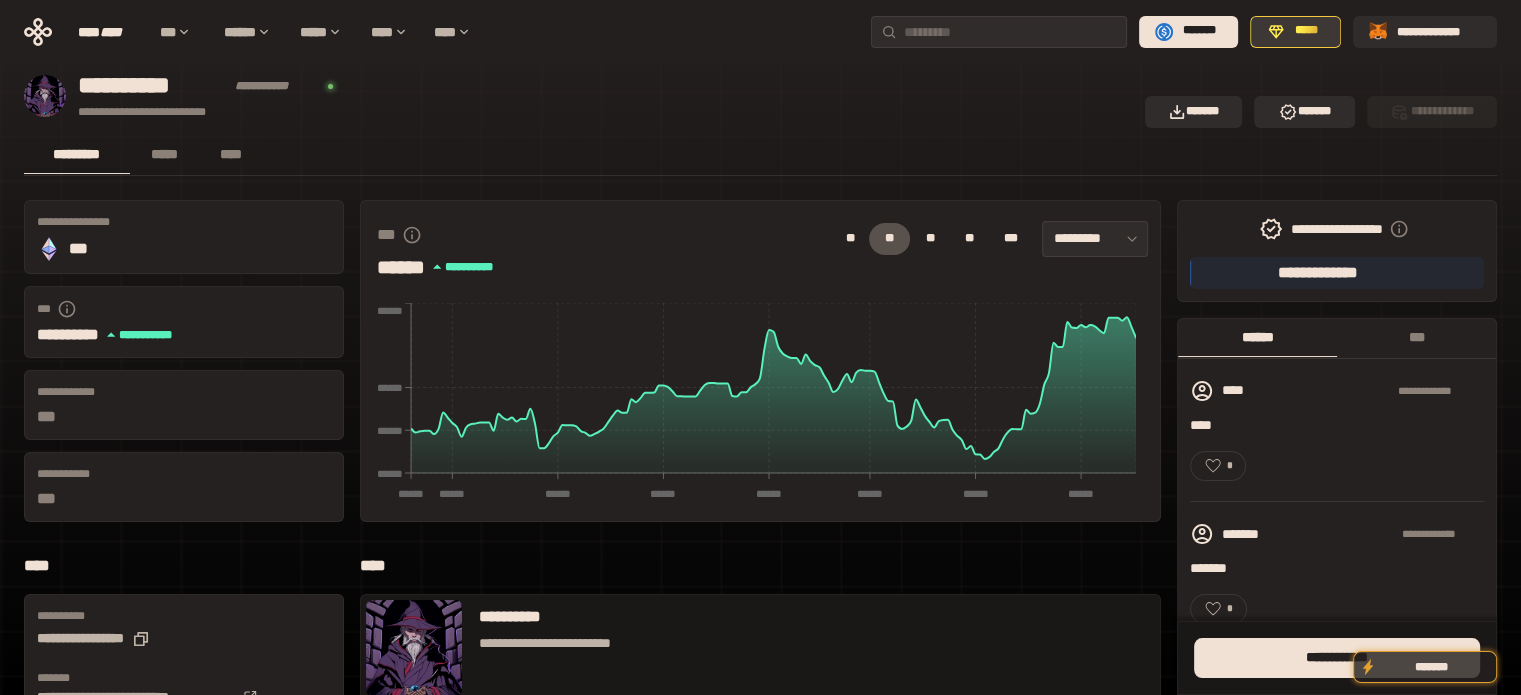 click on "*****" at bounding box center [1306, 31] 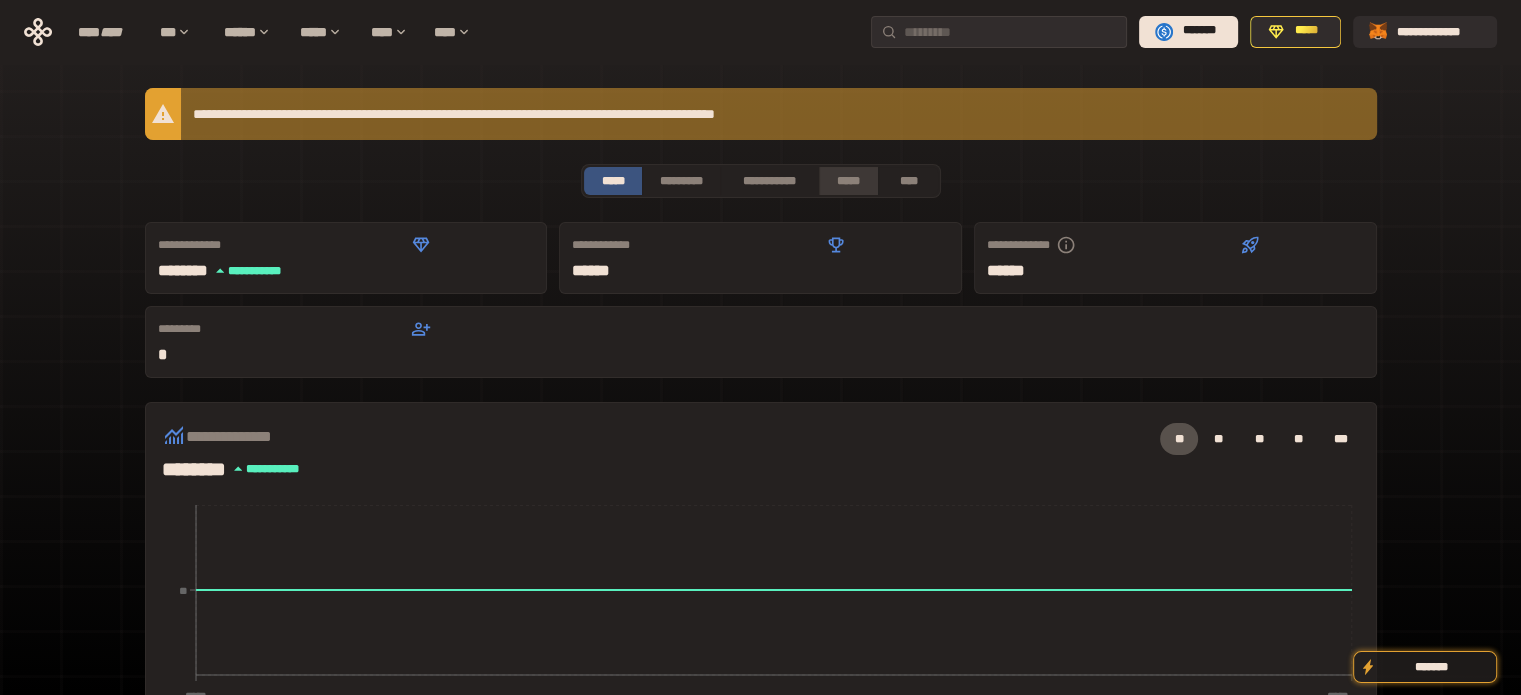 drag, startPoint x: 857, startPoint y: 180, endPoint x: 857, endPoint y: 215, distance: 35 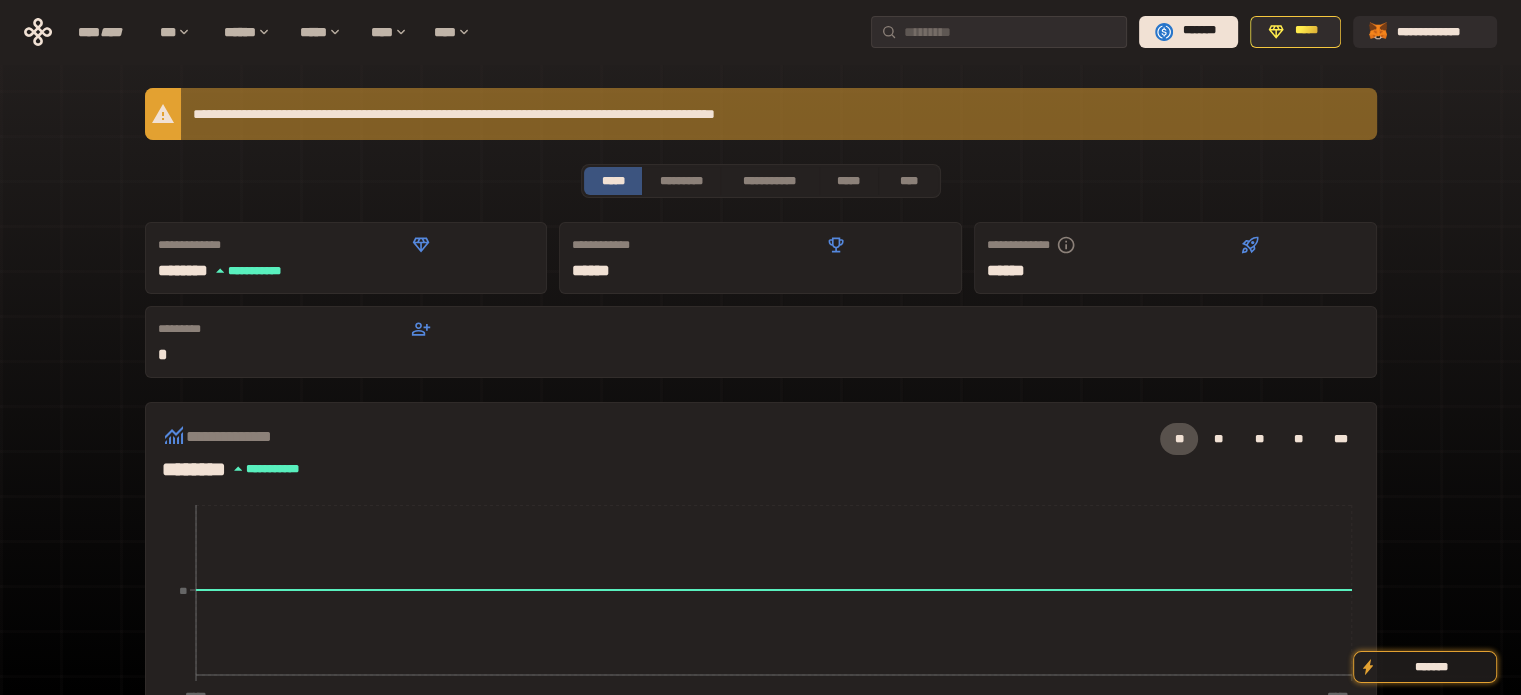 click on "*****" at bounding box center (849, 181) 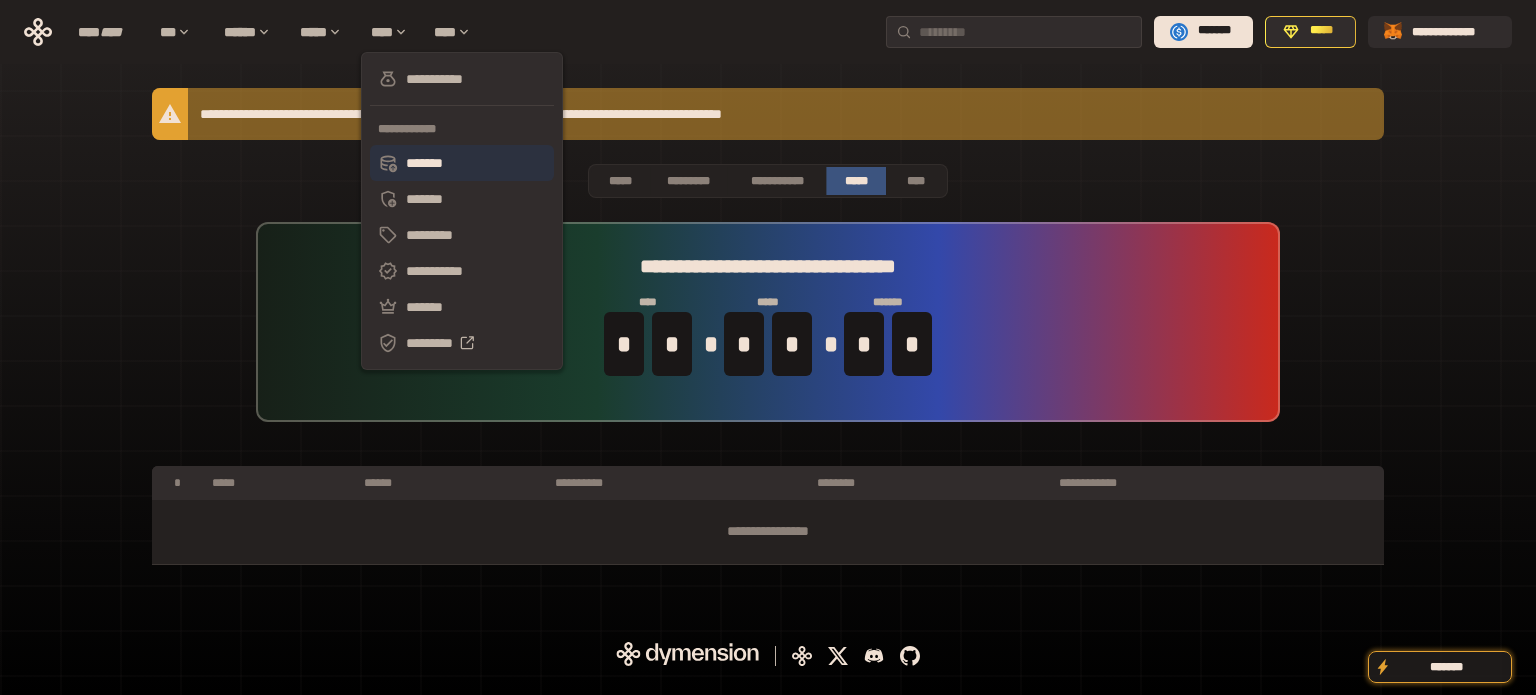 click on "*******" at bounding box center [462, 163] 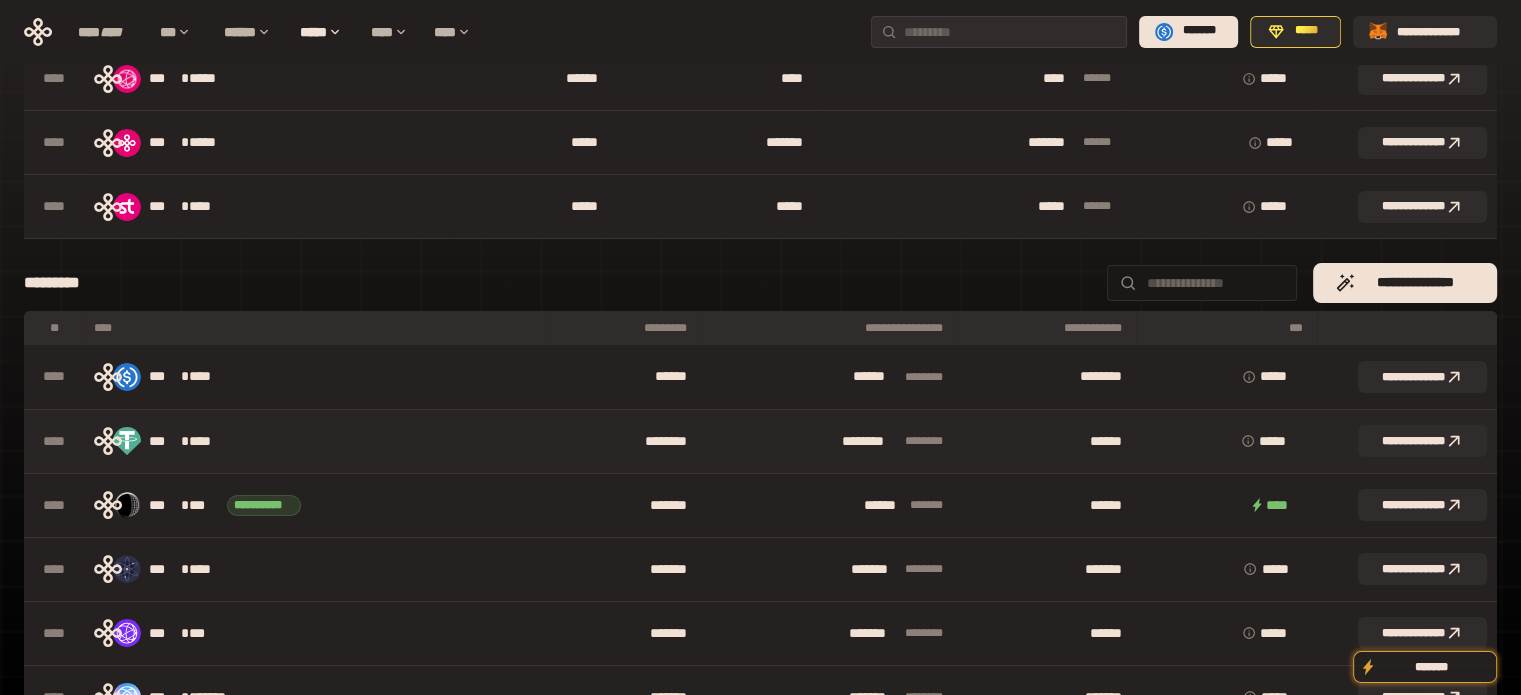 scroll, scrollTop: 0, scrollLeft: 0, axis: both 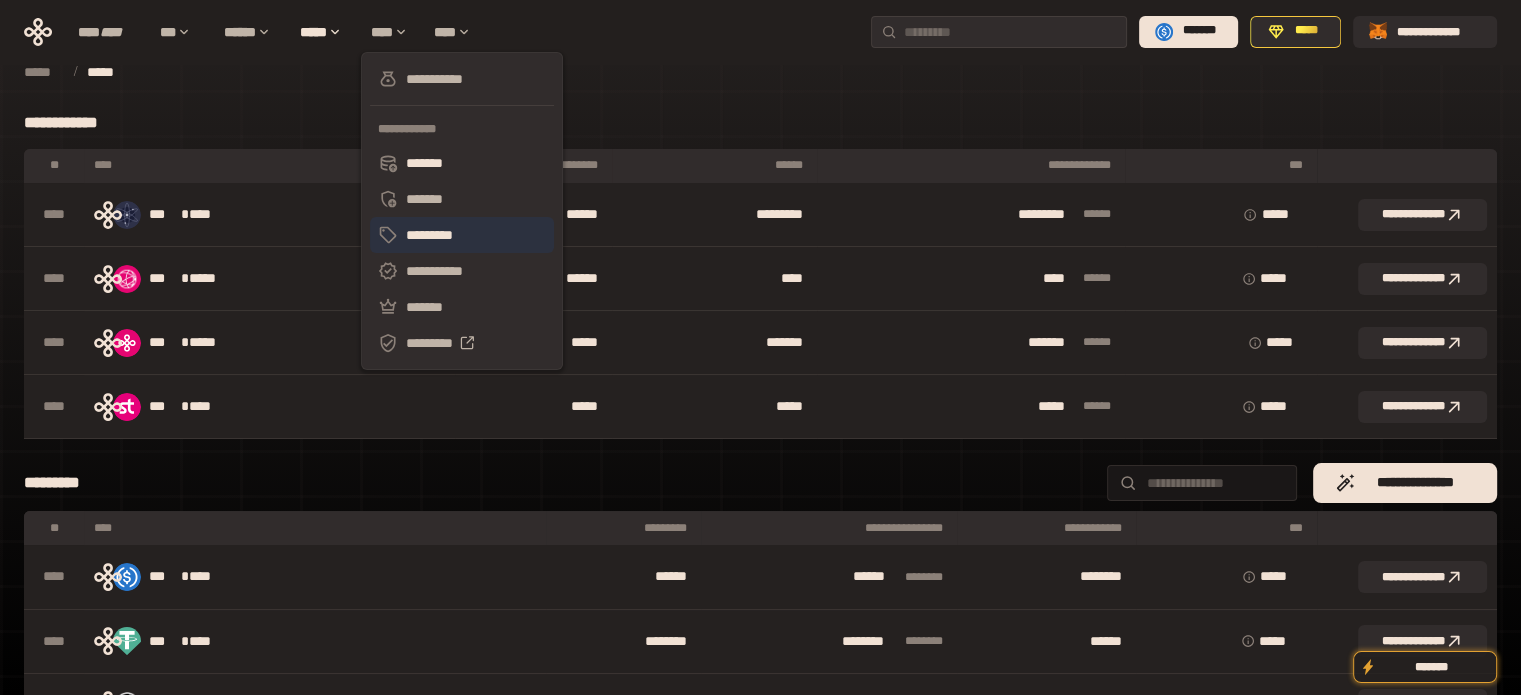 click on "*********" at bounding box center (462, 235) 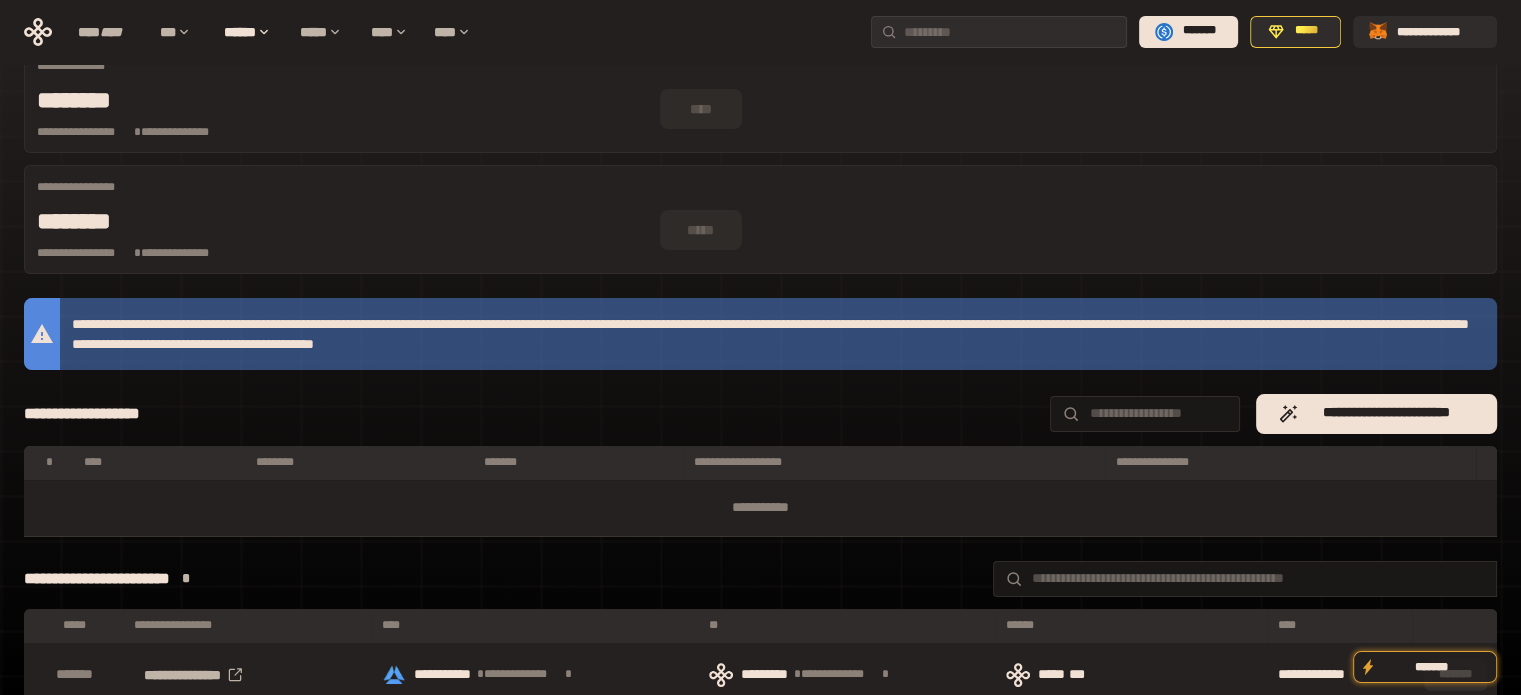 scroll, scrollTop: 0, scrollLeft: 0, axis: both 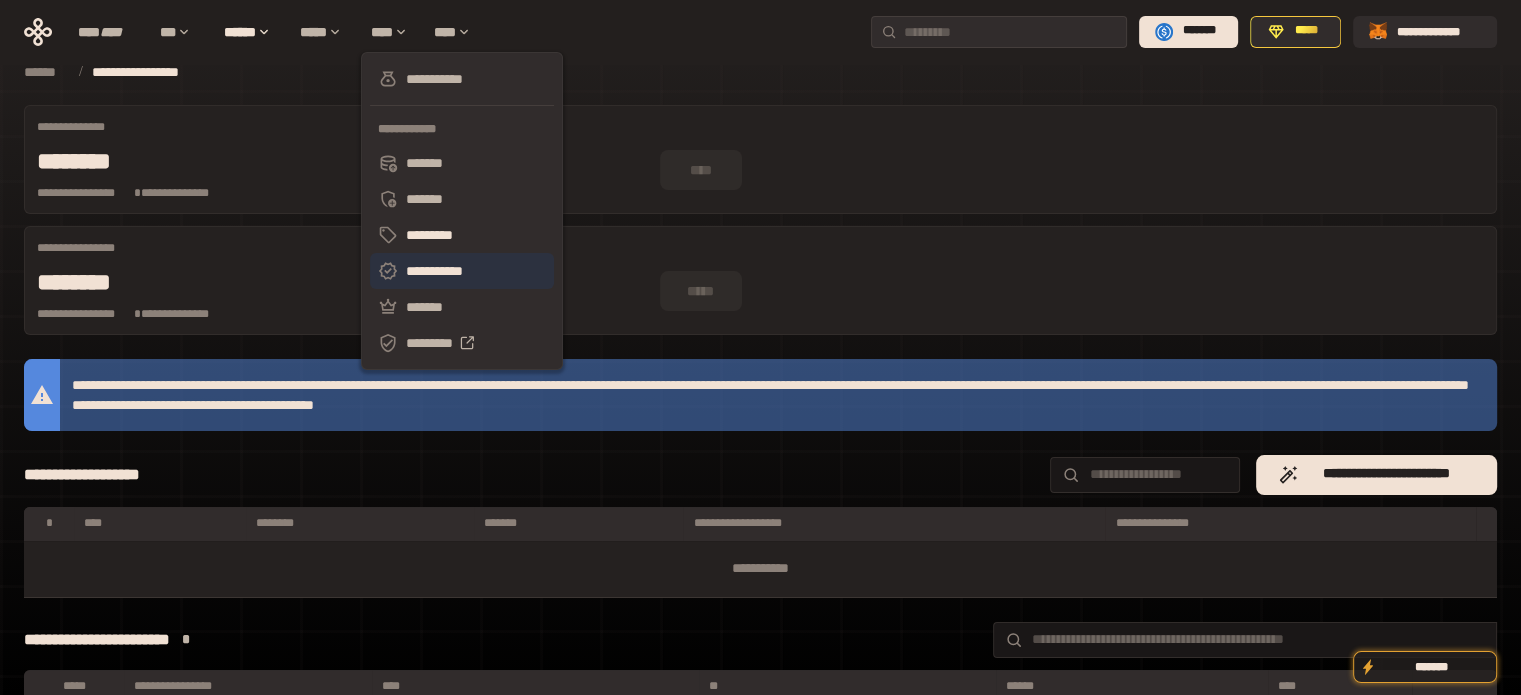click on "**********" at bounding box center [462, 271] 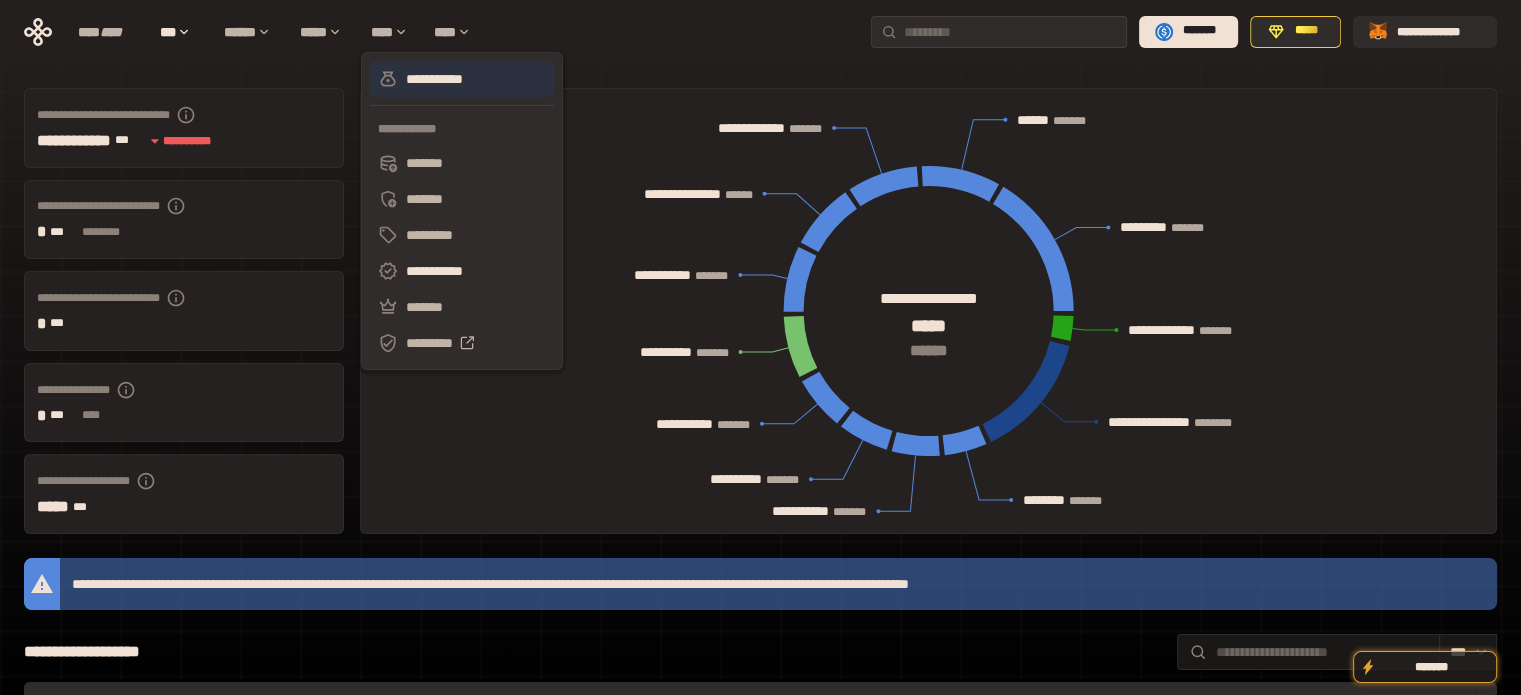 click on "**********" at bounding box center [462, 79] 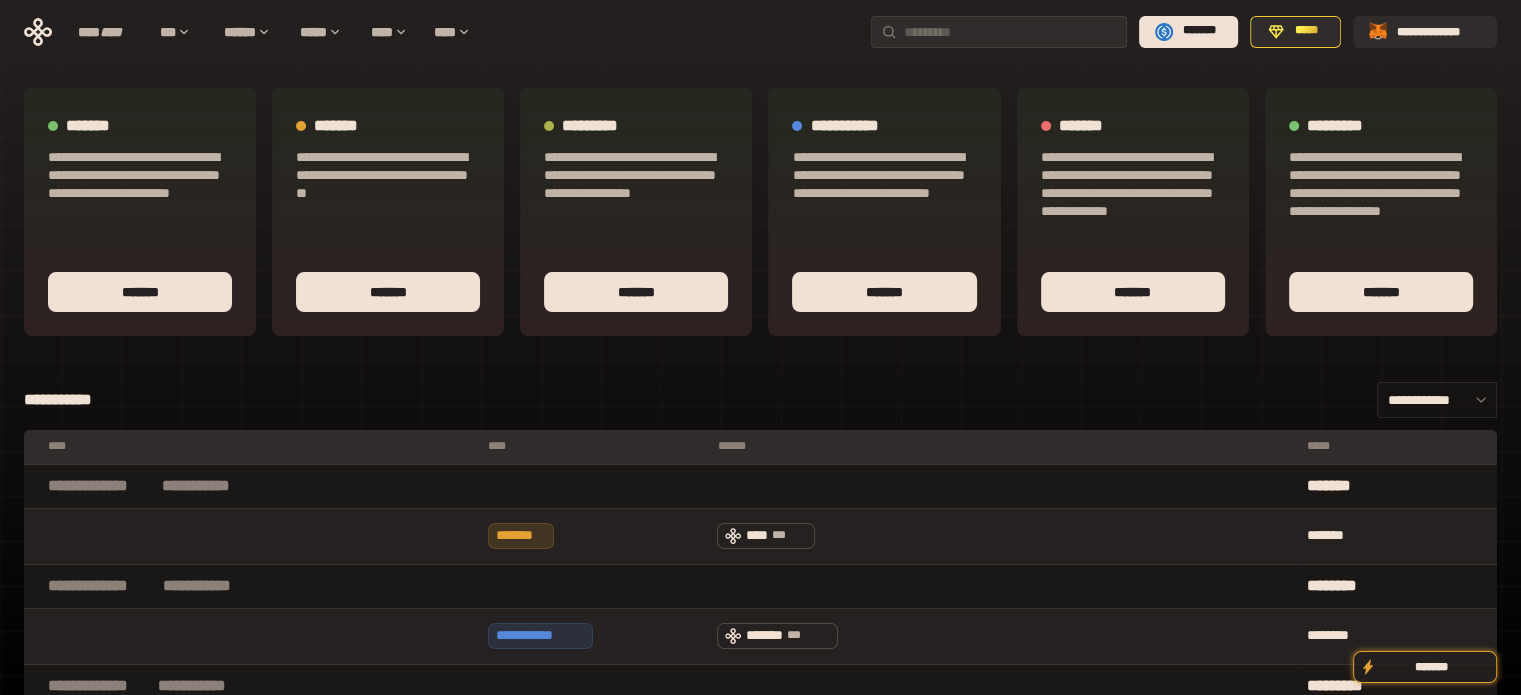 drag, startPoint x: 1444, startPoint y: 401, endPoint x: 1460, endPoint y: 397, distance: 16.492422 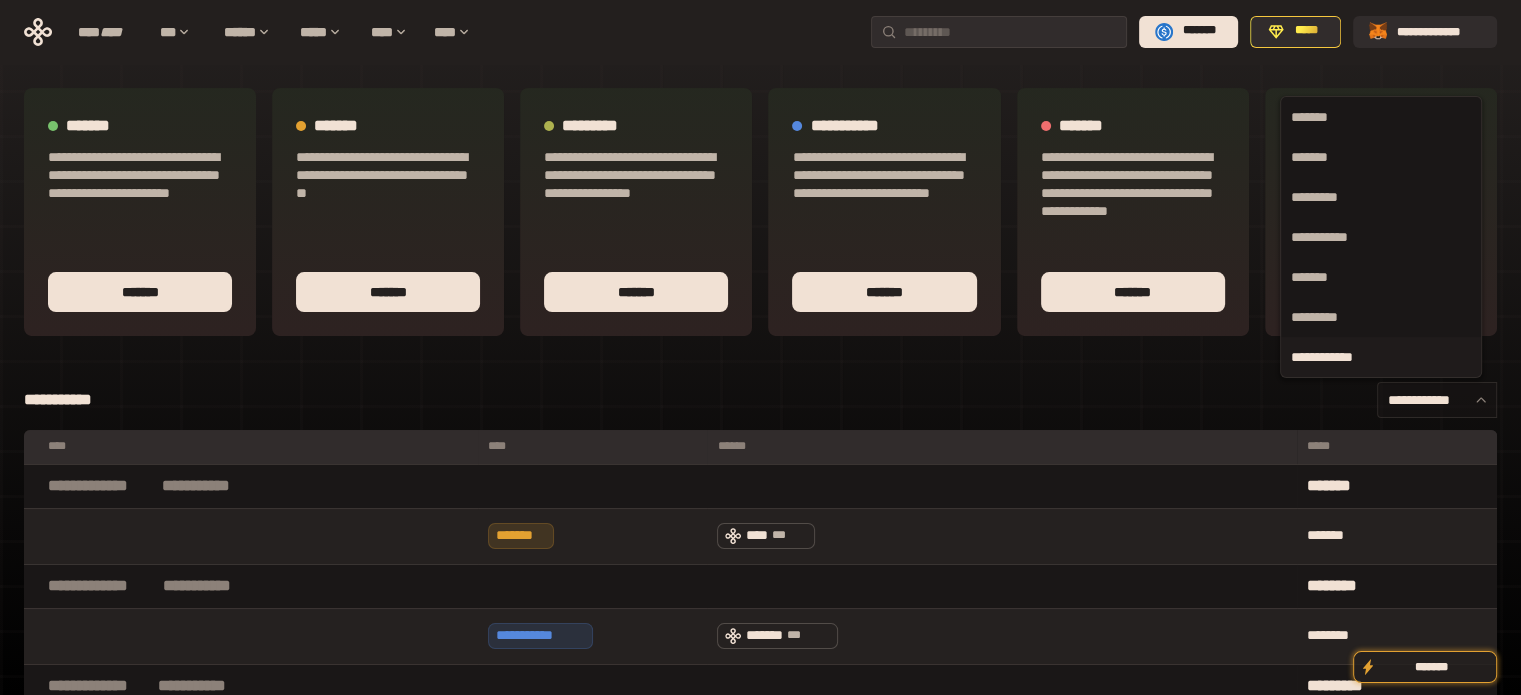 click 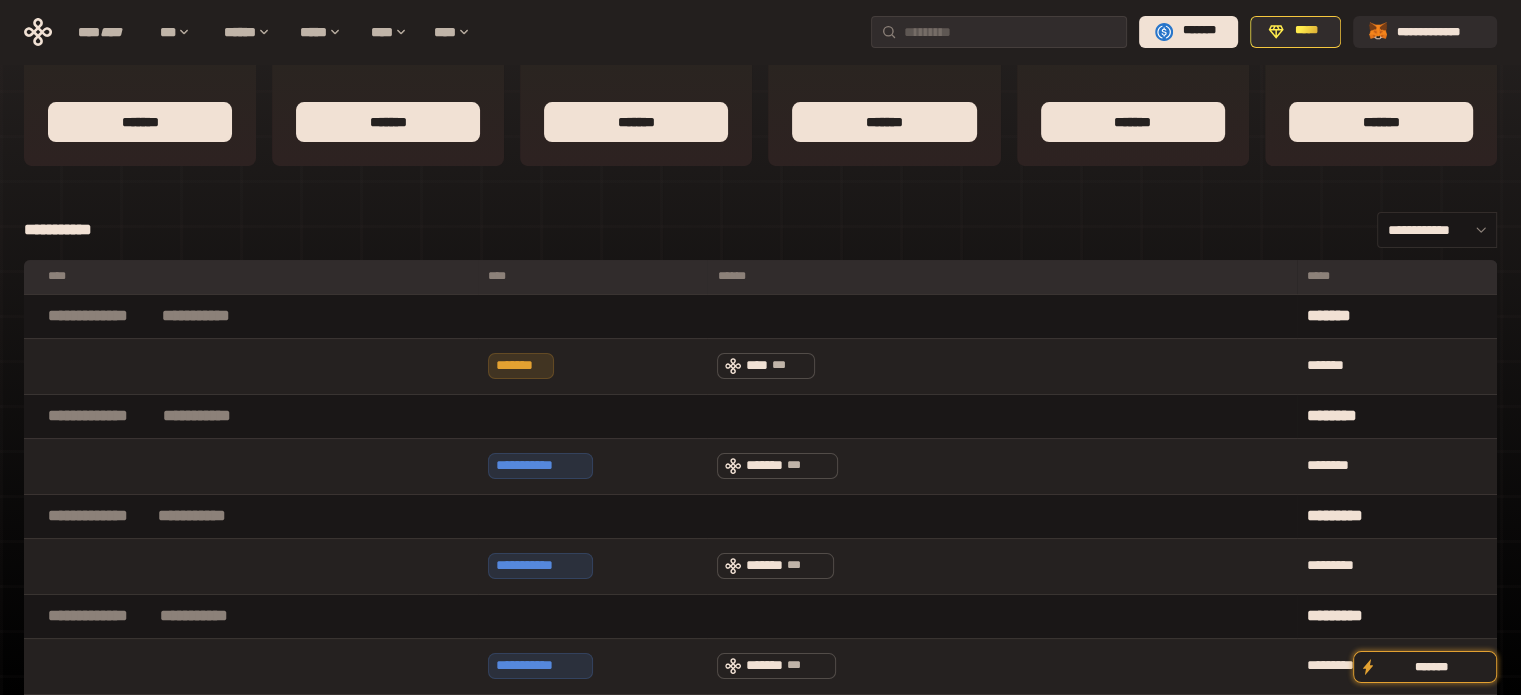 scroll, scrollTop: 0, scrollLeft: 0, axis: both 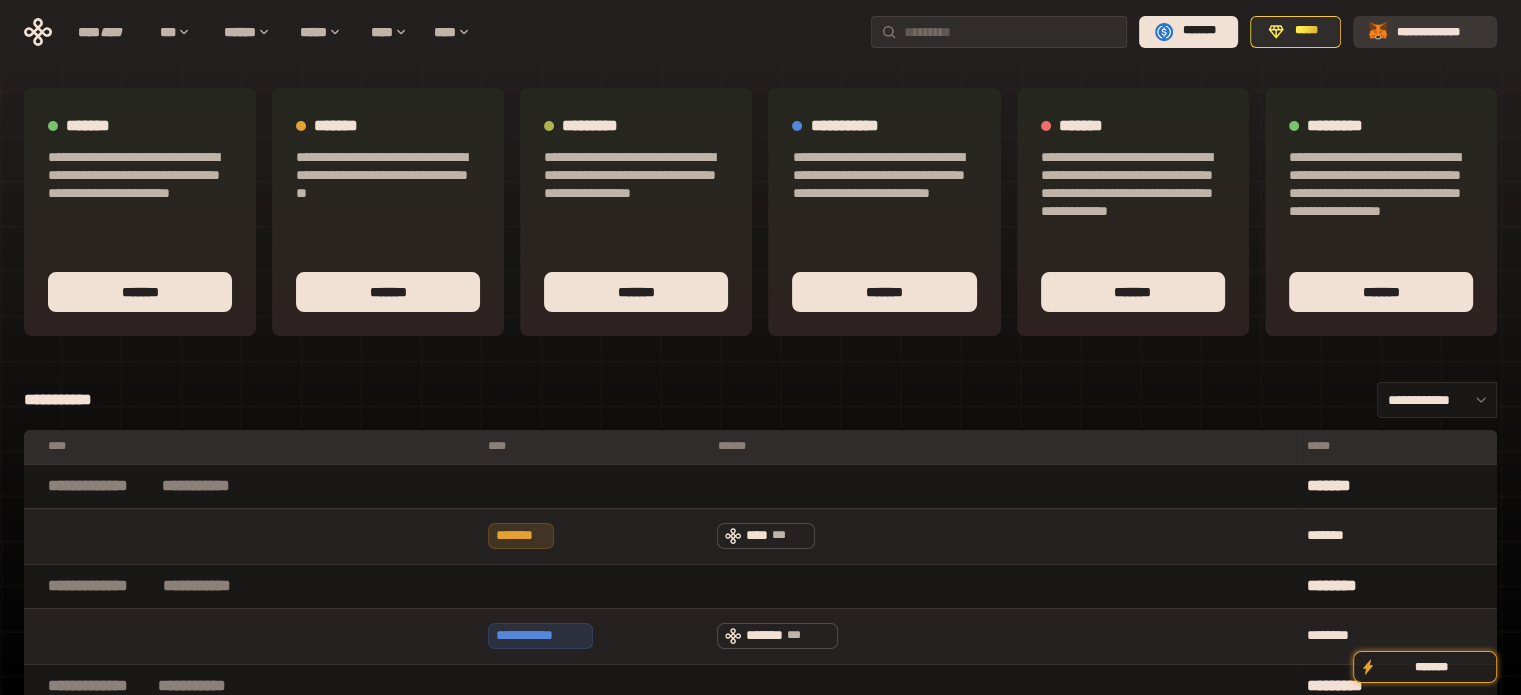 click on "**********" at bounding box center [1425, 31] 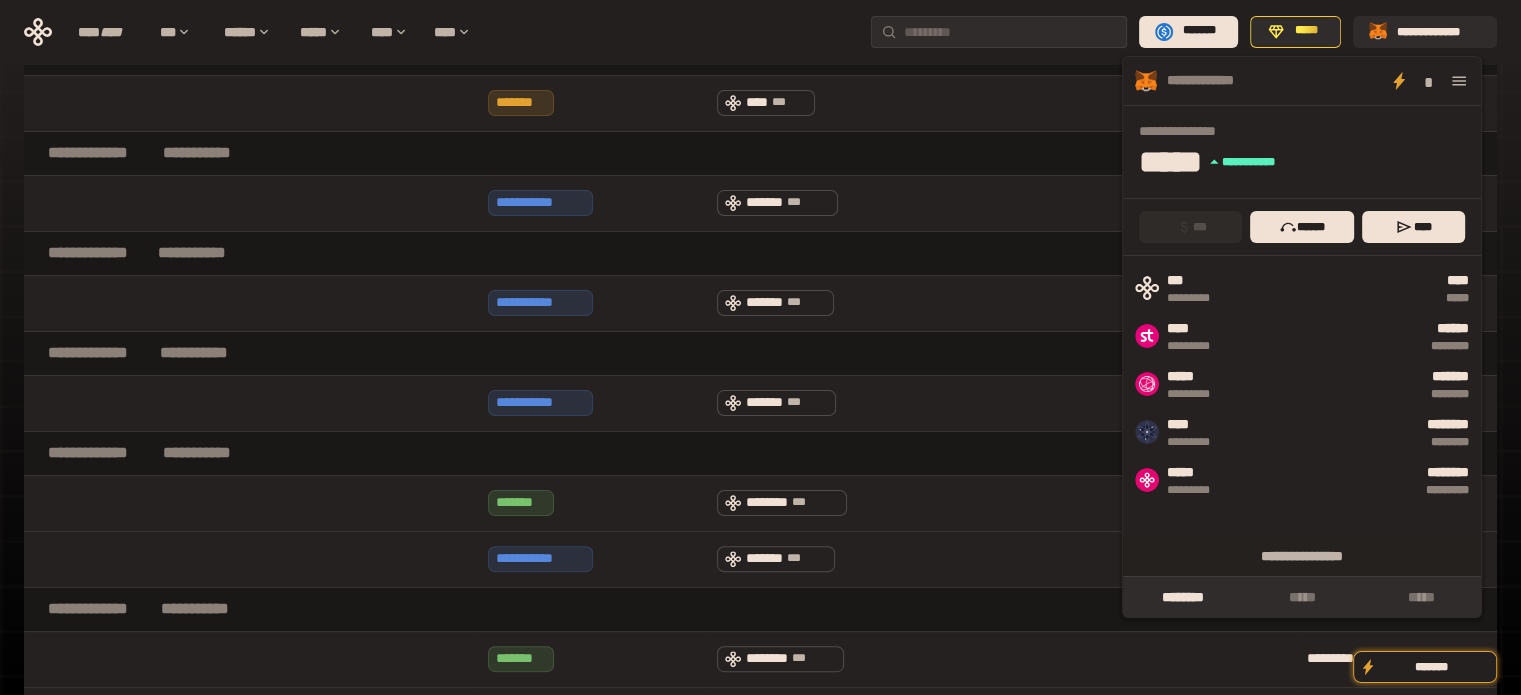 scroll, scrollTop: 400, scrollLeft: 0, axis: vertical 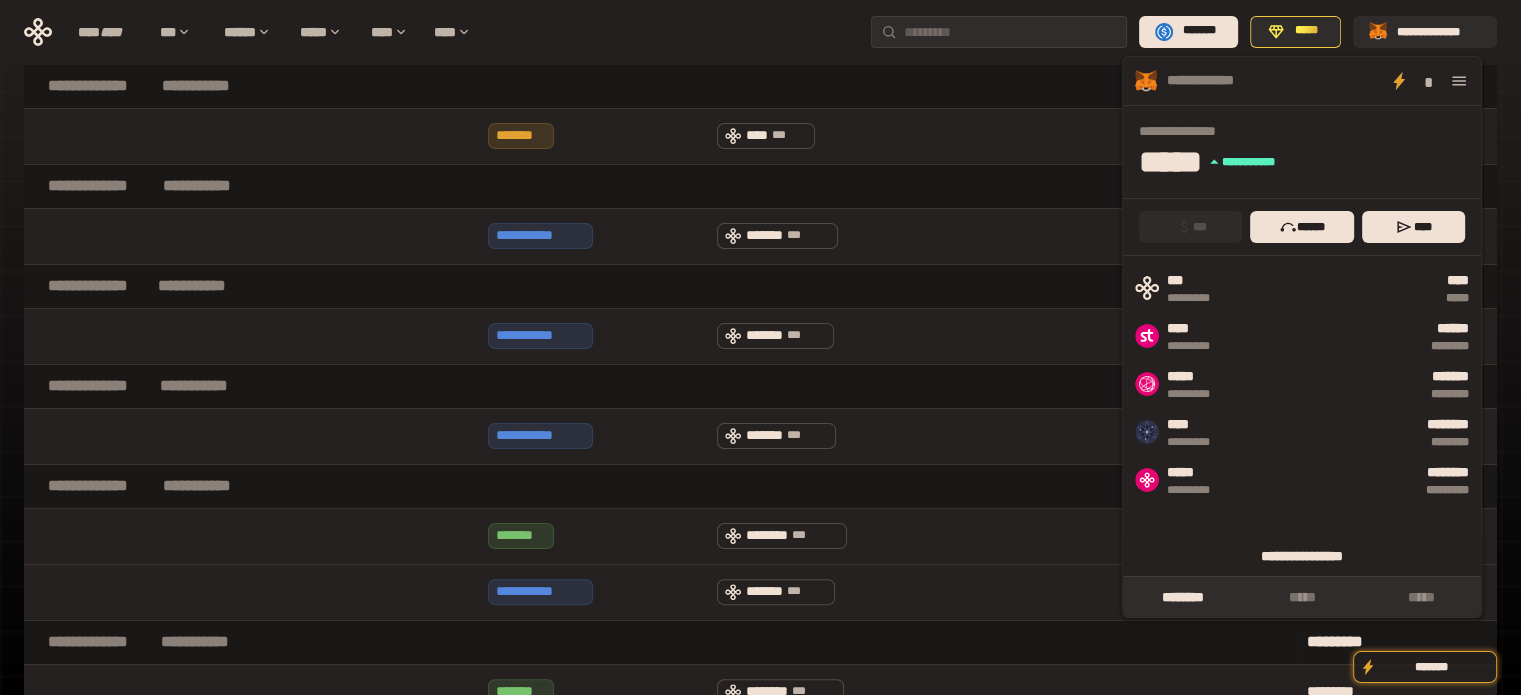 click on "**********" at bounding box center [1302, 556] 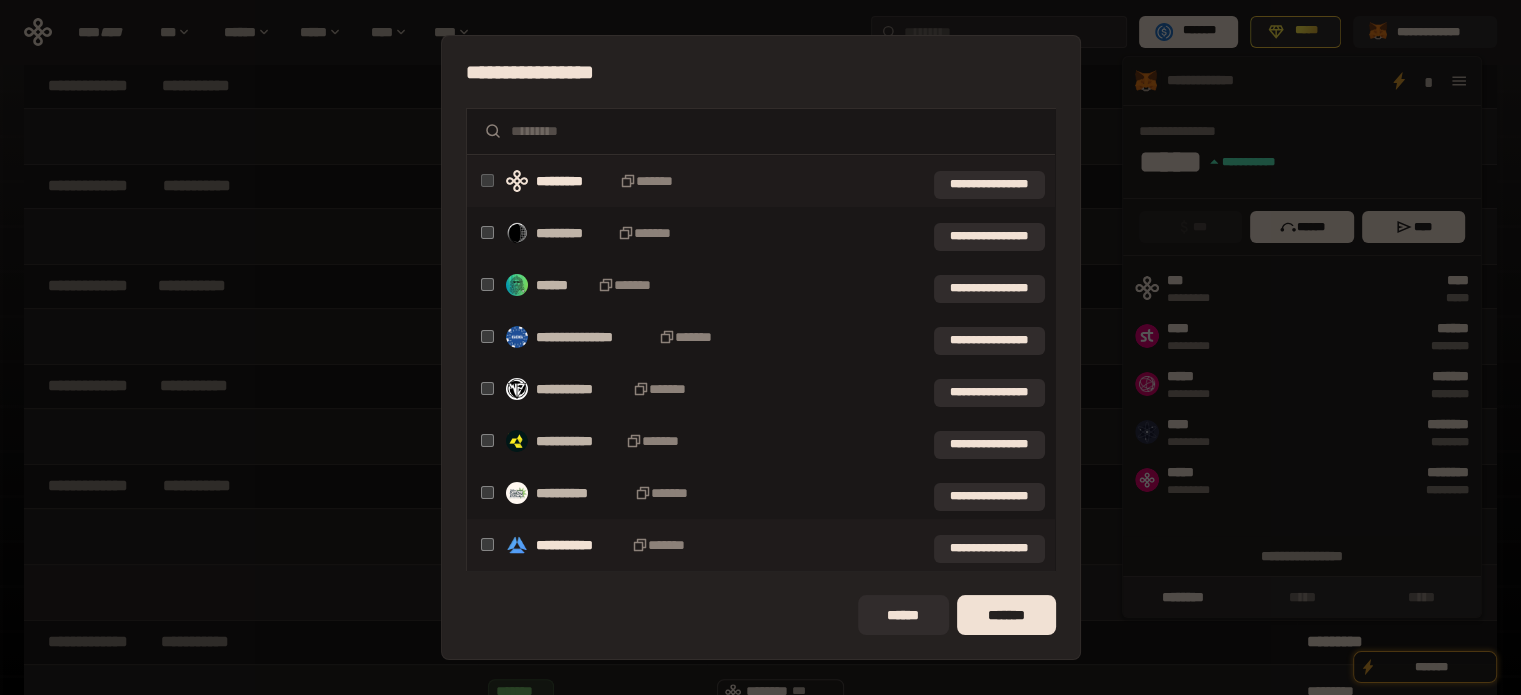 click on "*******" at bounding box center (1006, 615) 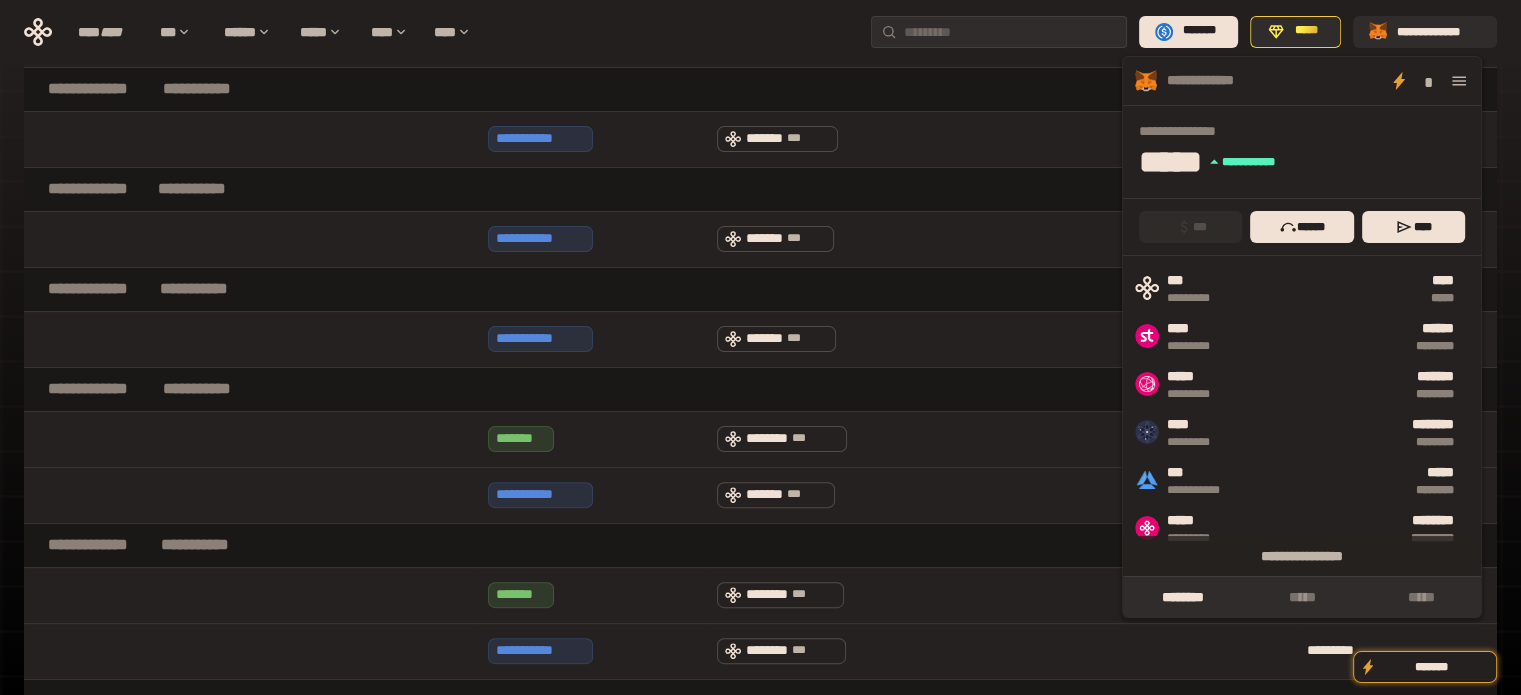 scroll, scrollTop: 500, scrollLeft: 0, axis: vertical 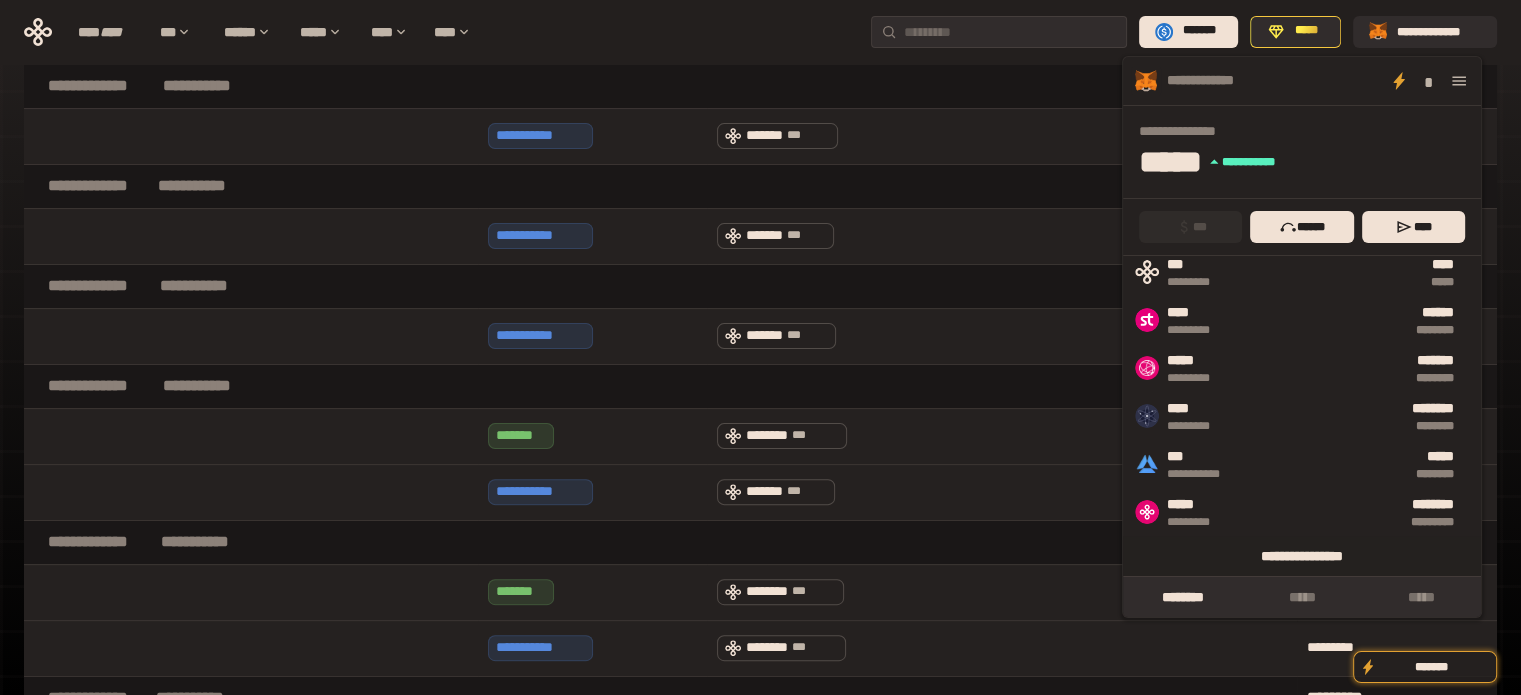 click on "**********" at bounding box center (1302, 556) 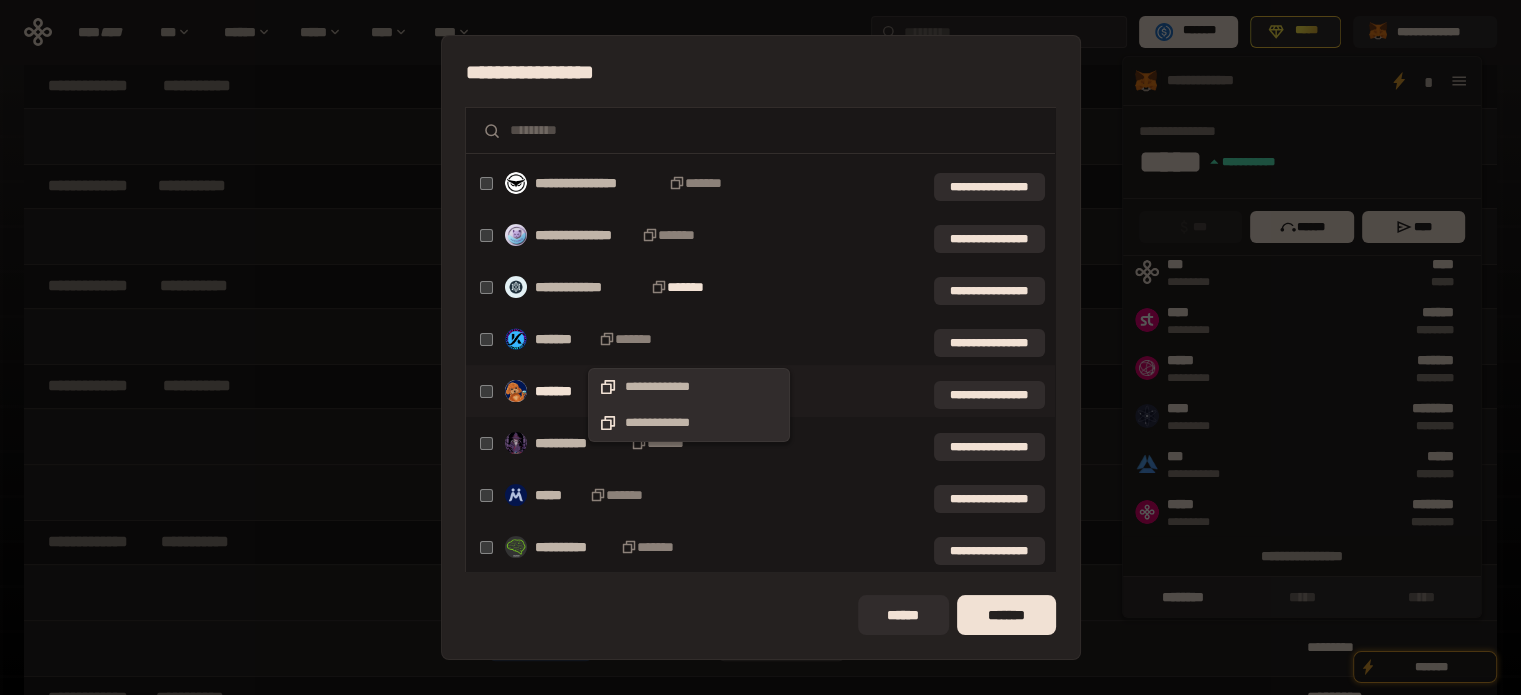scroll, scrollTop: 500, scrollLeft: 0, axis: vertical 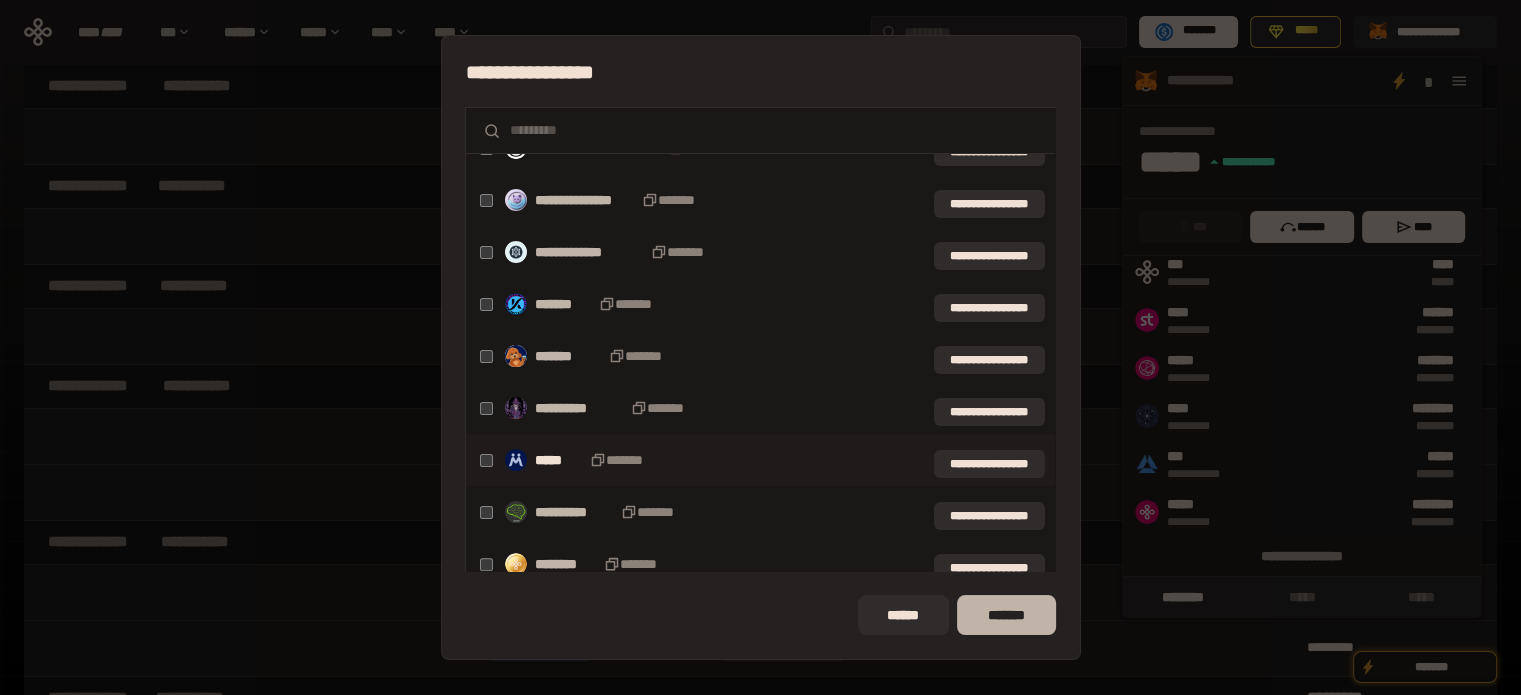 click on "*******" at bounding box center [1006, 615] 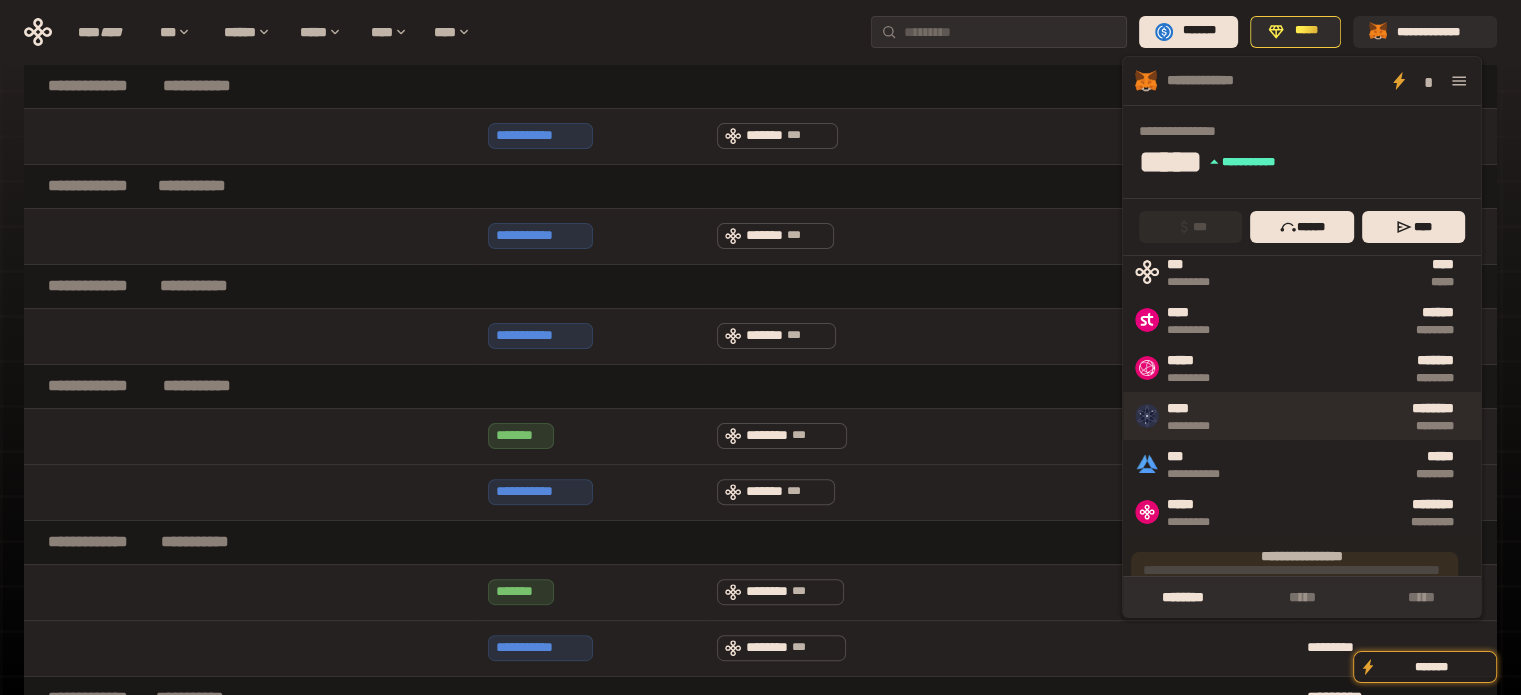 scroll, scrollTop: 113, scrollLeft: 0, axis: vertical 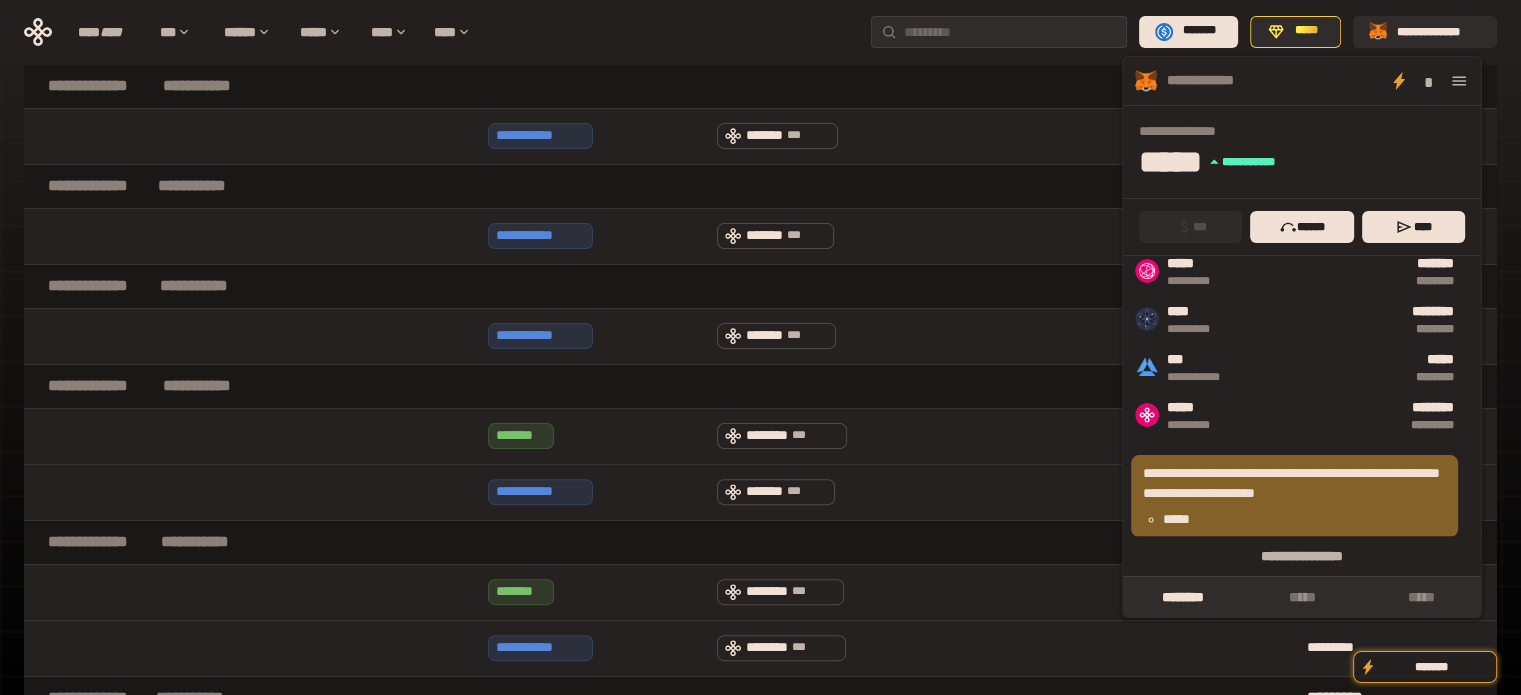 click on "*****" at bounding box center (1304, 519) 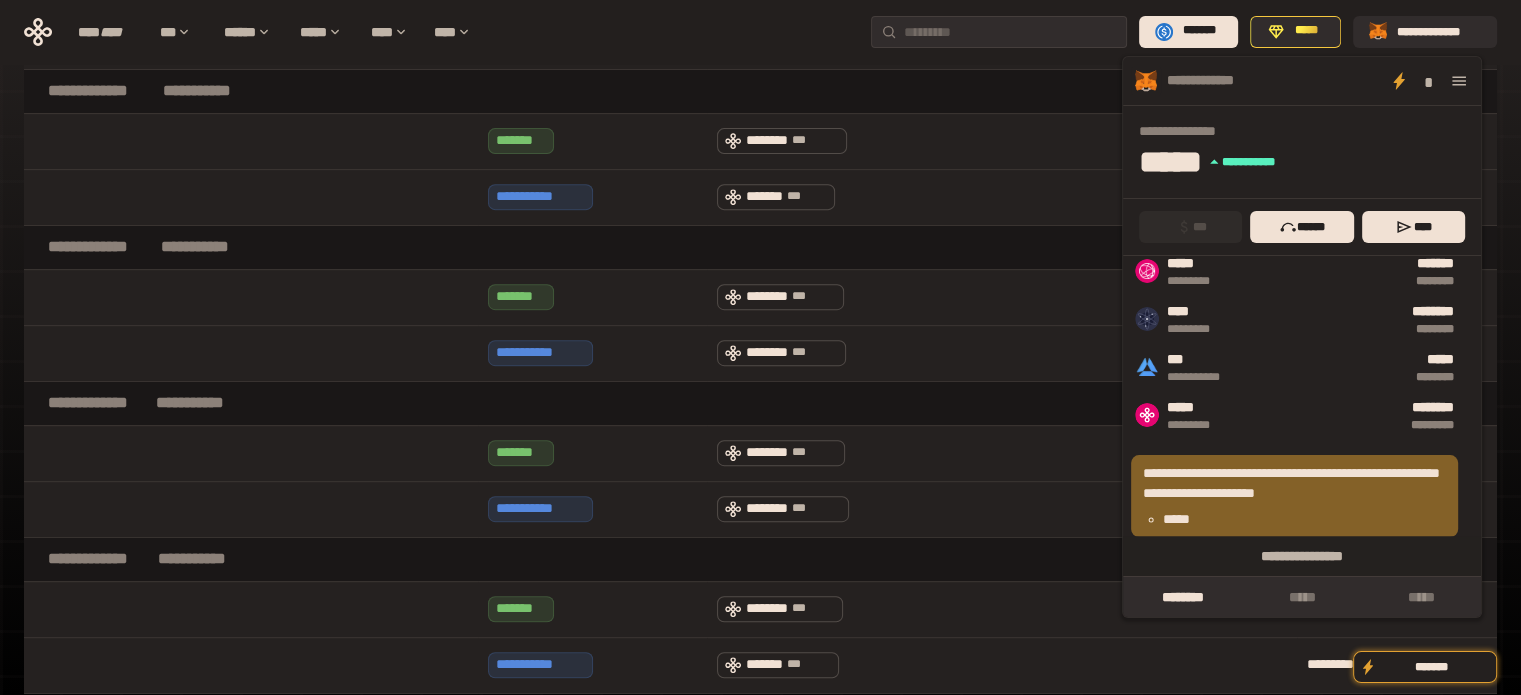scroll, scrollTop: 800, scrollLeft: 0, axis: vertical 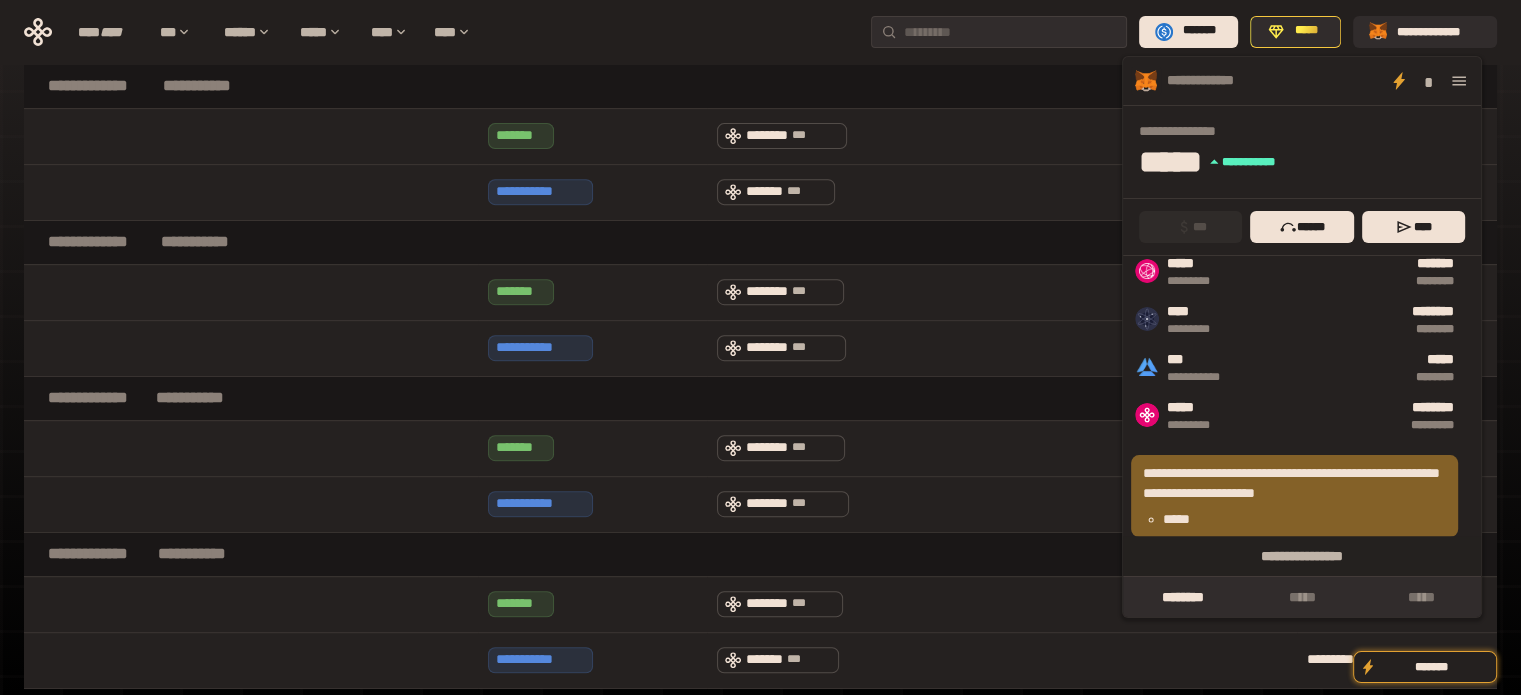 click on "**********" at bounding box center [1294, 496] 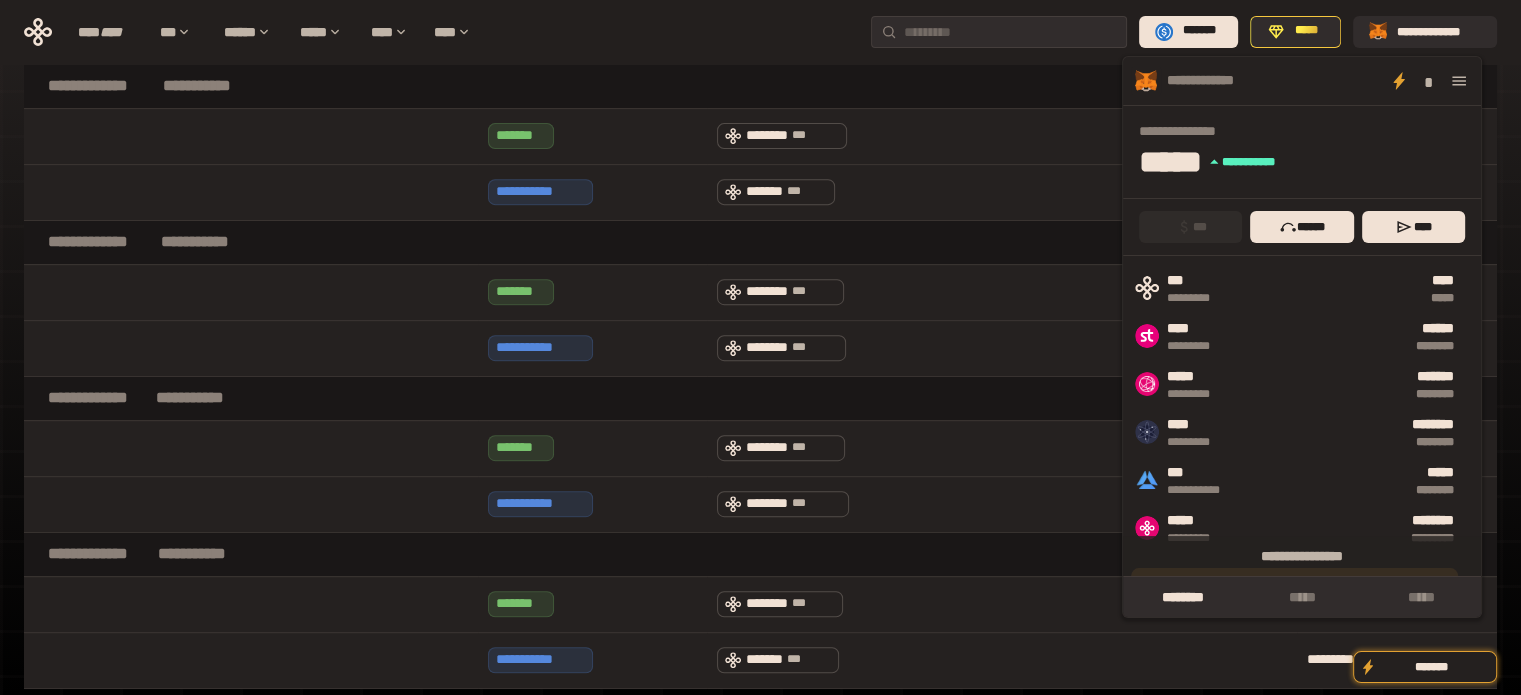 scroll, scrollTop: 113, scrollLeft: 0, axis: vertical 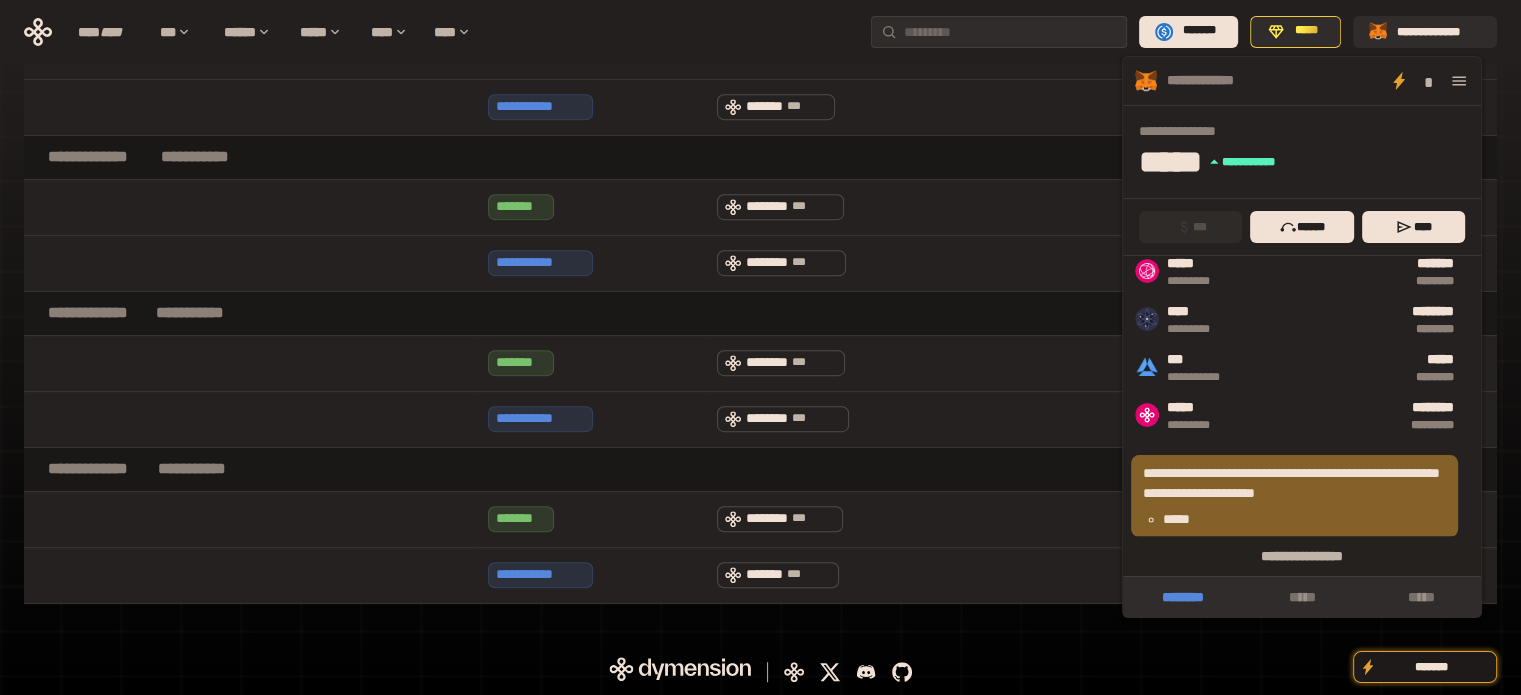 click on "********" at bounding box center (1182, 597) 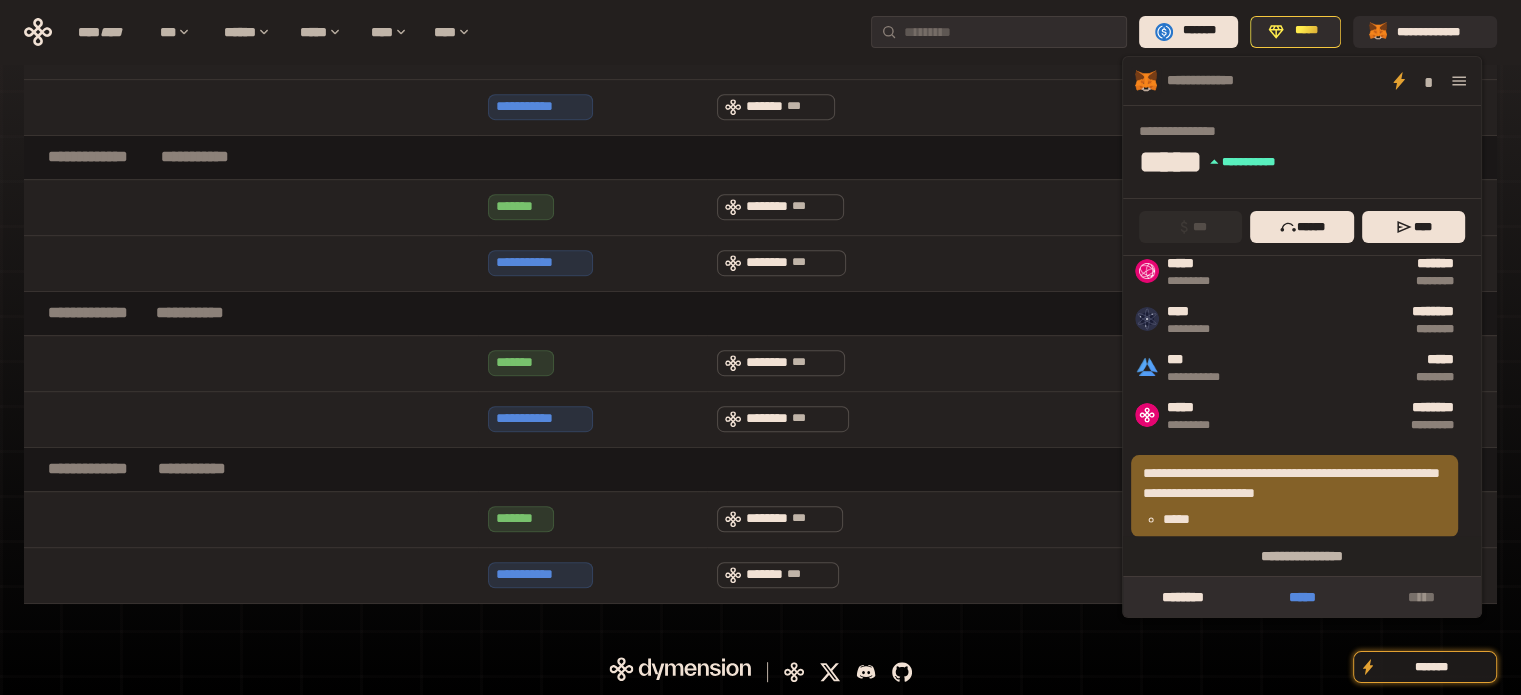 click on "*****" at bounding box center [1301, 597] 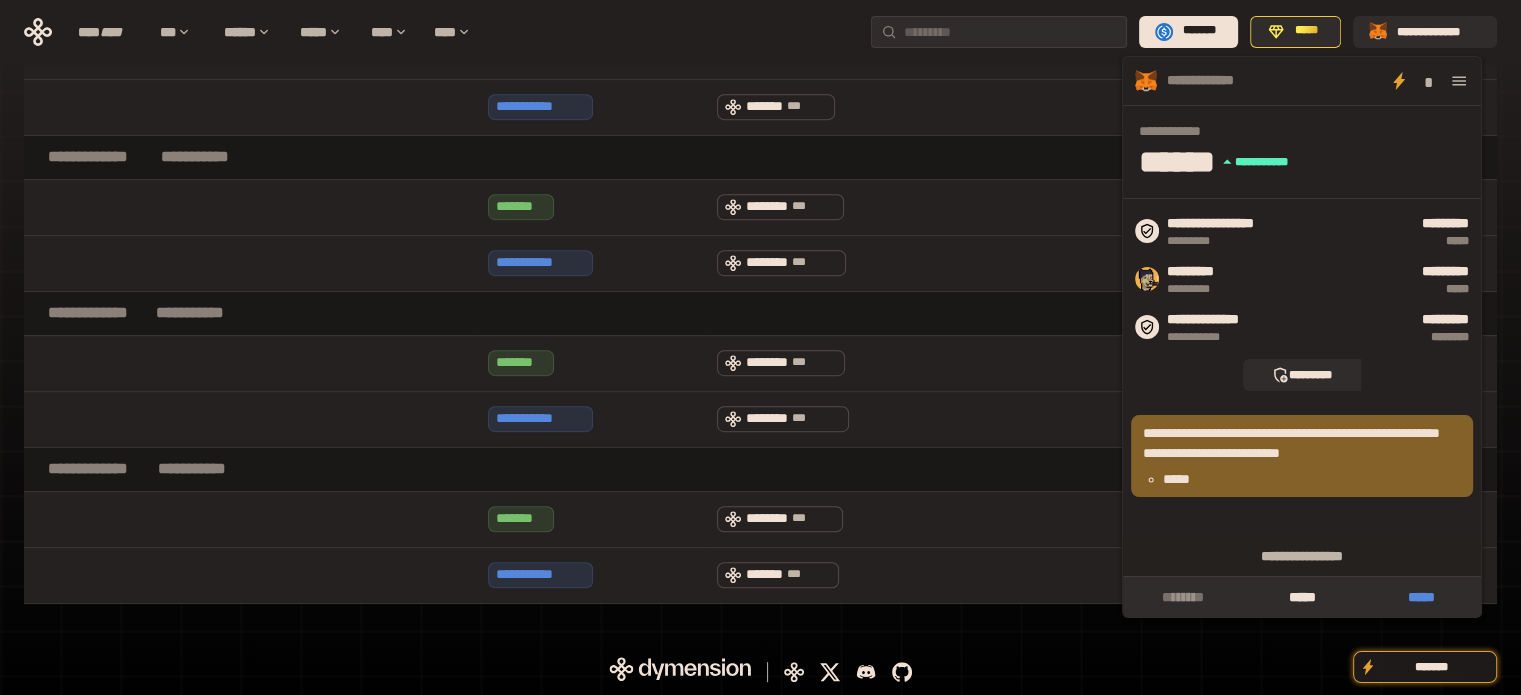 click on "*****" at bounding box center [1421, 597] 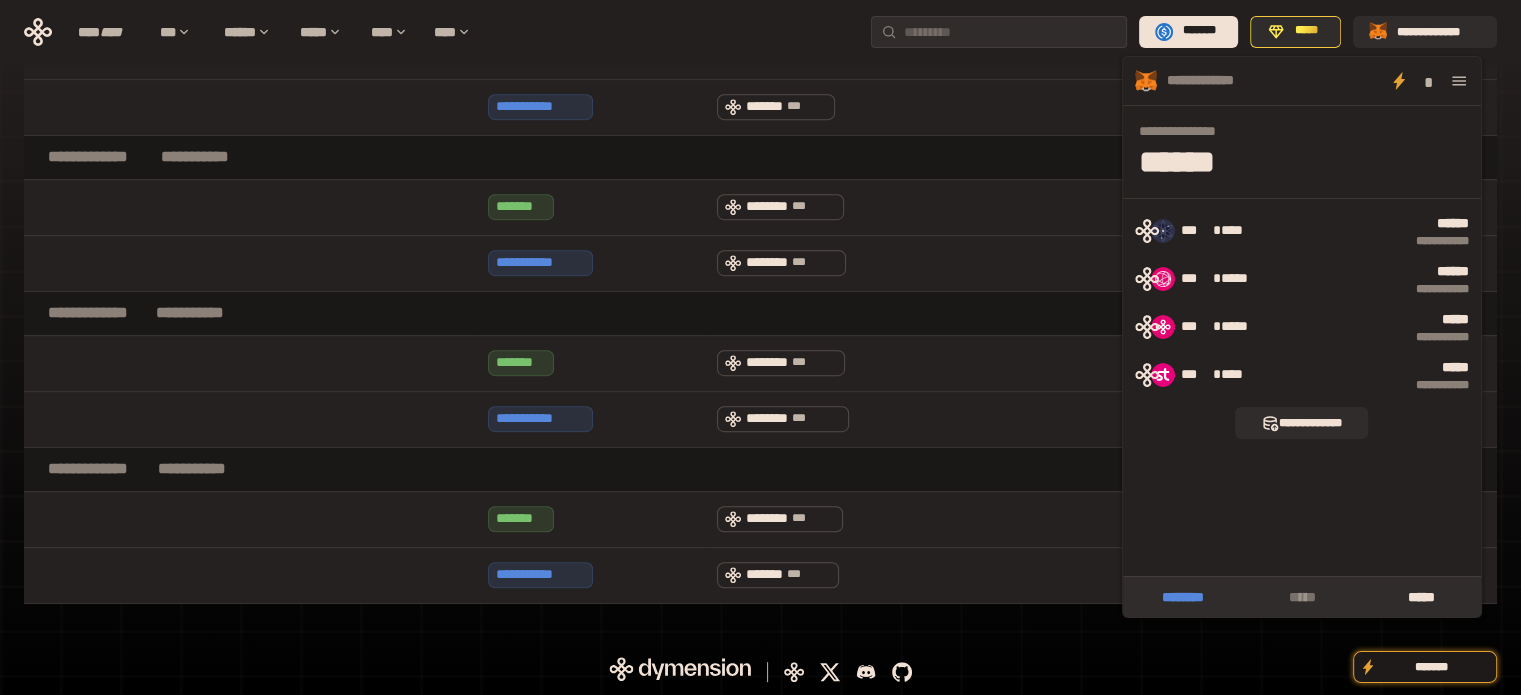 click on "********" at bounding box center [1182, 597] 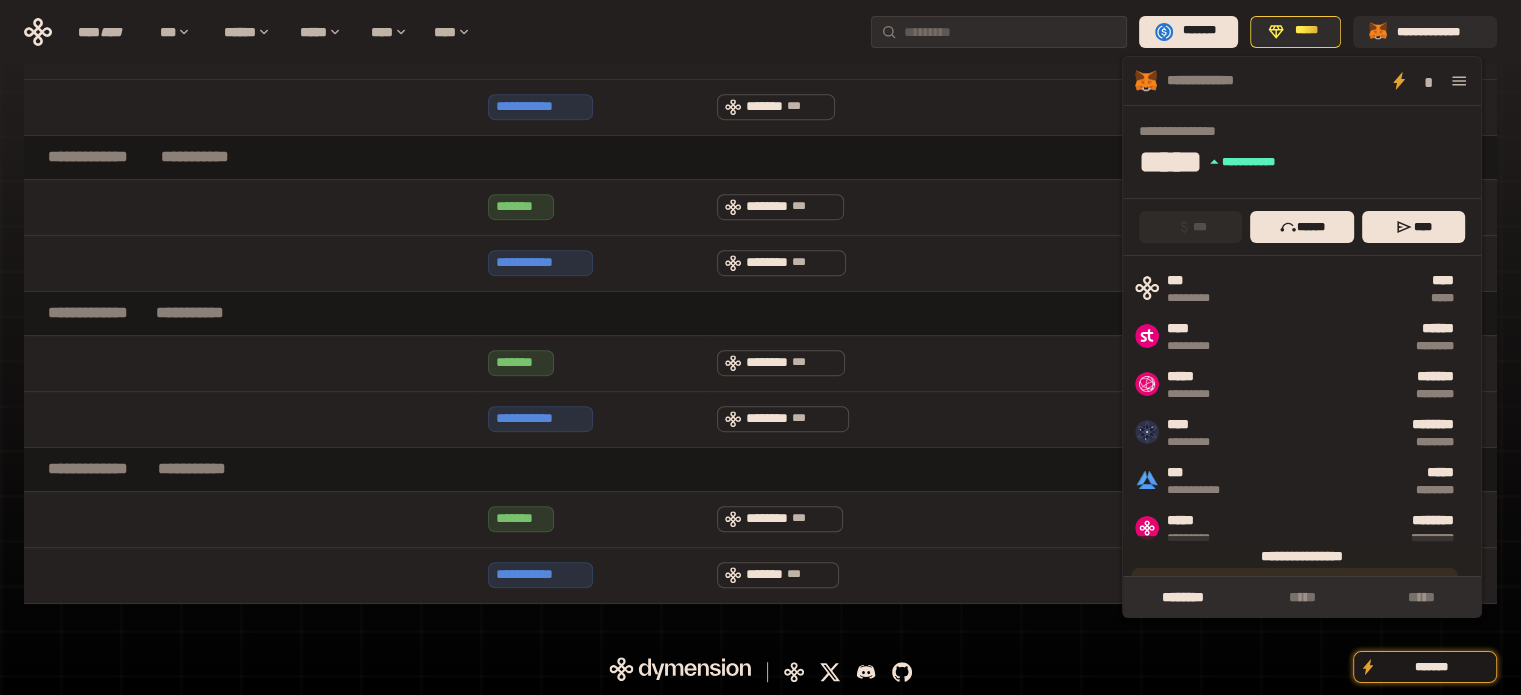 click on "**********" at bounding box center [1302, 556] 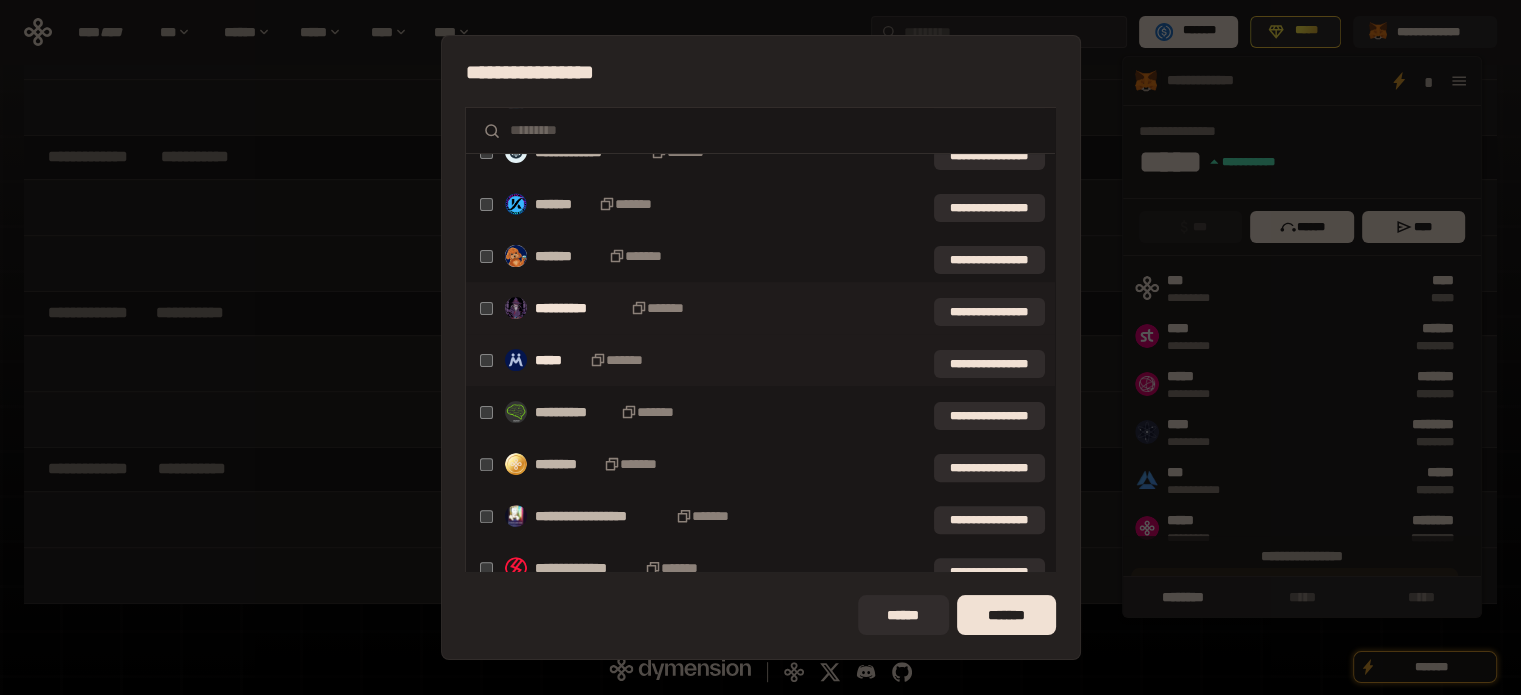 scroll, scrollTop: 623, scrollLeft: 0, axis: vertical 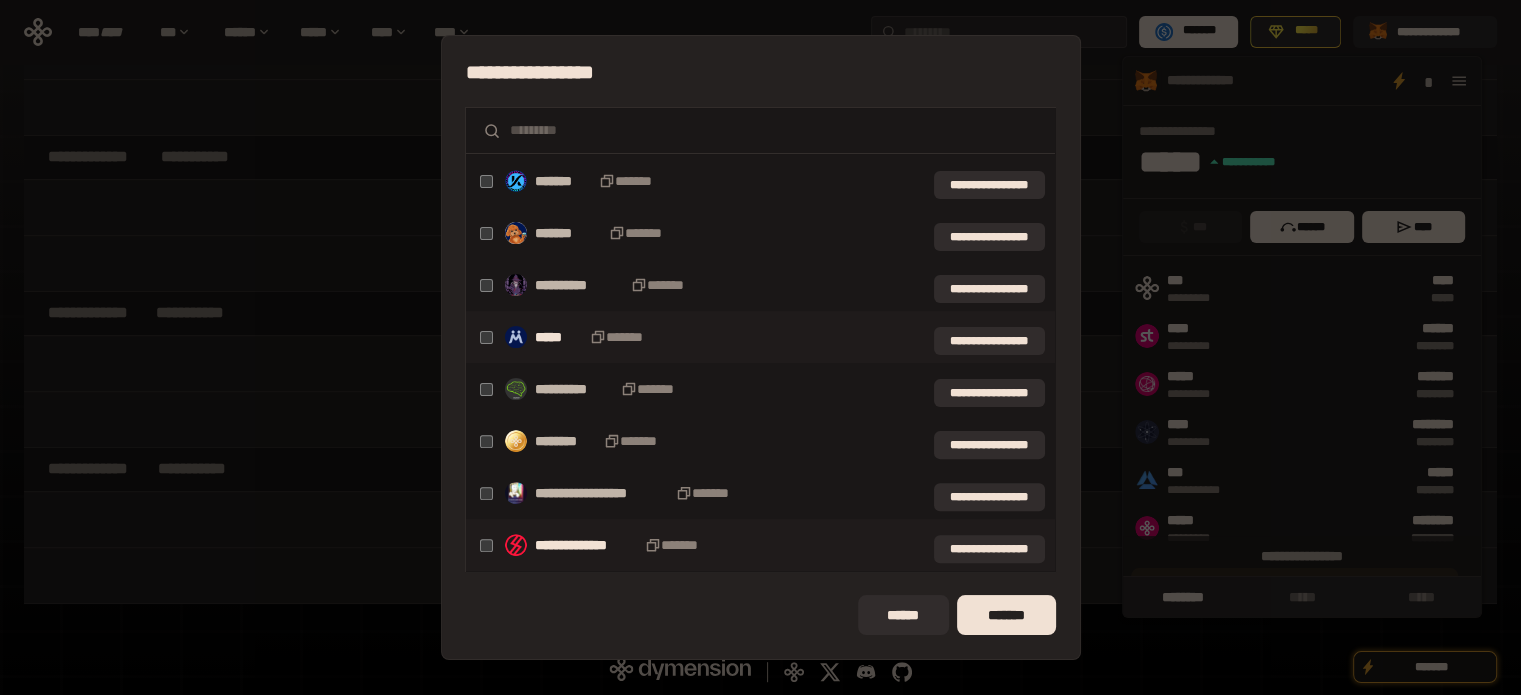 click on "*******" at bounding box center (1006, 615) 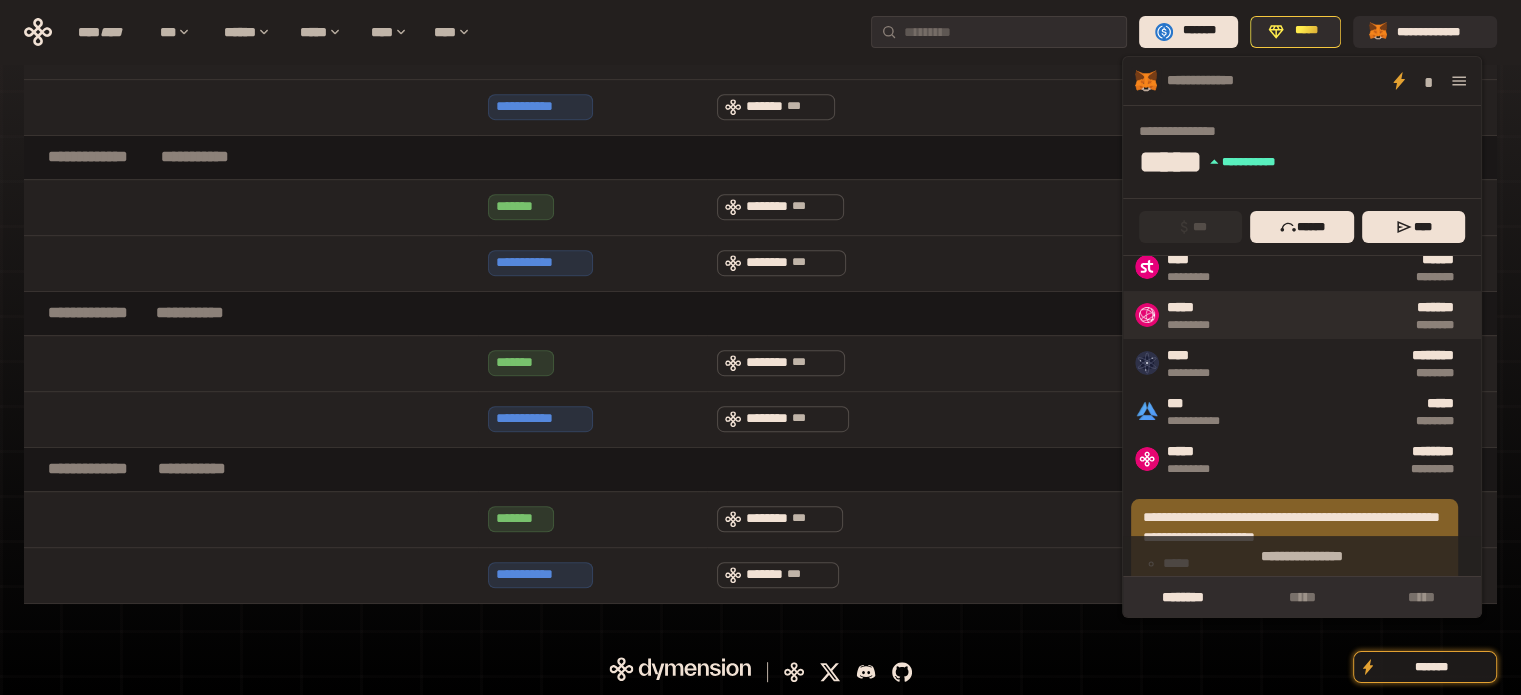 scroll, scrollTop: 141, scrollLeft: 0, axis: vertical 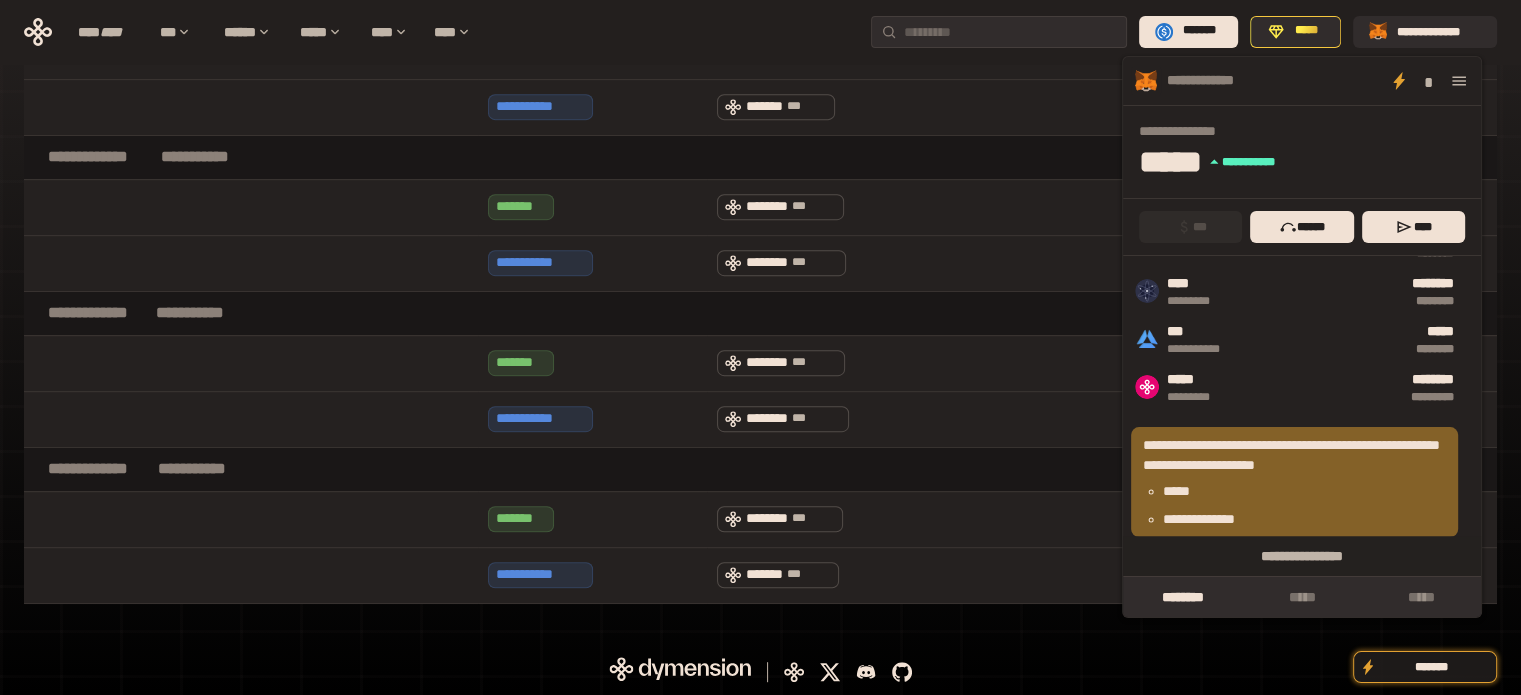 click on "**********" at bounding box center [1304, 519] 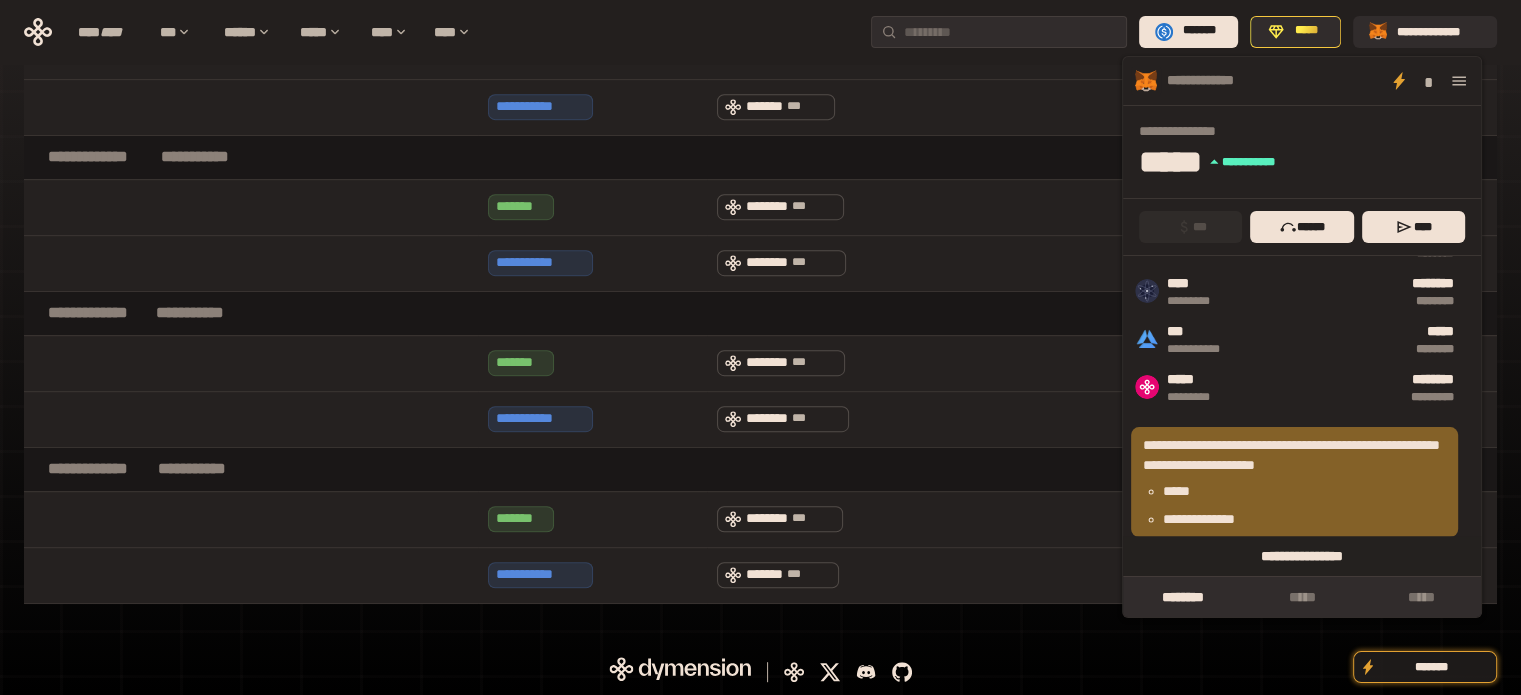 click on "**********" at bounding box center (1302, 556) 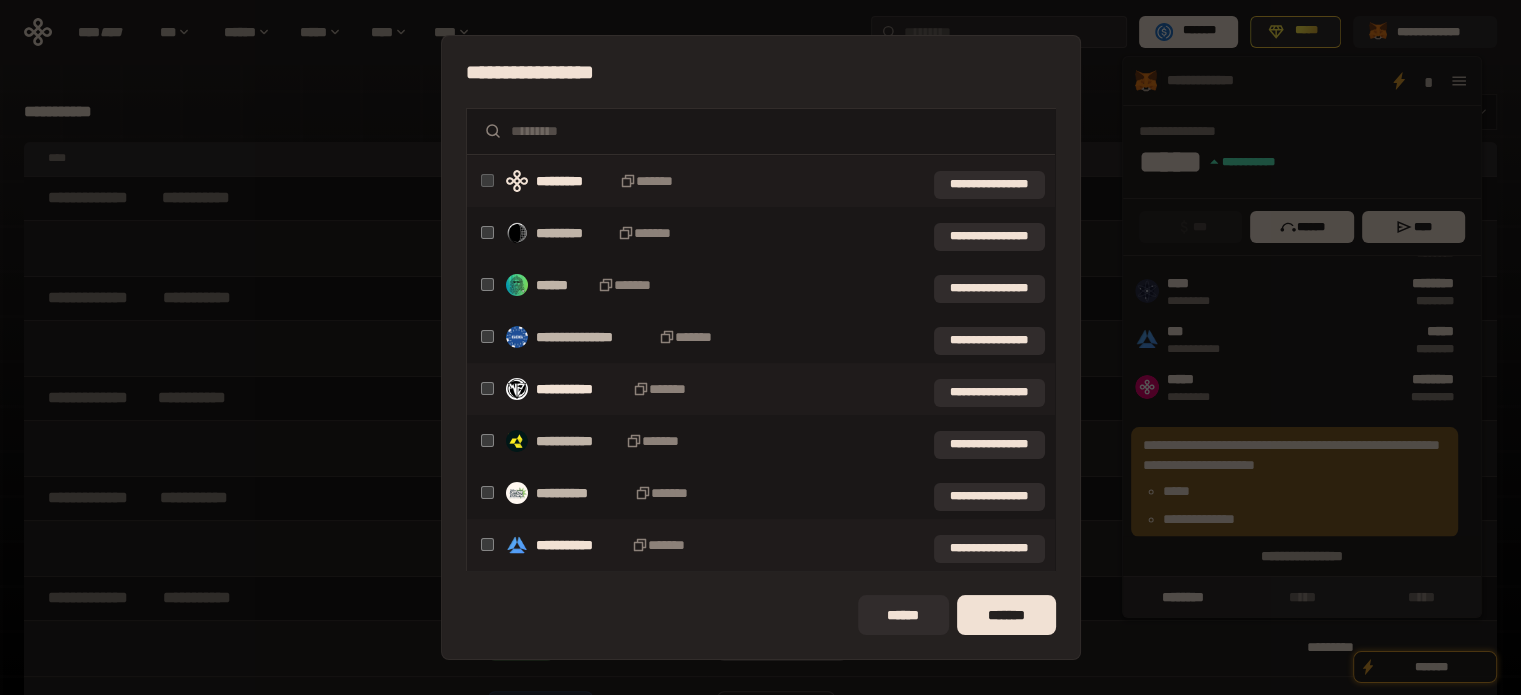 scroll, scrollTop: 285, scrollLeft: 0, axis: vertical 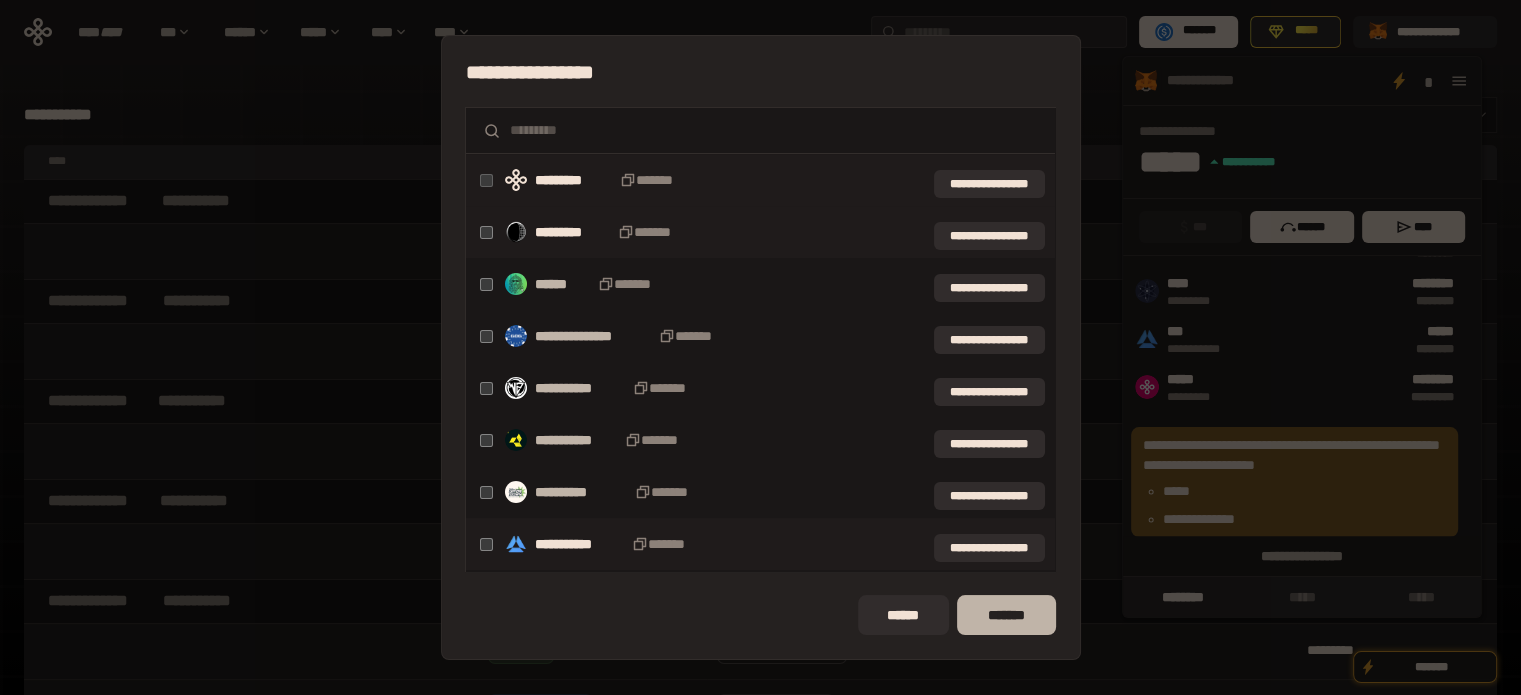 click on "*******" at bounding box center (1006, 615) 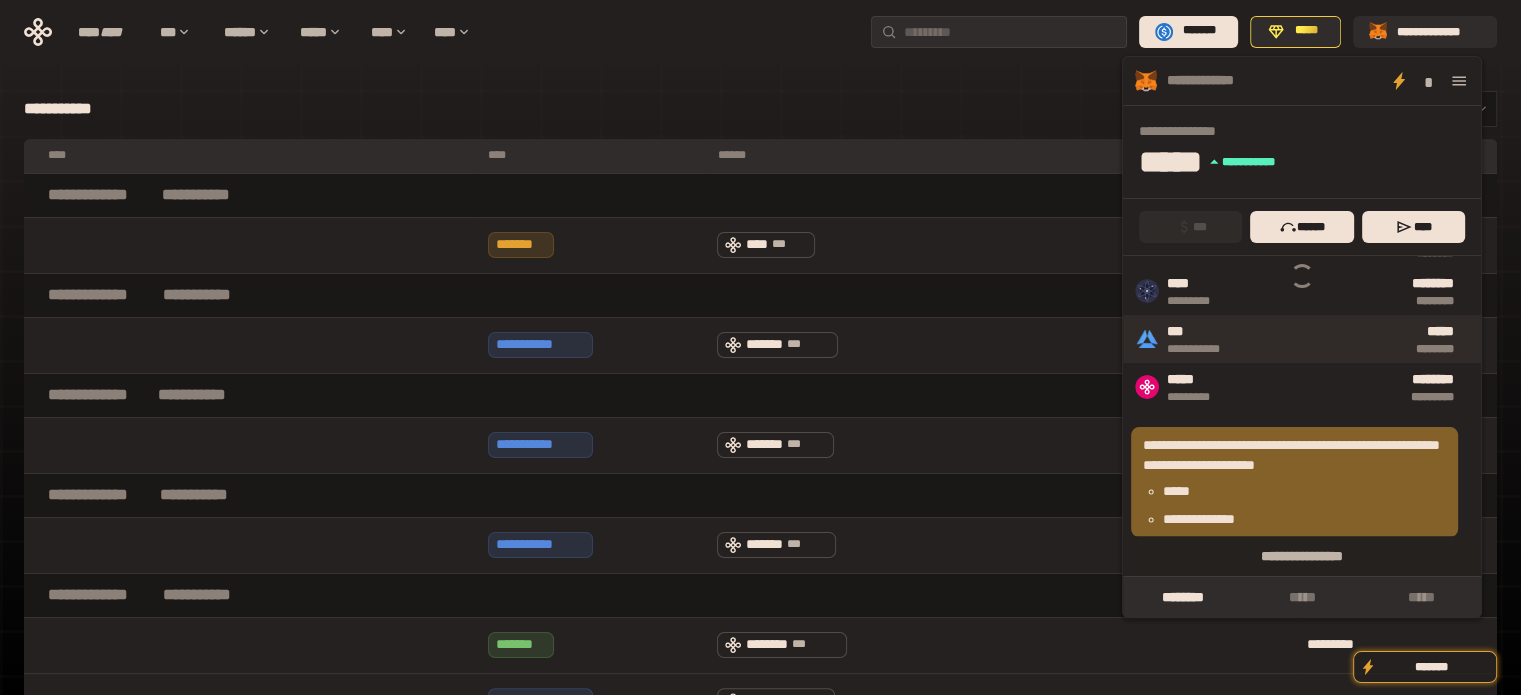 scroll, scrollTop: 285, scrollLeft: 0, axis: vertical 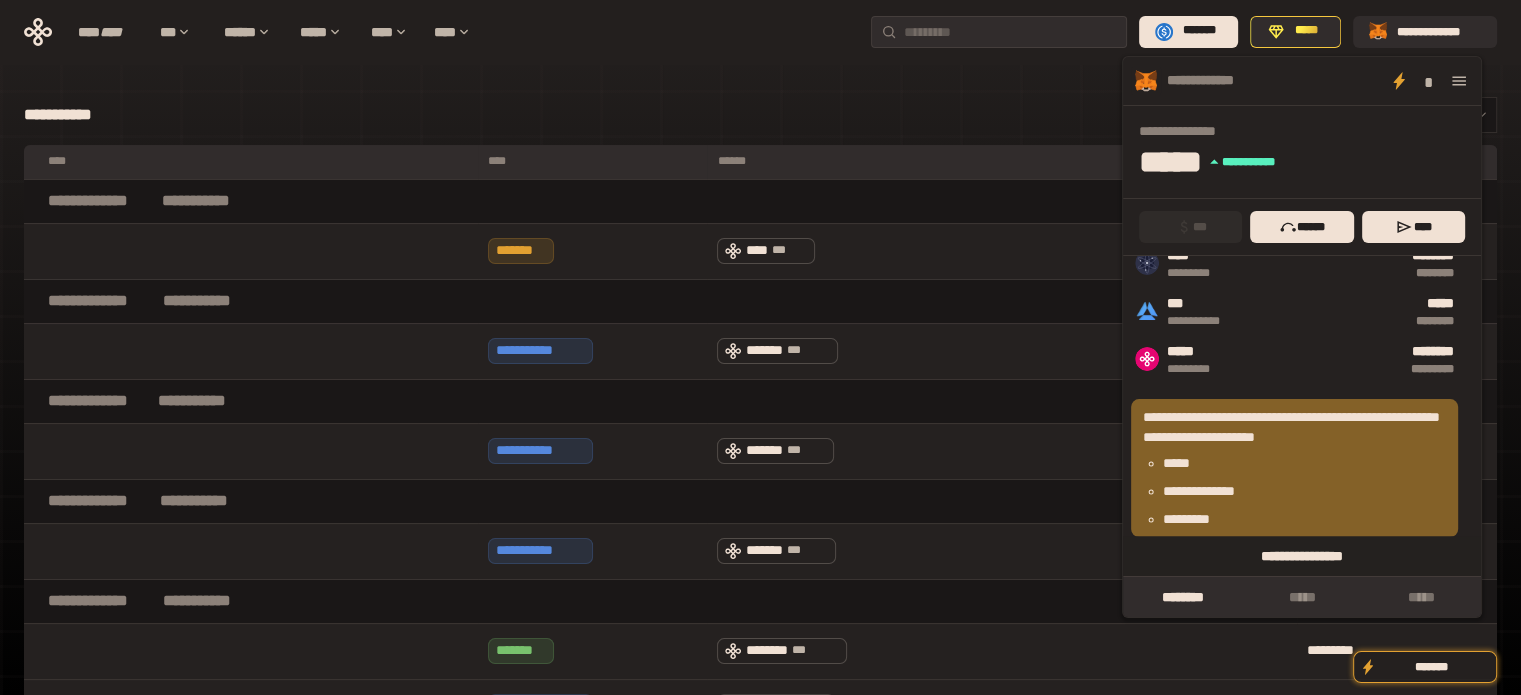 click on "**********" at bounding box center (1302, 556) 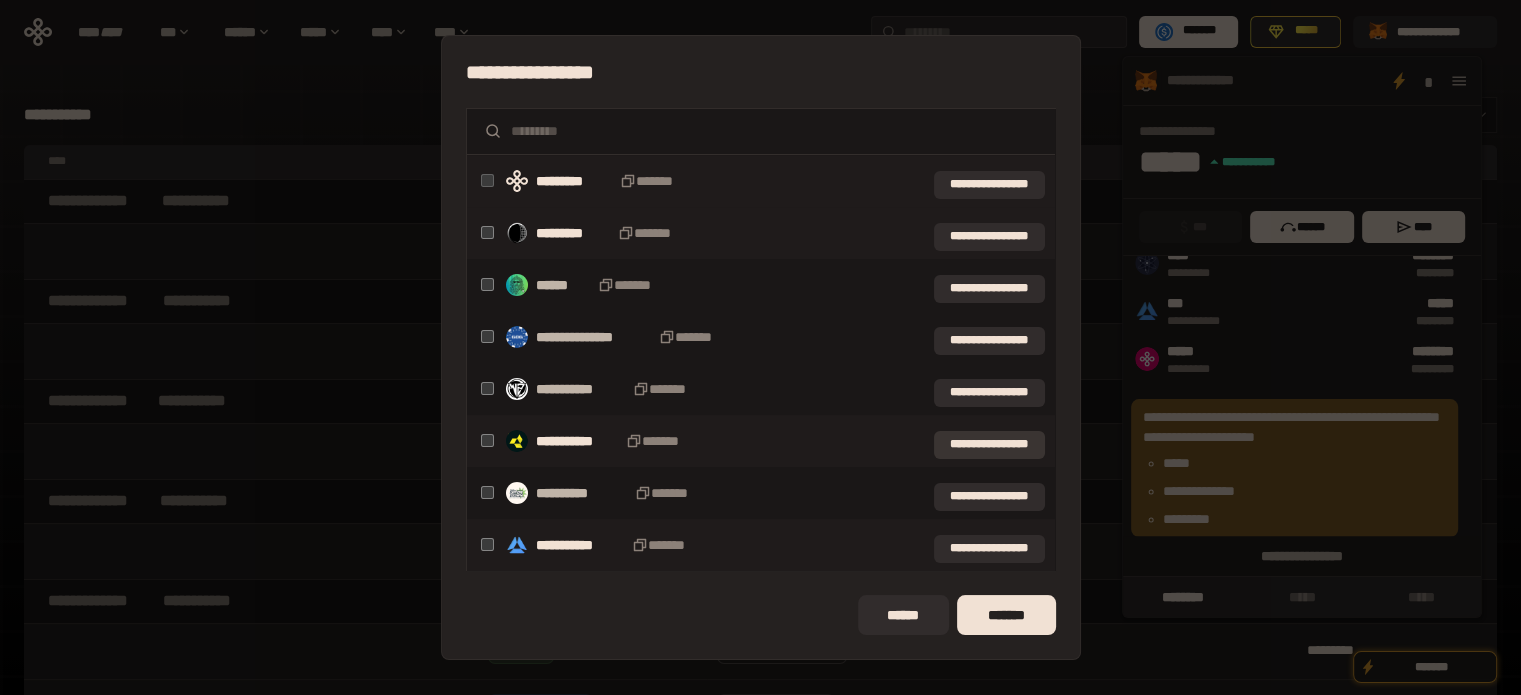 click on "**********" at bounding box center (989, 445) 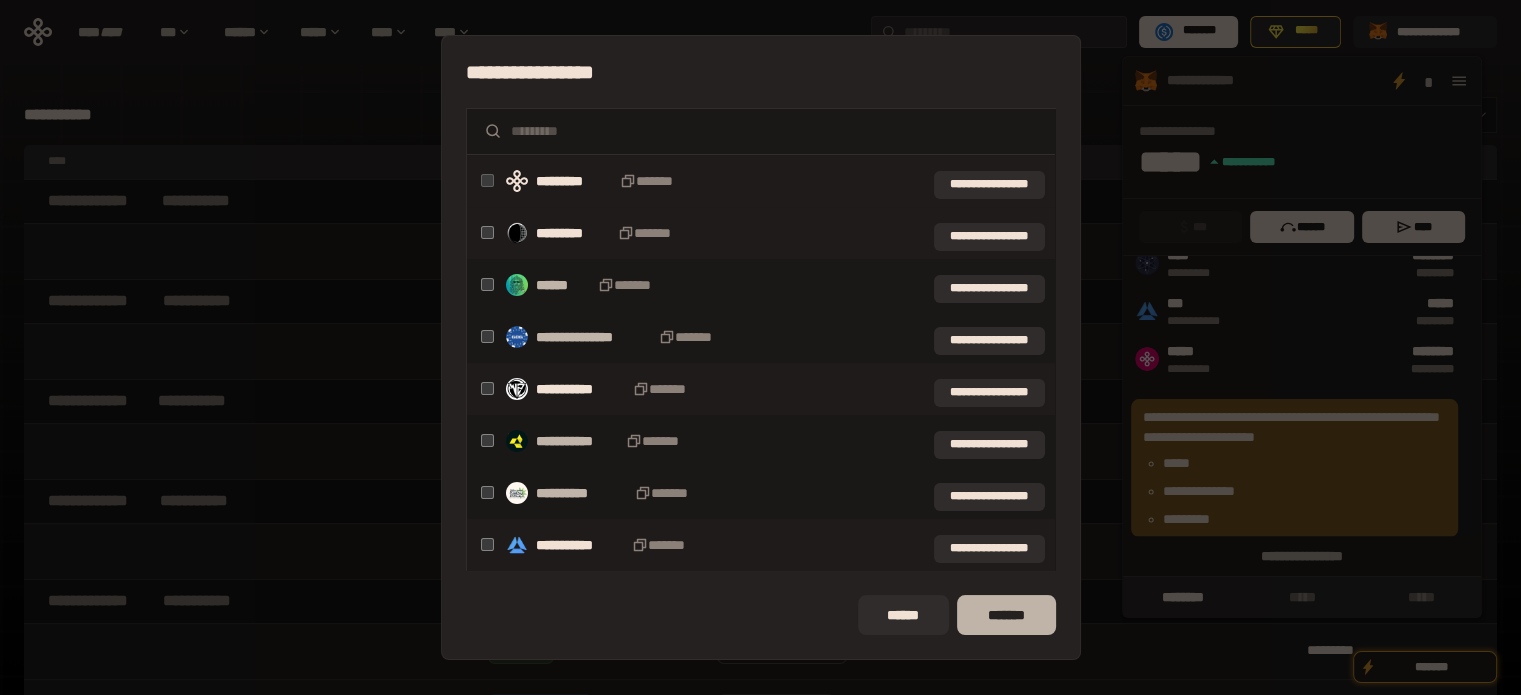 click on "*******" at bounding box center [1006, 615] 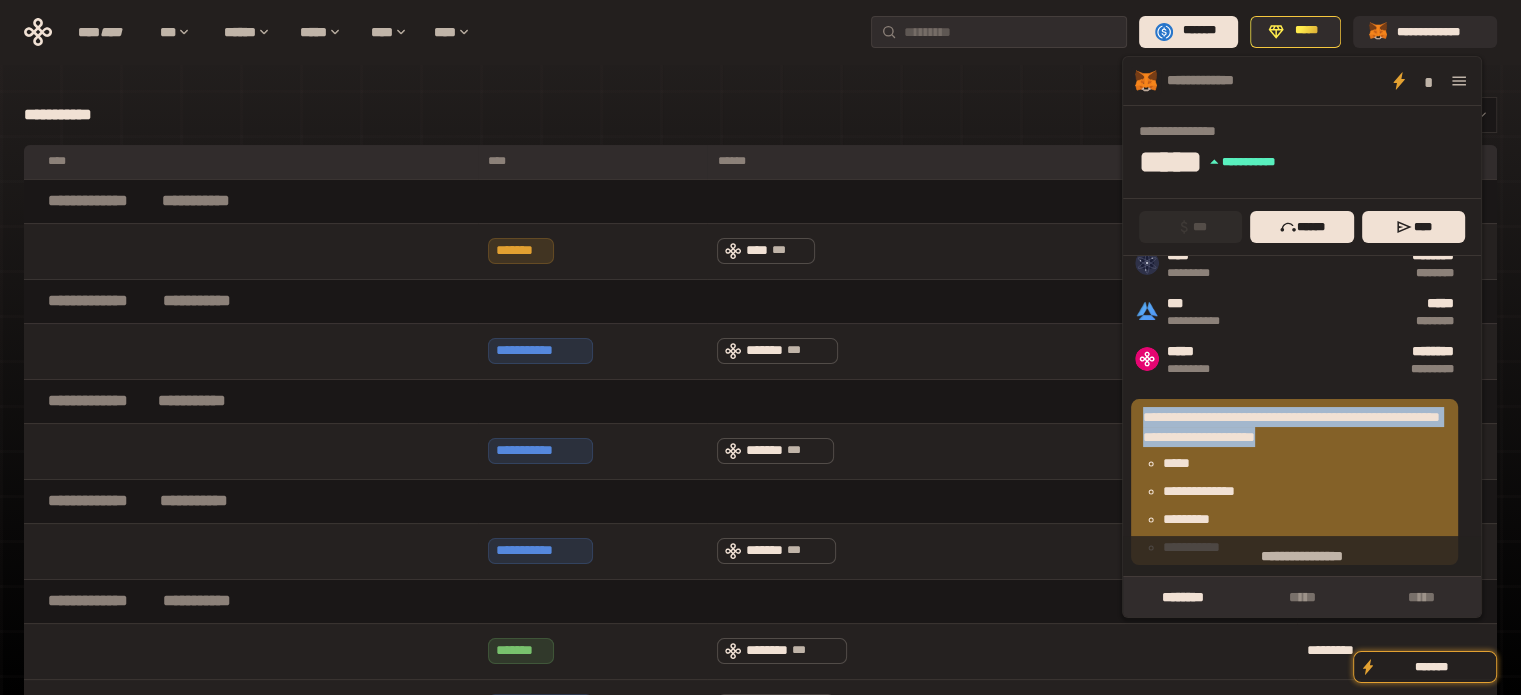 drag, startPoint x: 1143, startPoint y: 412, endPoint x: 1392, endPoint y: 433, distance: 249.88397 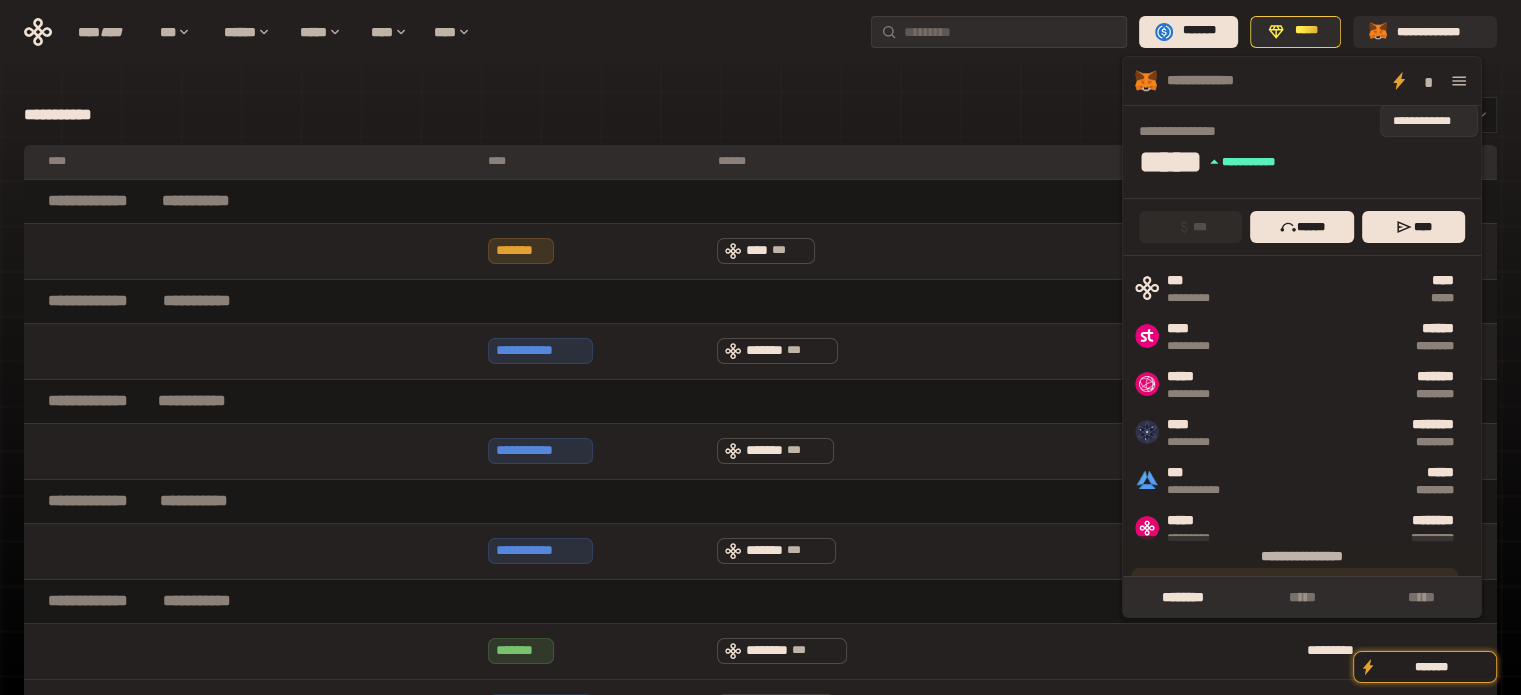 click on "*" at bounding box center [1429, 81] 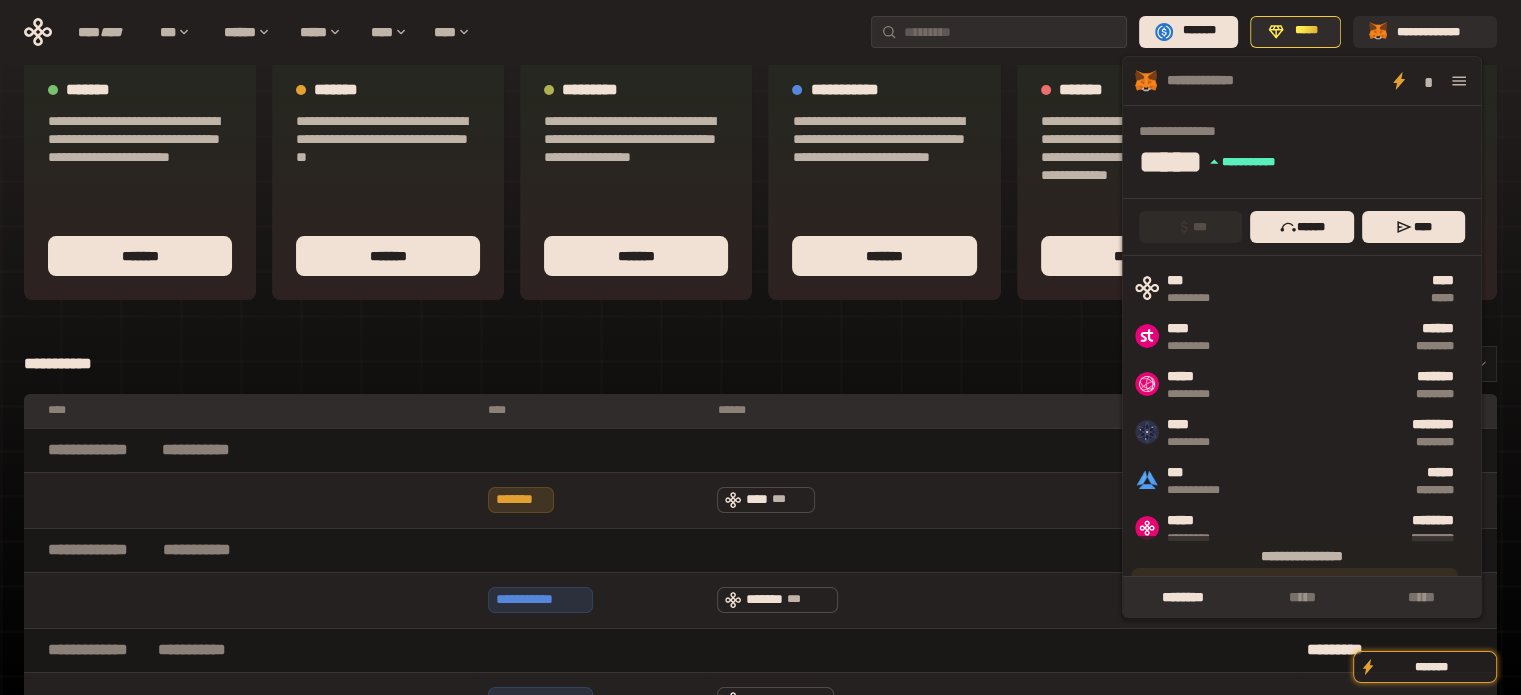scroll, scrollTop: 0, scrollLeft: 0, axis: both 